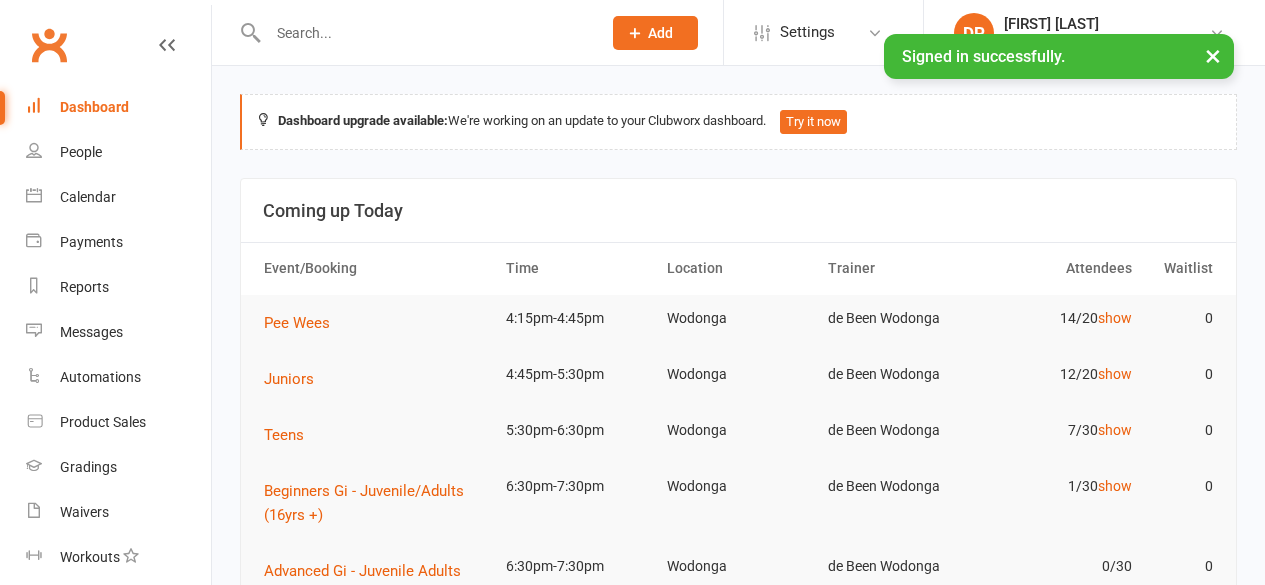 scroll, scrollTop: 0, scrollLeft: 0, axis: both 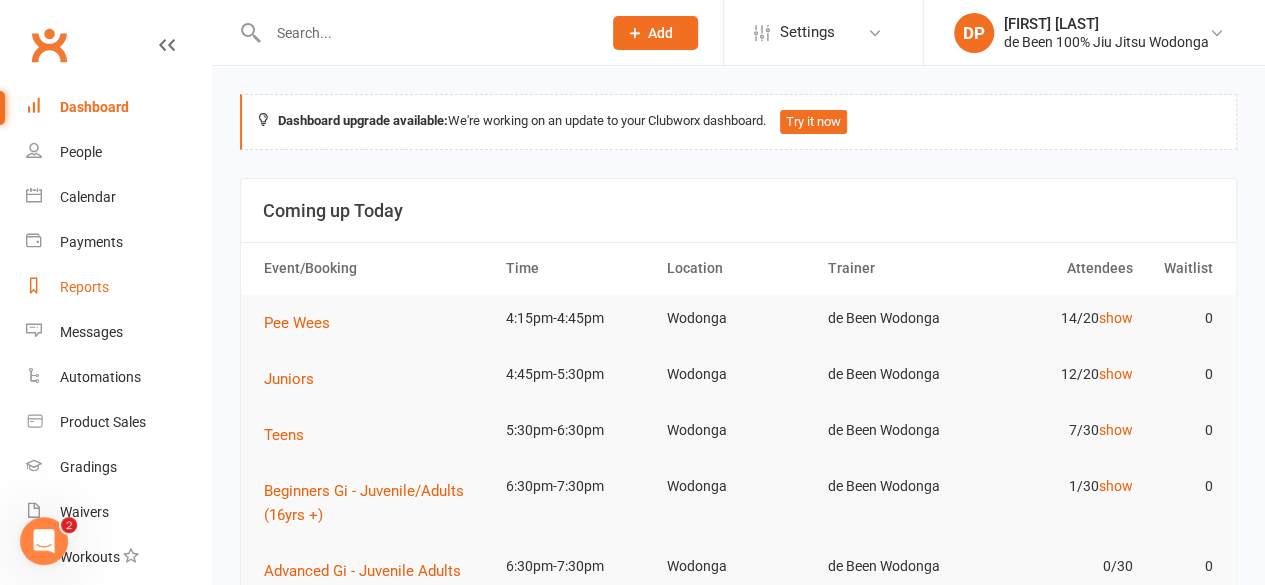 click on "Reports" at bounding box center [118, 287] 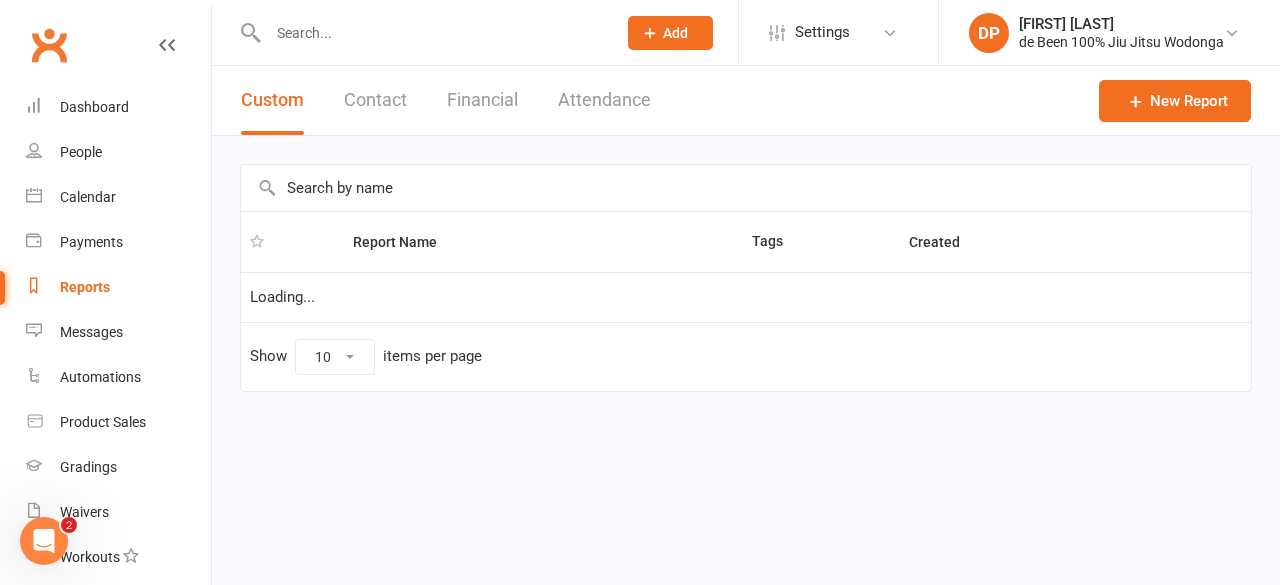 select on "50" 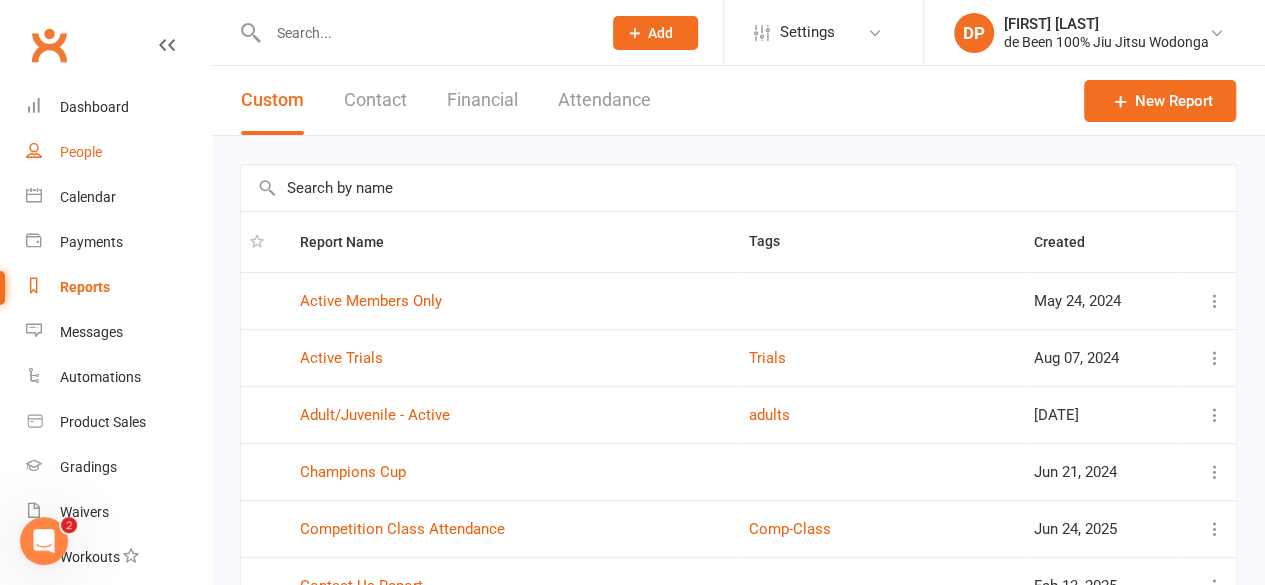 click on "People" at bounding box center (81, 152) 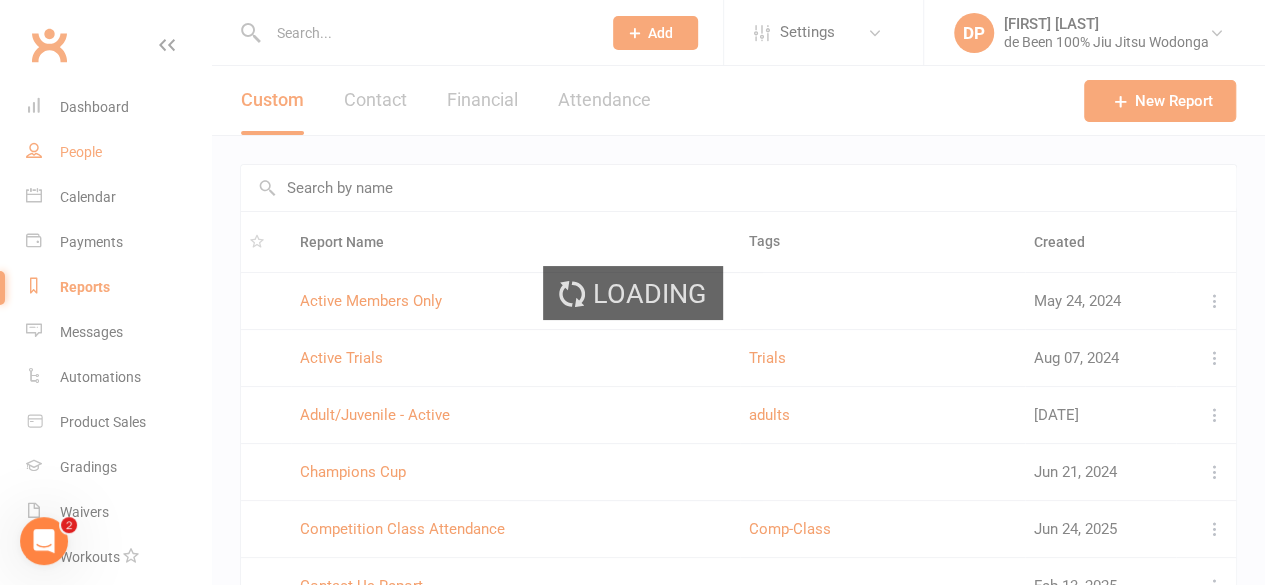 select on "100" 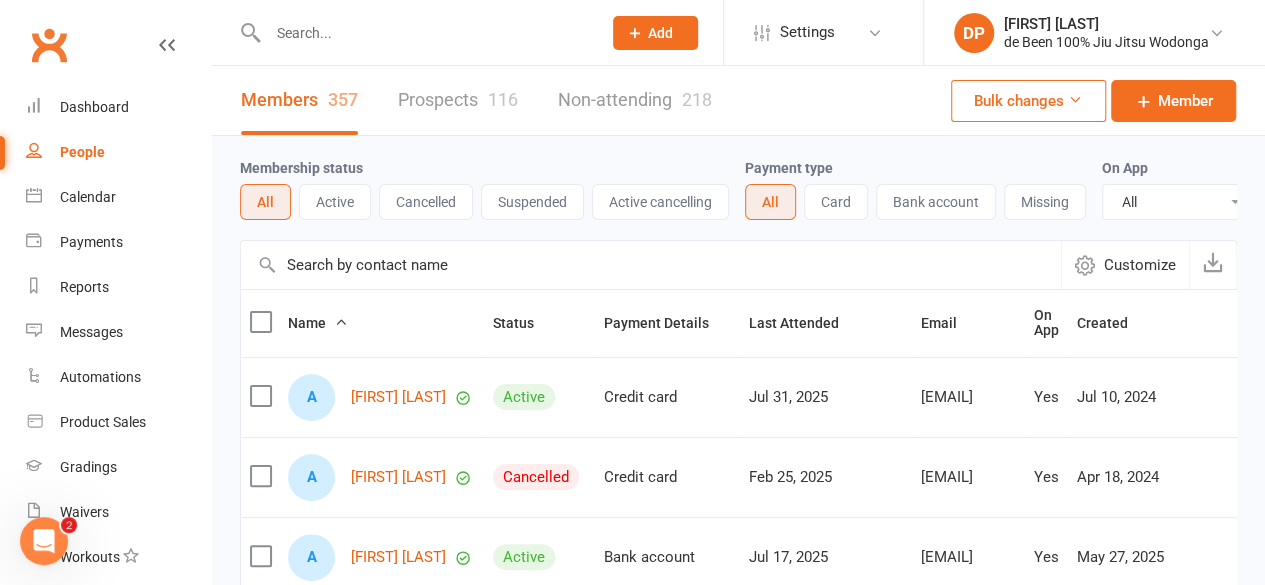 click on "Membership status All Active Cancelled Suspended Active cancelling Payment type All Card Bank account Missing On App All Yes No Behind on payments? All No Yes Trial status All Active and expired trials All active trials Active trial (no other membership) Active trial (other membership present) Expired trials only No trial" at bounding box center [738, 188] 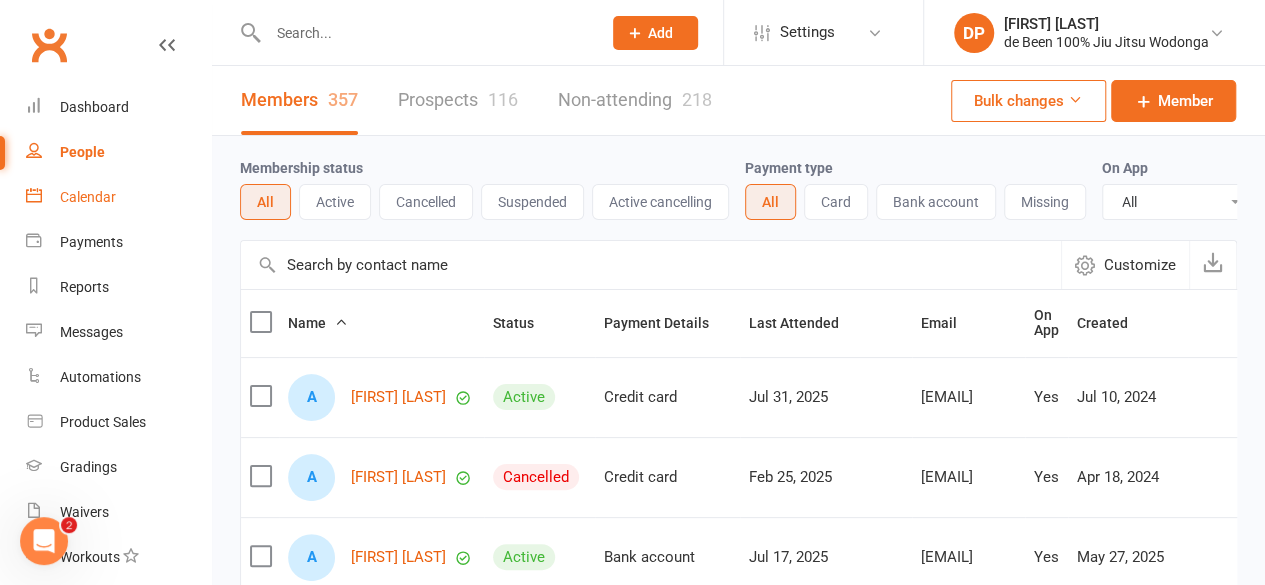 click on "Calendar" at bounding box center (88, 197) 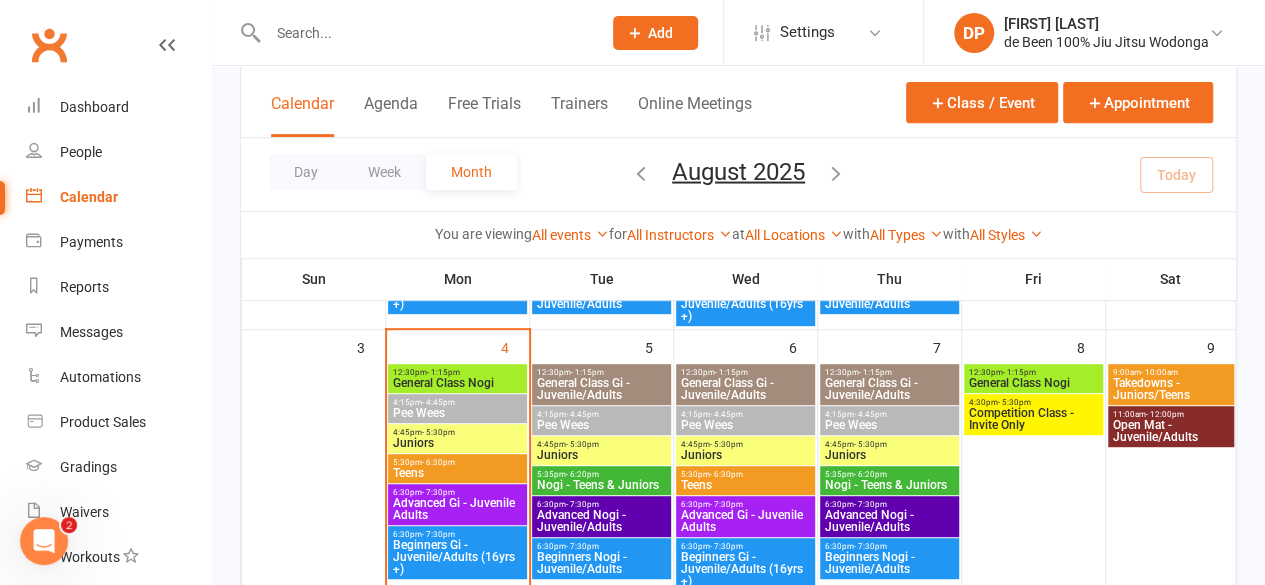 scroll, scrollTop: 362, scrollLeft: 0, axis: vertical 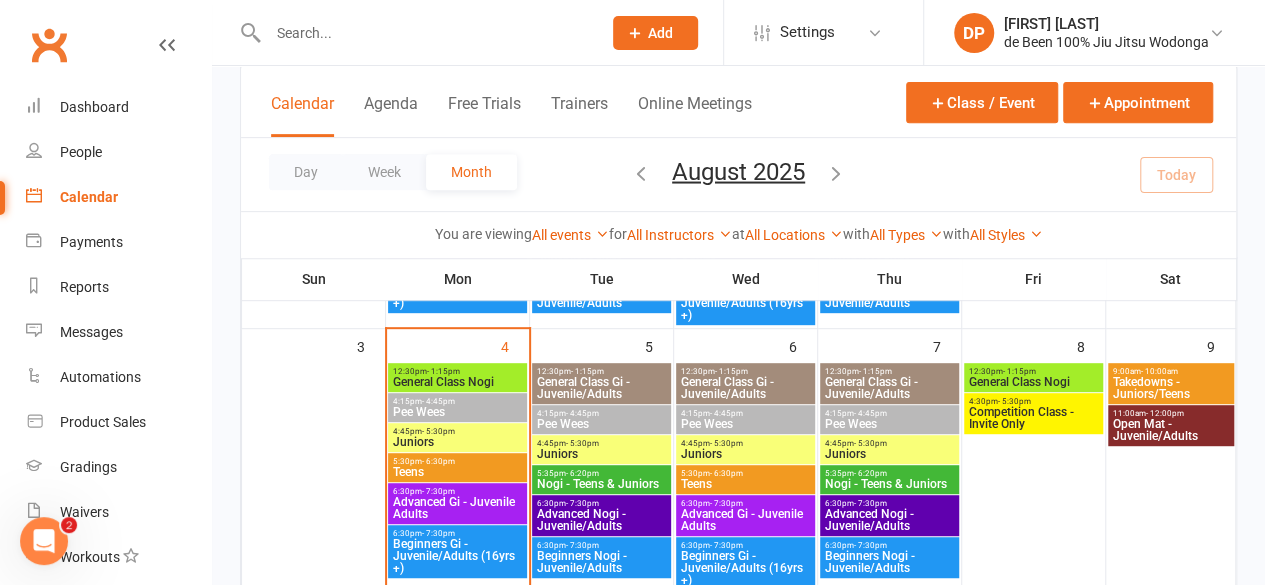 click on "- 4:45pm" at bounding box center (438, 401) 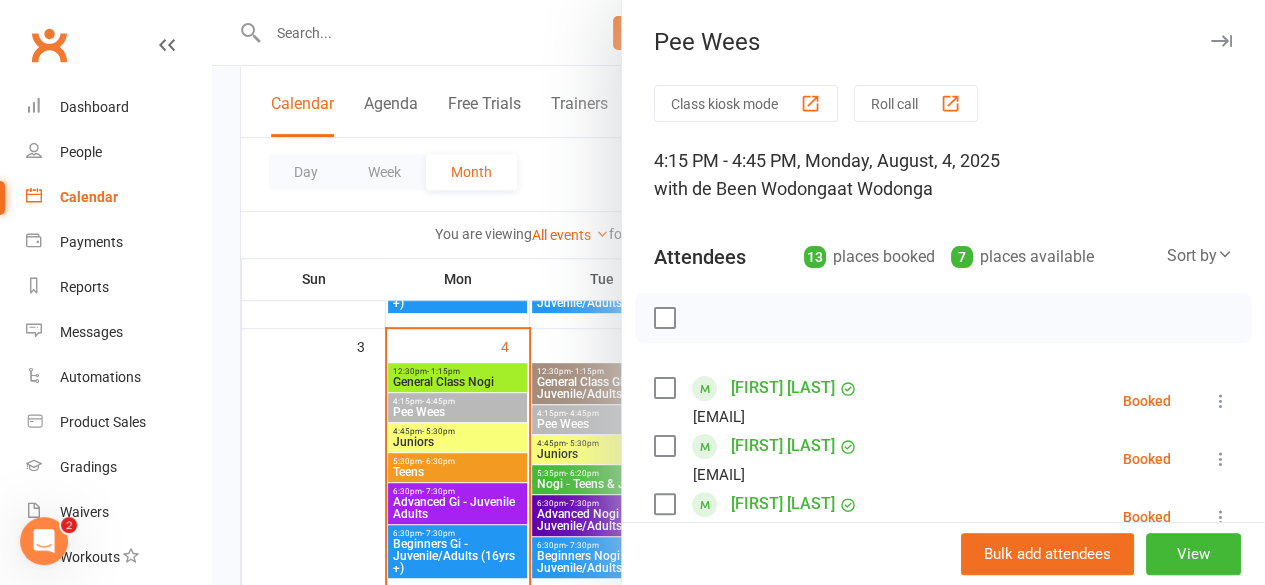 click on "Sort by" at bounding box center [1200, 256] 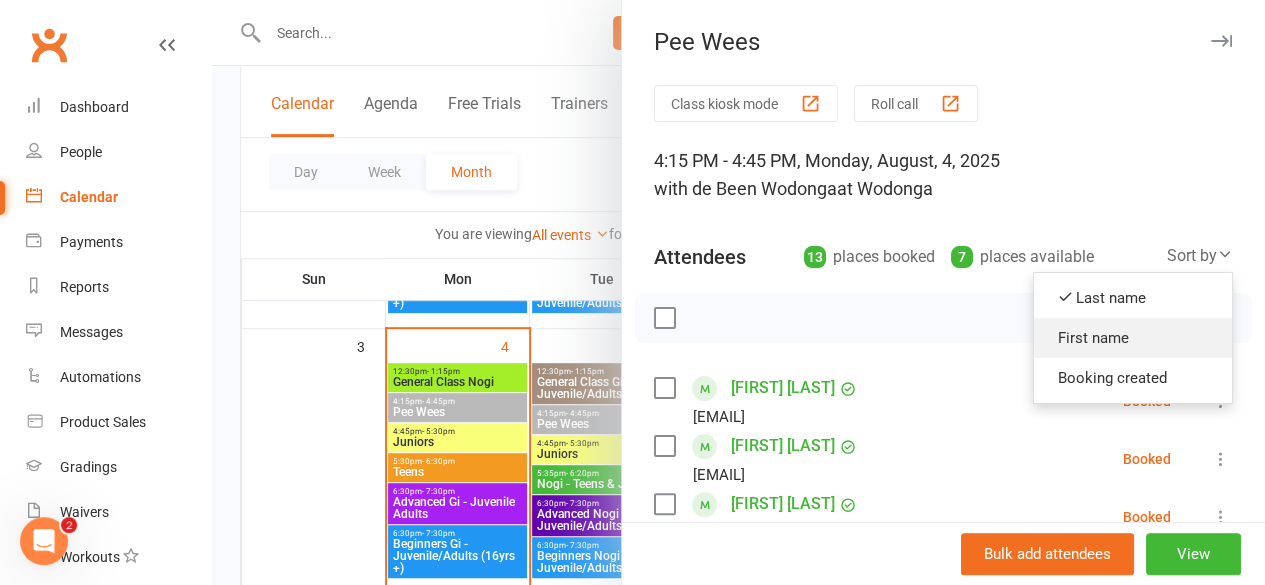 click on "First name" at bounding box center [1133, 338] 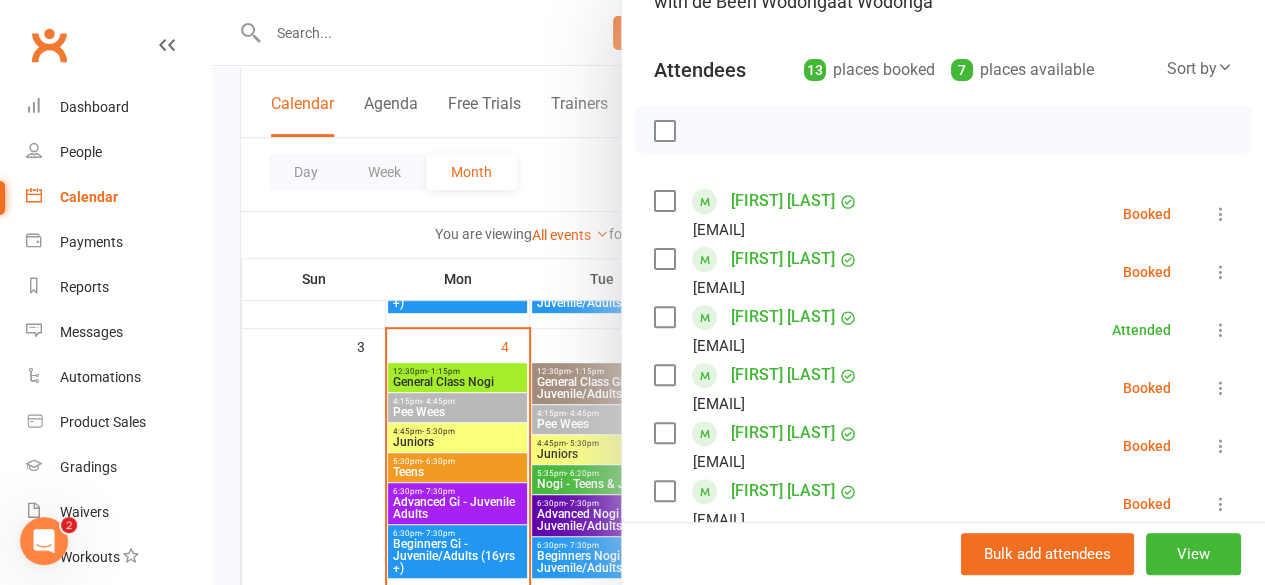 scroll, scrollTop: 186, scrollLeft: 0, axis: vertical 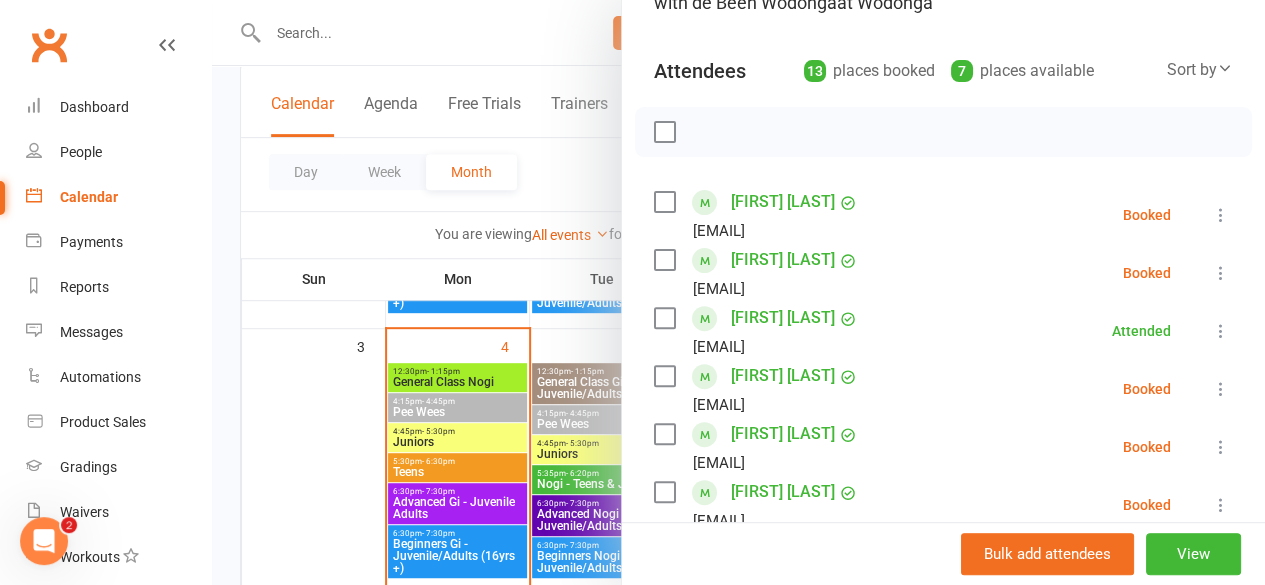 click on "[FIRST] [LAST]  [EMAIL] Booked More info  Remove  Check in  Mark absent  Send message  Enable recurring bookings  All bookings for series" at bounding box center [943, 447] 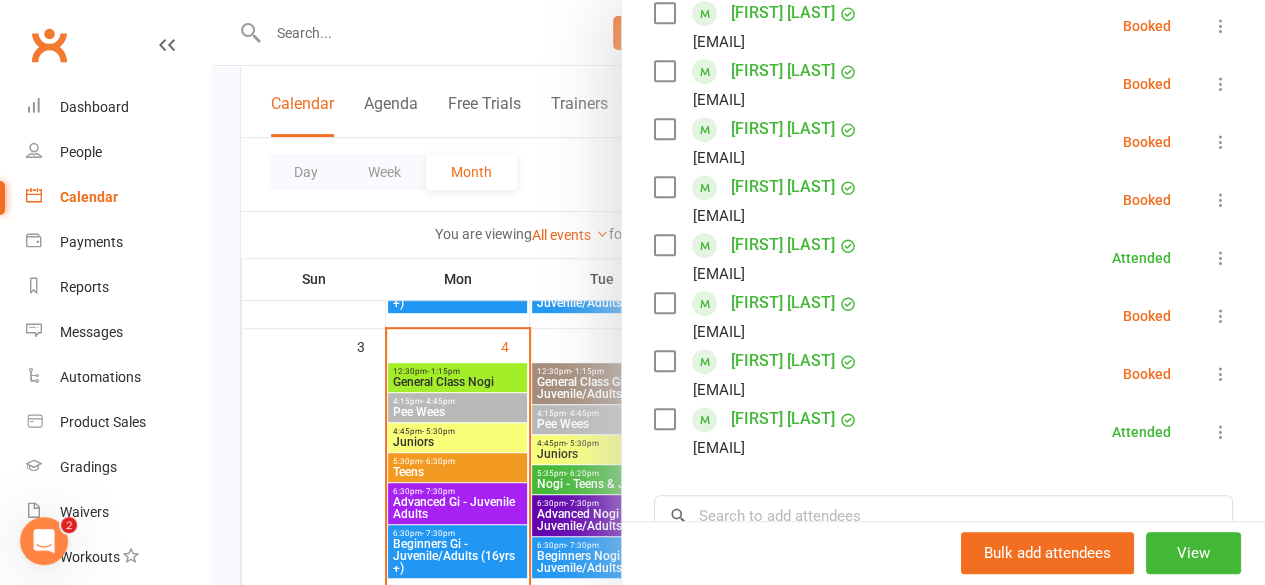 scroll, scrollTop: 686, scrollLeft: 0, axis: vertical 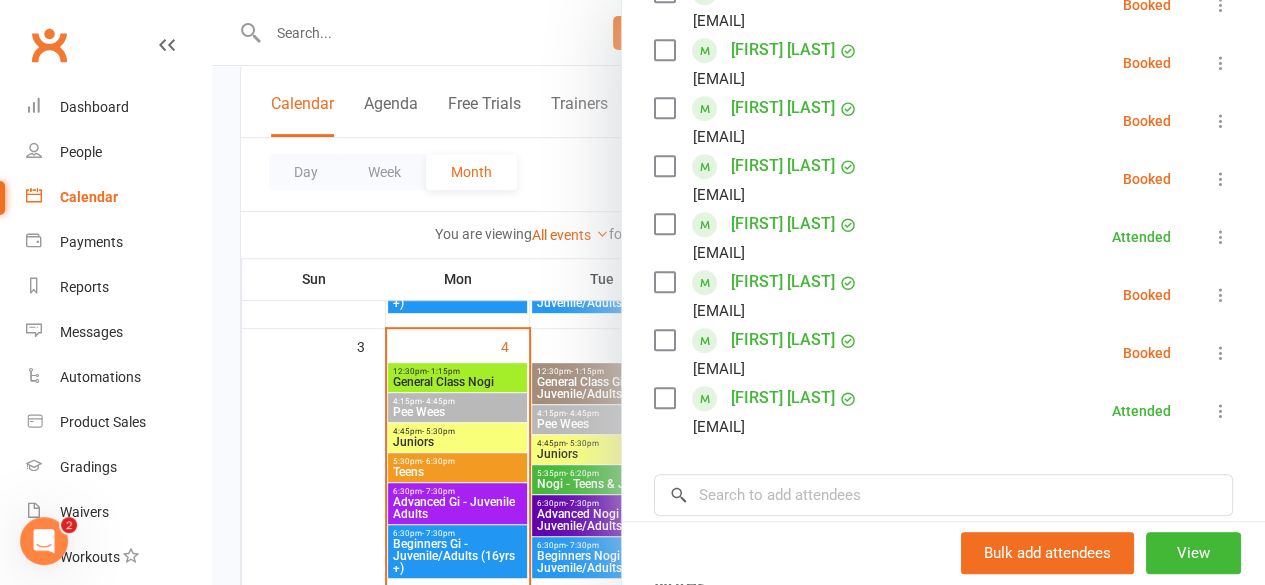 click at bounding box center [1221, 353] 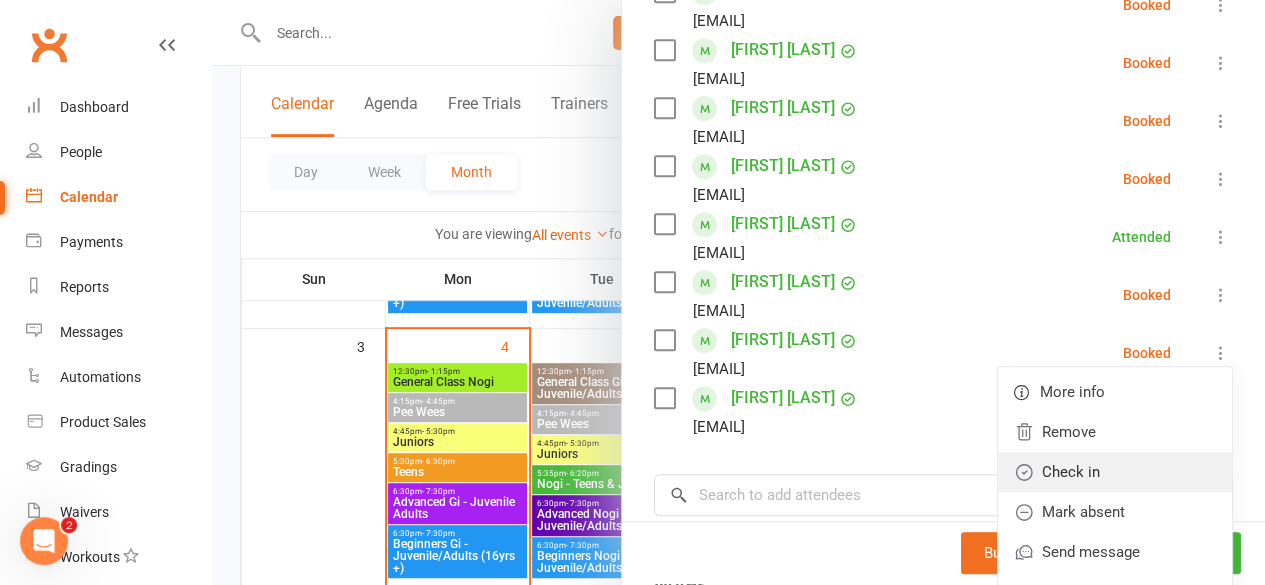 click on "Check in" at bounding box center [1115, 472] 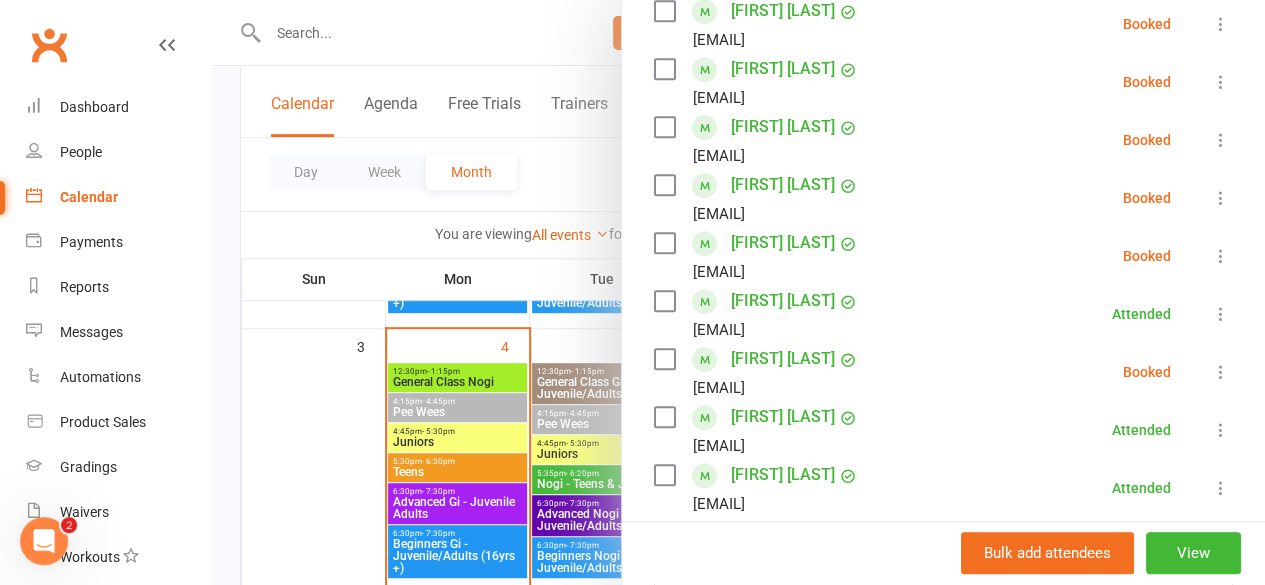 scroll, scrollTop: 608, scrollLeft: 0, axis: vertical 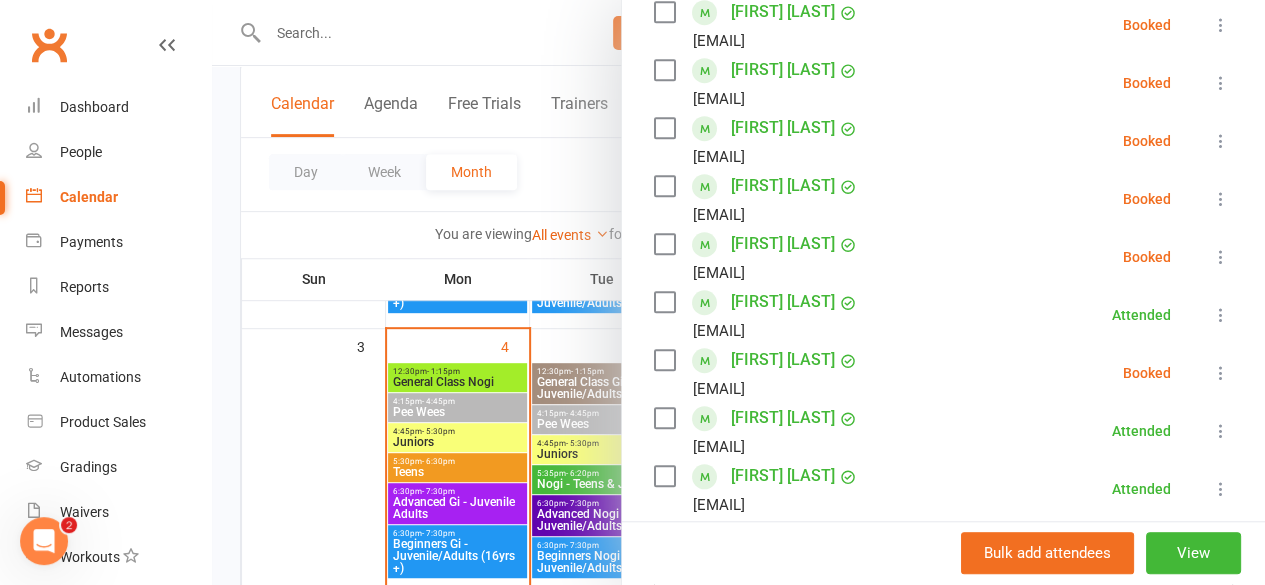 click on "[FIRST] [LAST]  [EMAIL] Attended More info  Remove  Mark absent  Undo check-in  Send message  Enable recurring bookings  All bookings for series" at bounding box center (943, 315) 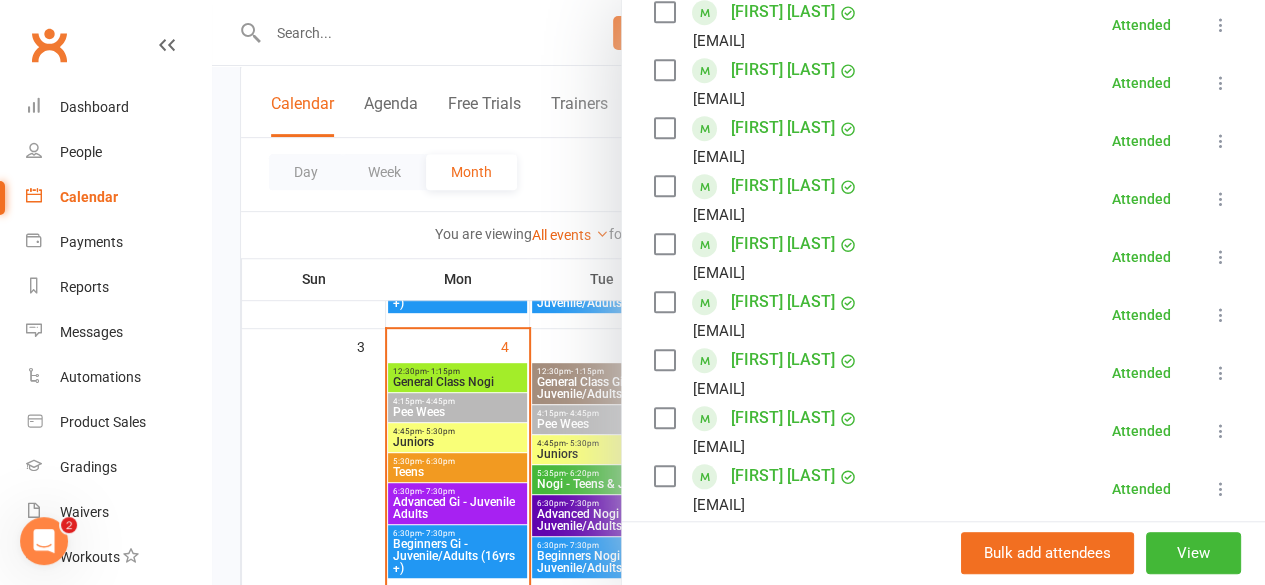 click at bounding box center (738, 292) 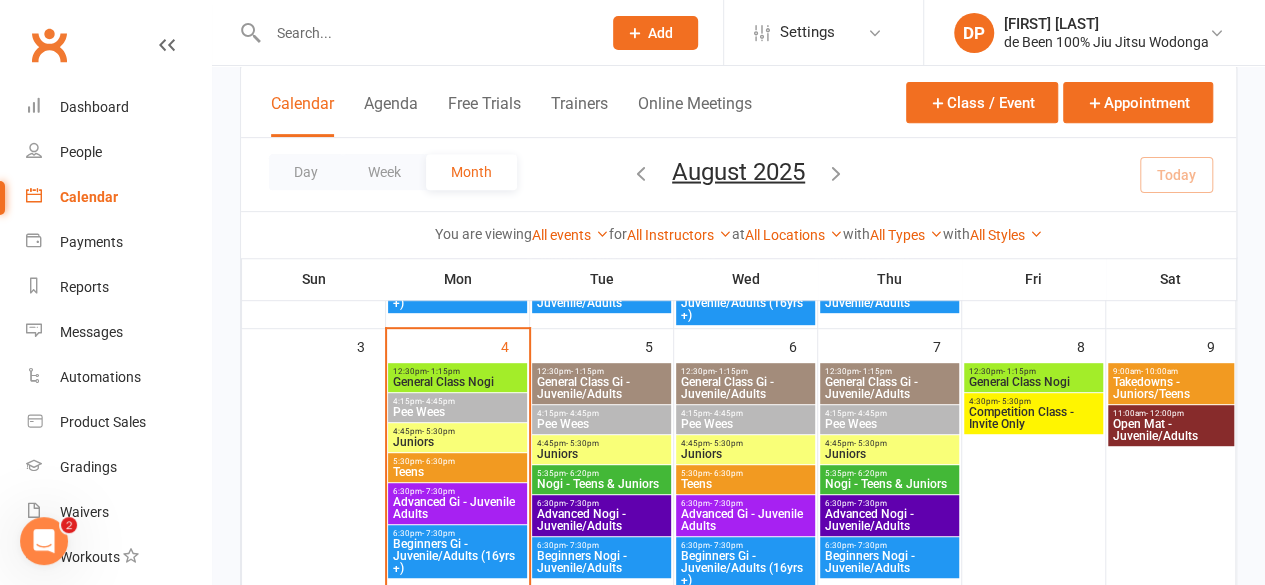 scroll, scrollTop: 666, scrollLeft: 0, axis: vertical 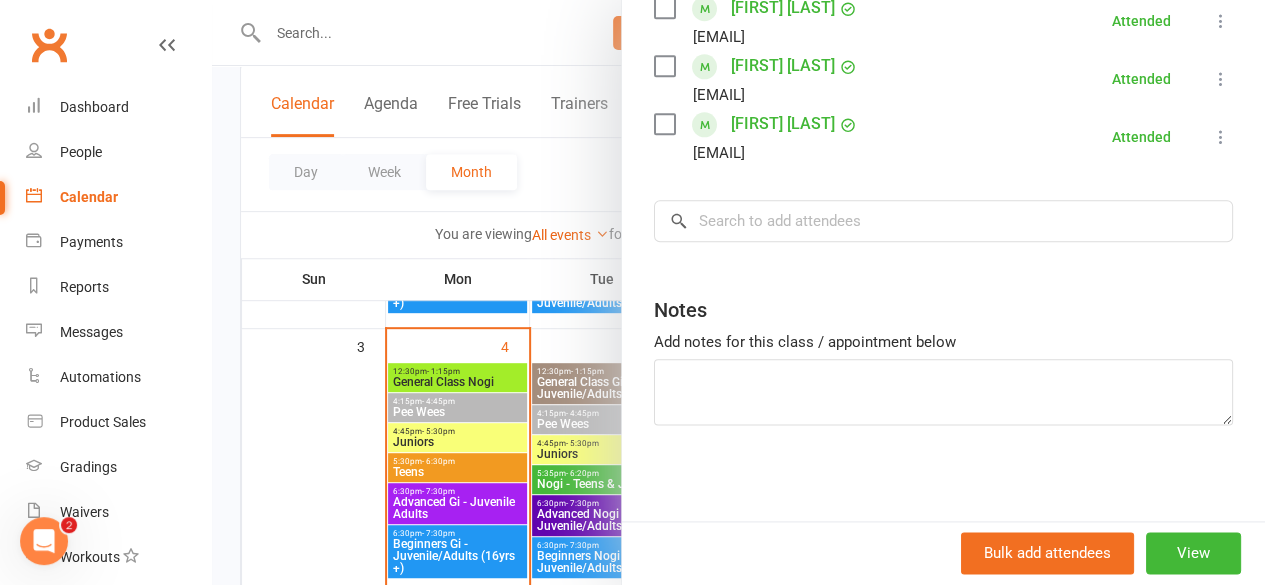 click at bounding box center (738, 292) 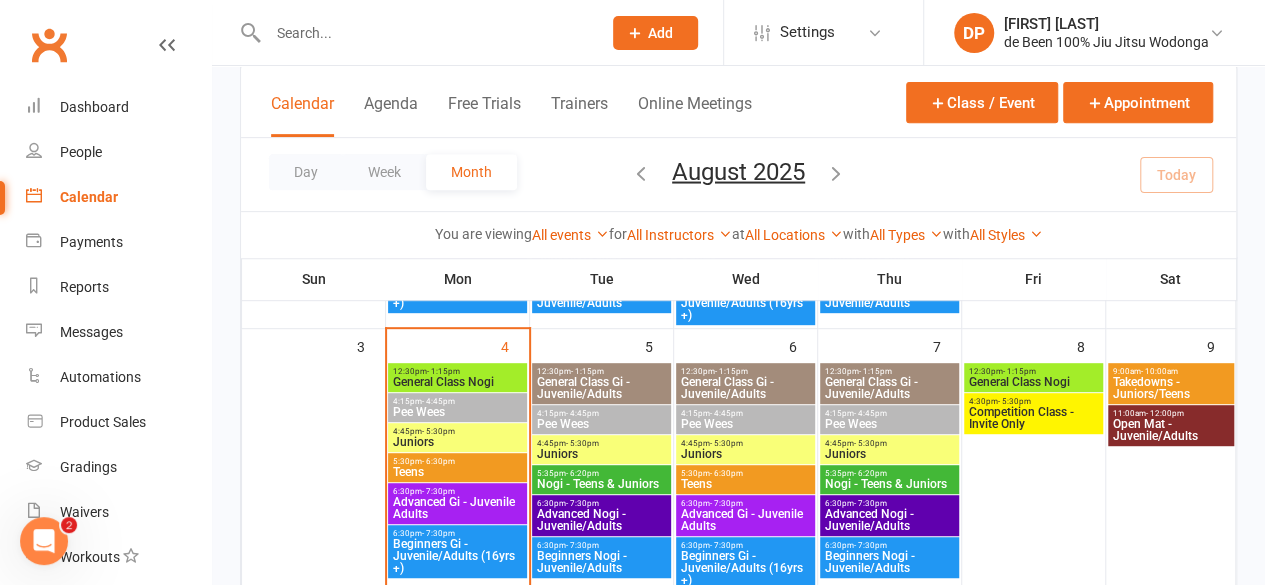 click on "- 5:30pm" at bounding box center (438, 431) 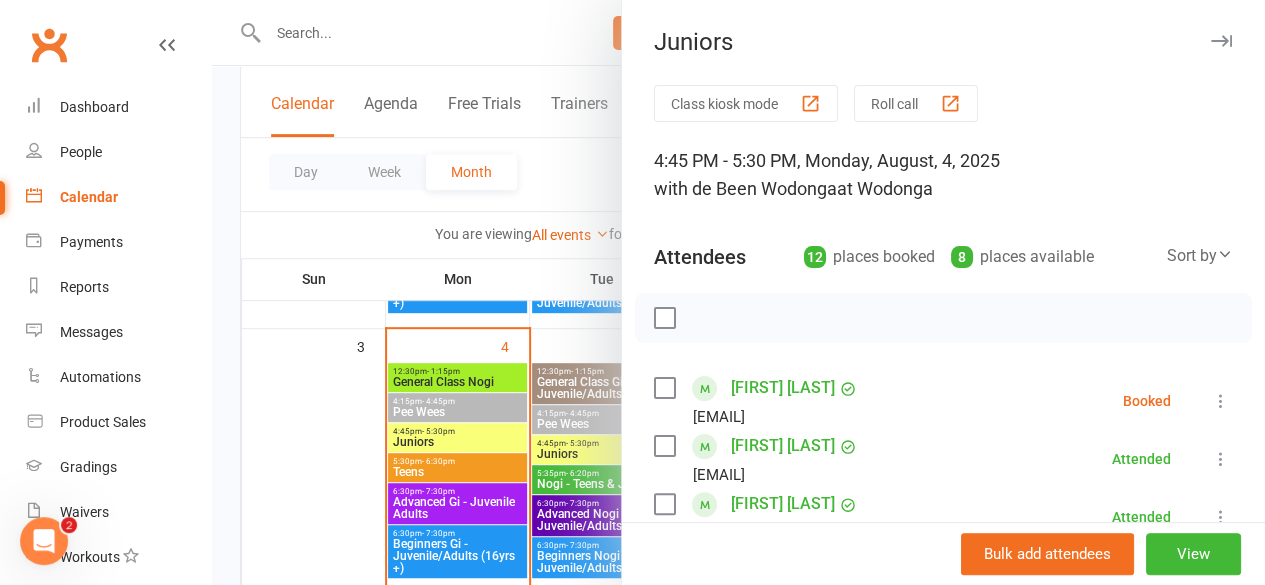 click at bounding box center [738, 292] 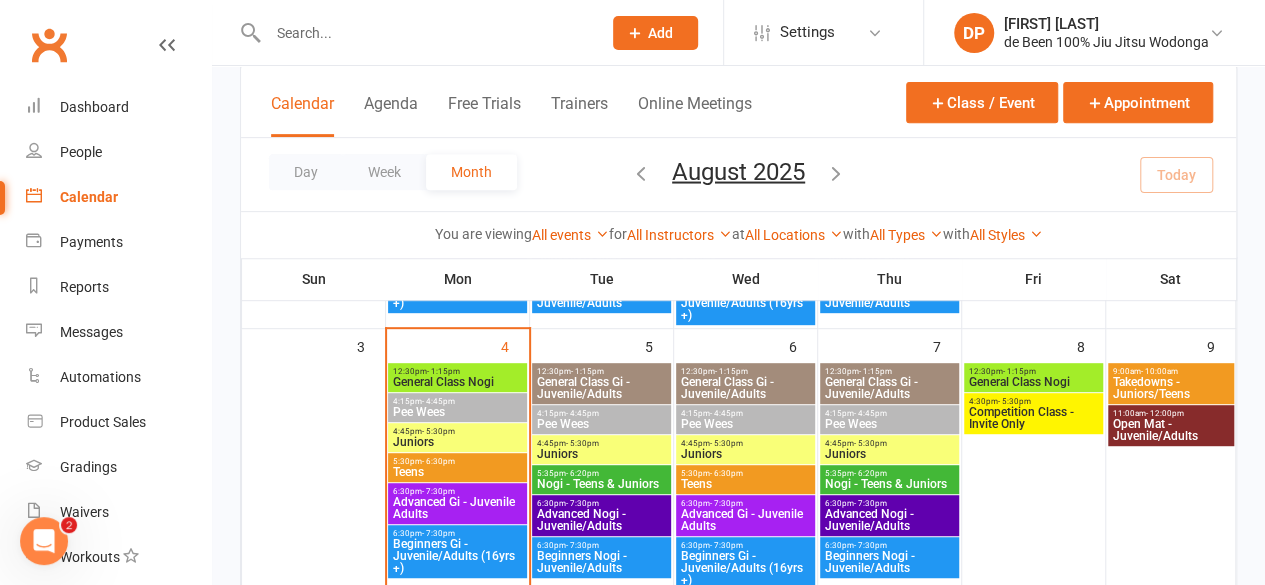click on "- 5:30pm" at bounding box center (438, 431) 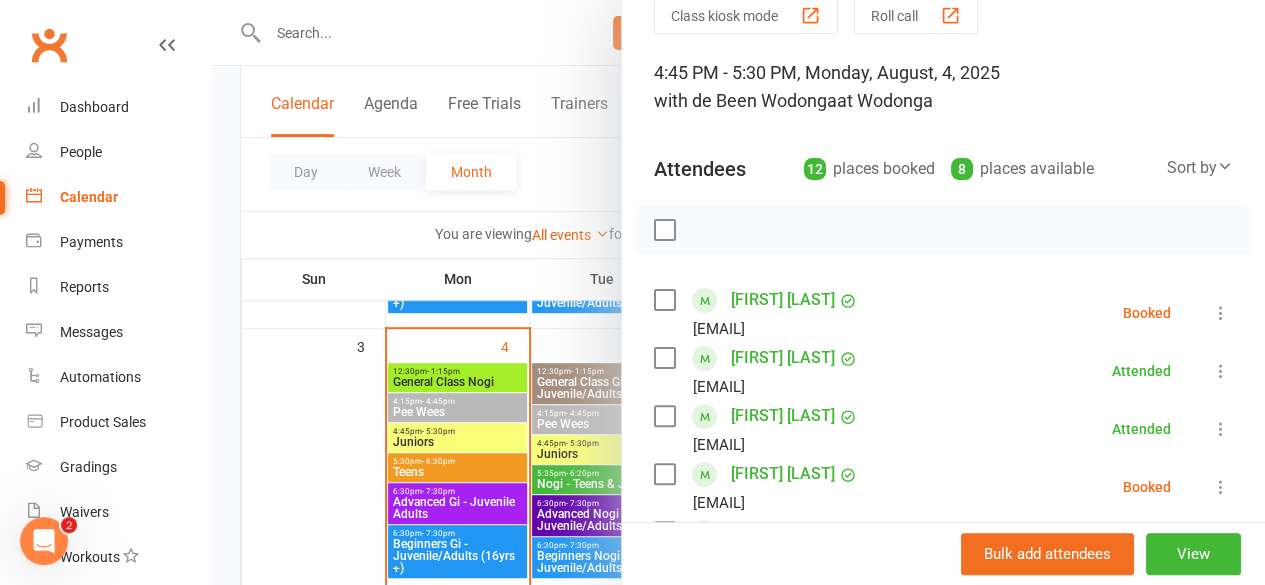 scroll, scrollTop: 87, scrollLeft: 0, axis: vertical 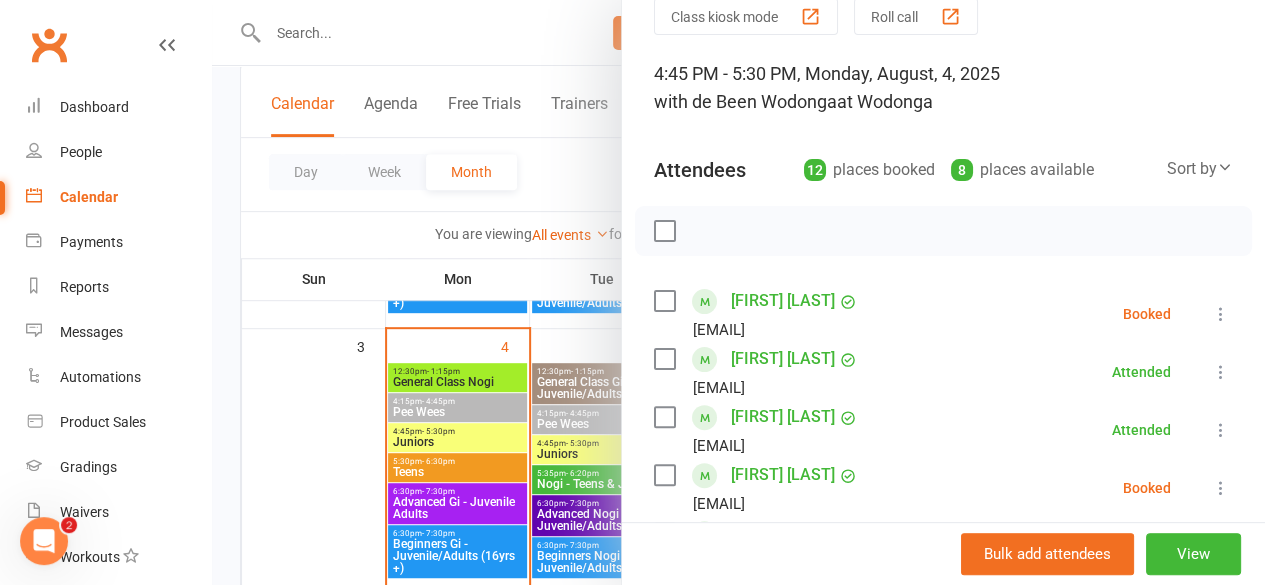 click at bounding box center (738, 292) 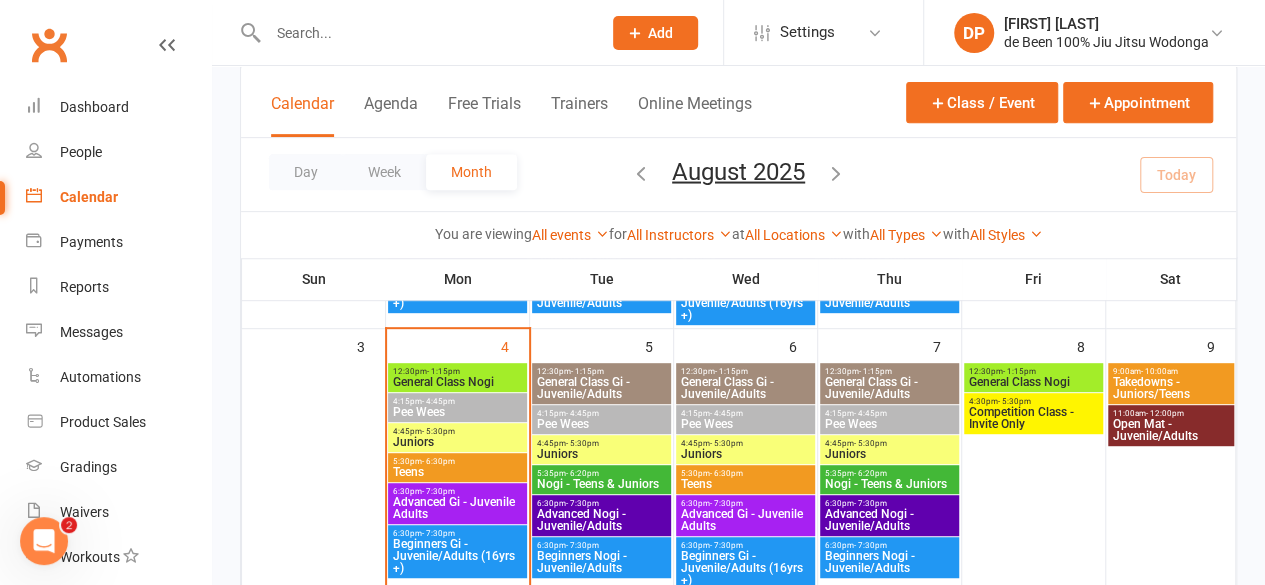click on "Teens" at bounding box center (457, 472) 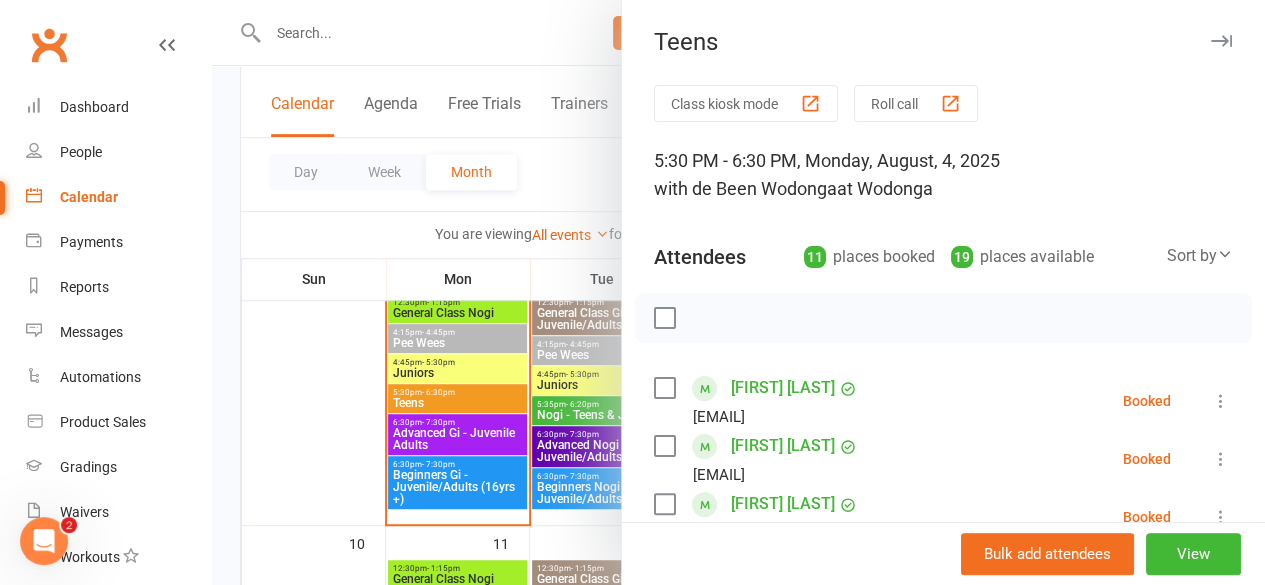 scroll, scrollTop: 432, scrollLeft: 0, axis: vertical 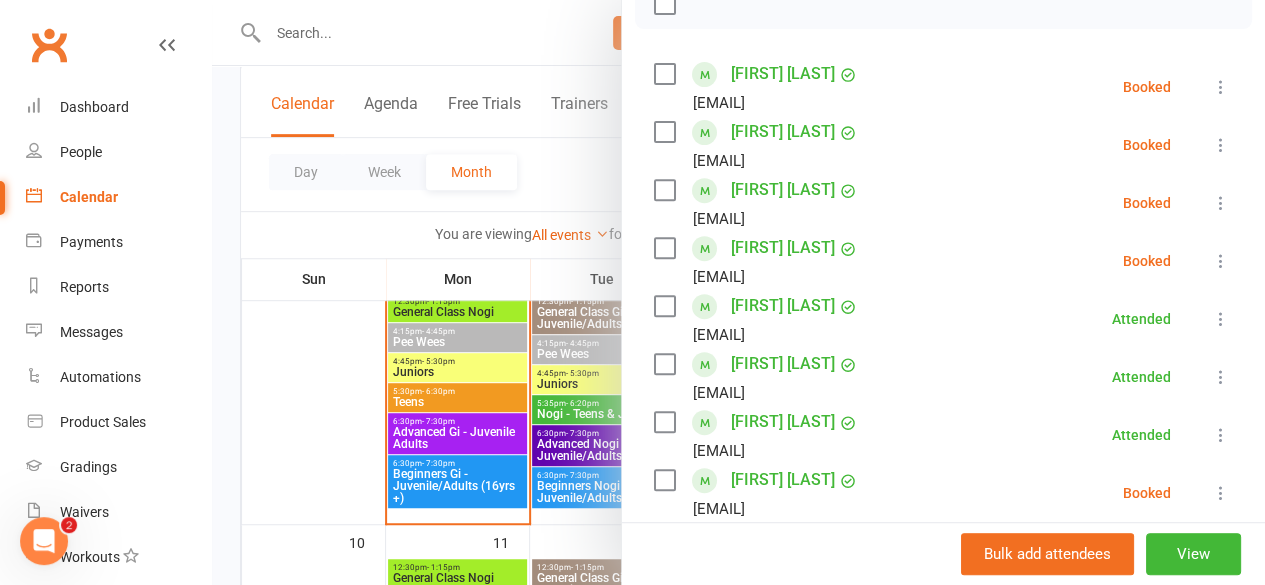 click at bounding box center (738, 292) 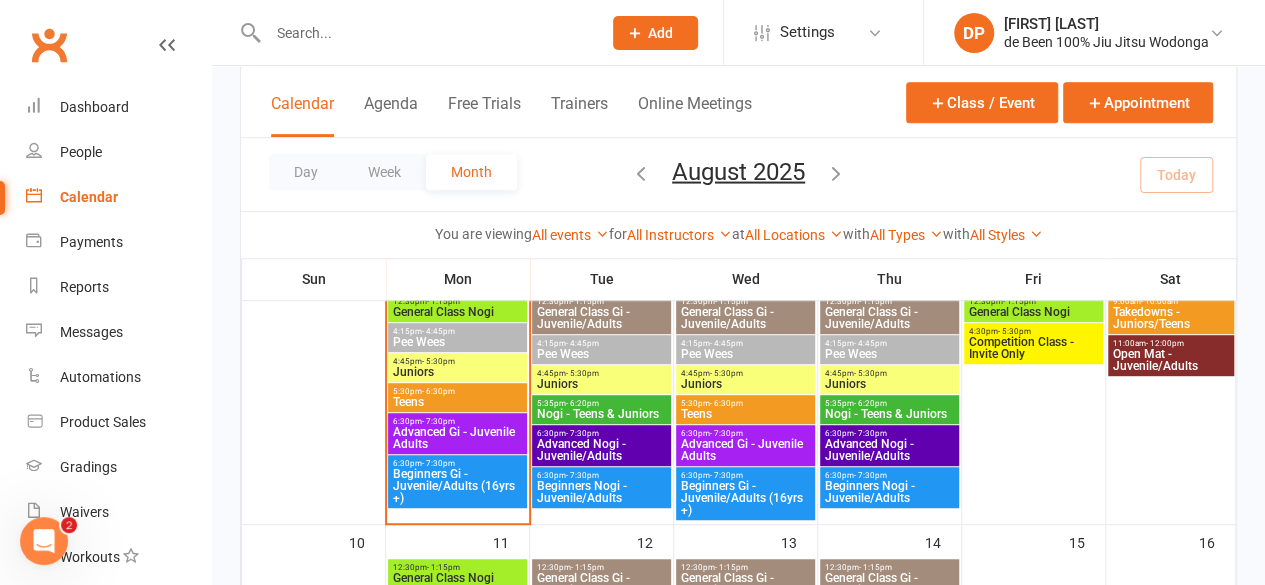 click on "- 5:30pm" at bounding box center (438, 361) 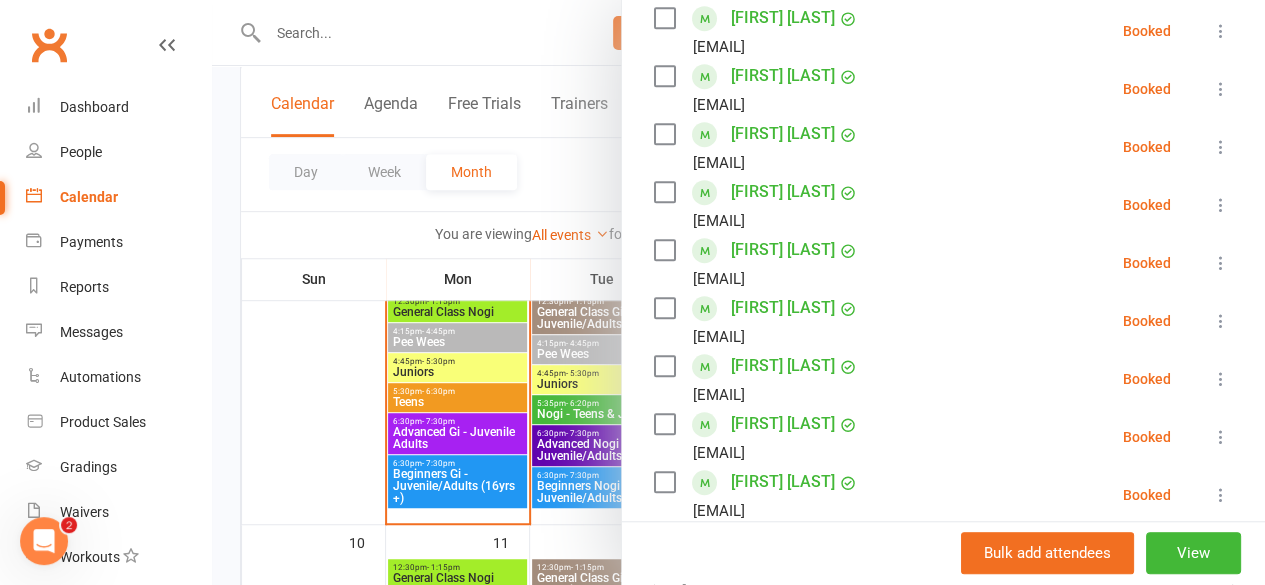 scroll, scrollTop: 556, scrollLeft: 0, axis: vertical 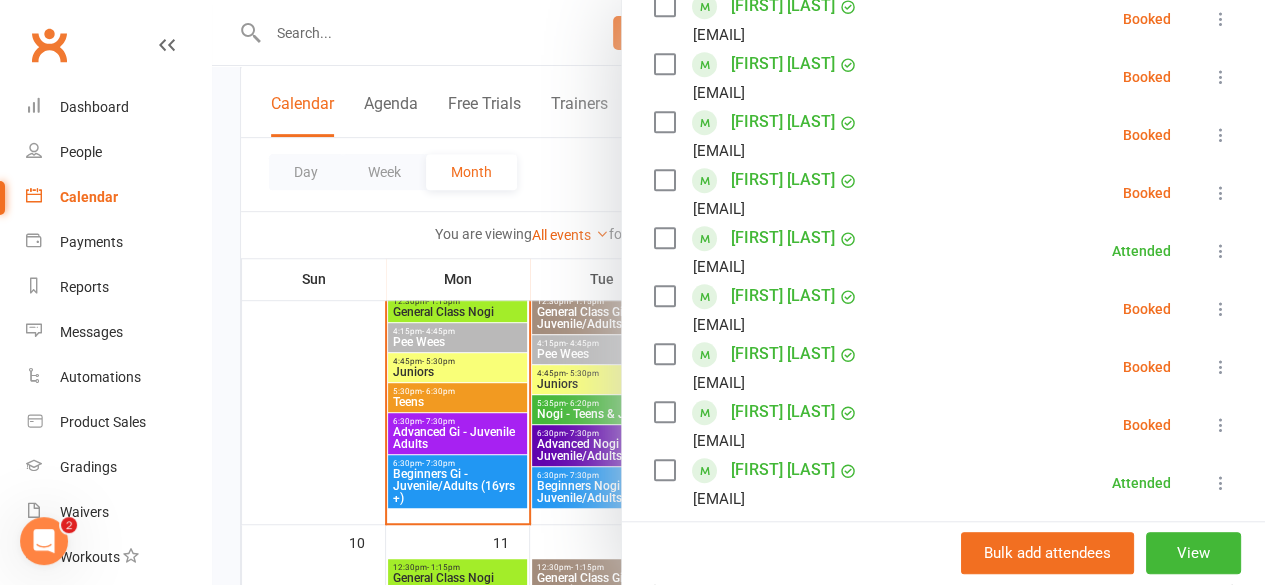click at bounding box center [738, 292] 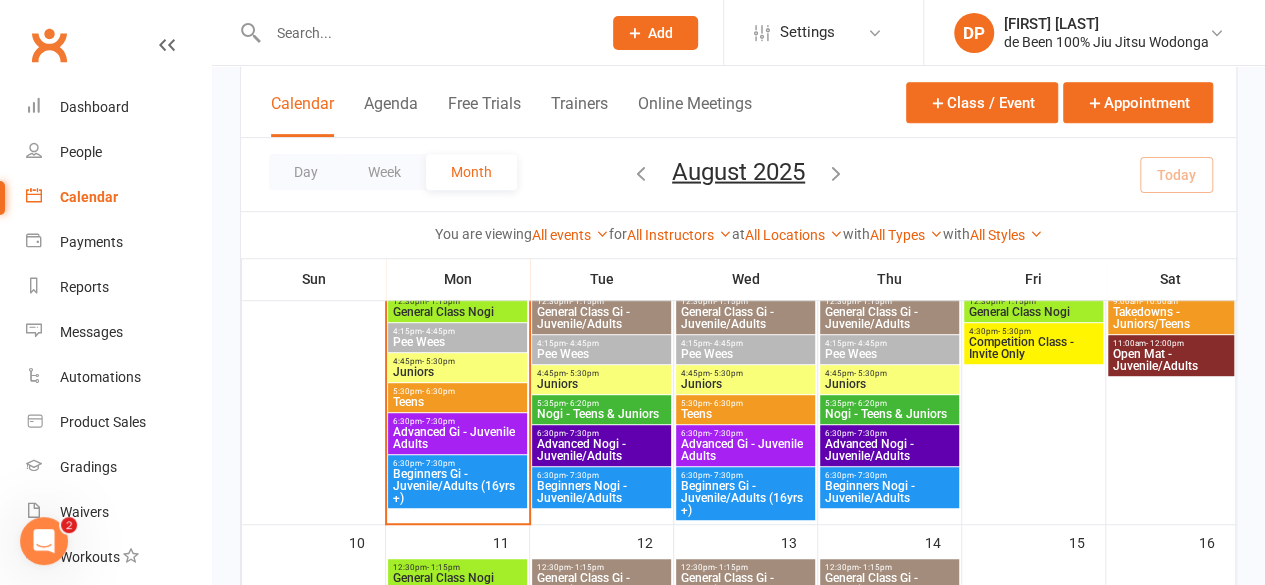click on "- 5:30pm" at bounding box center [438, 361] 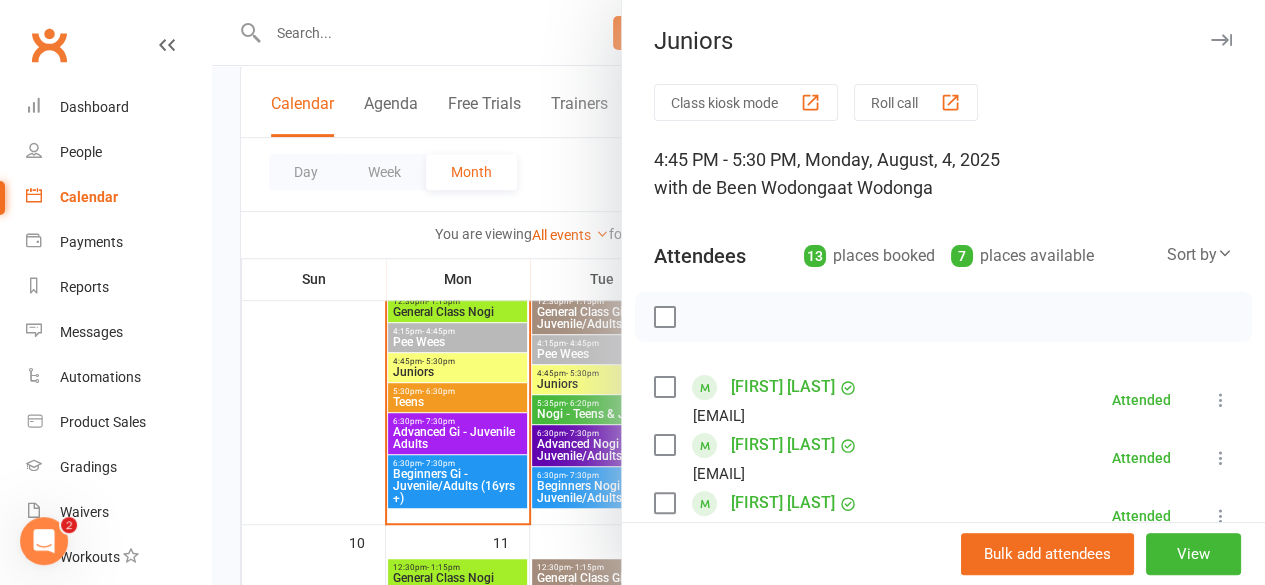 scroll, scrollTop: 0, scrollLeft: 0, axis: both 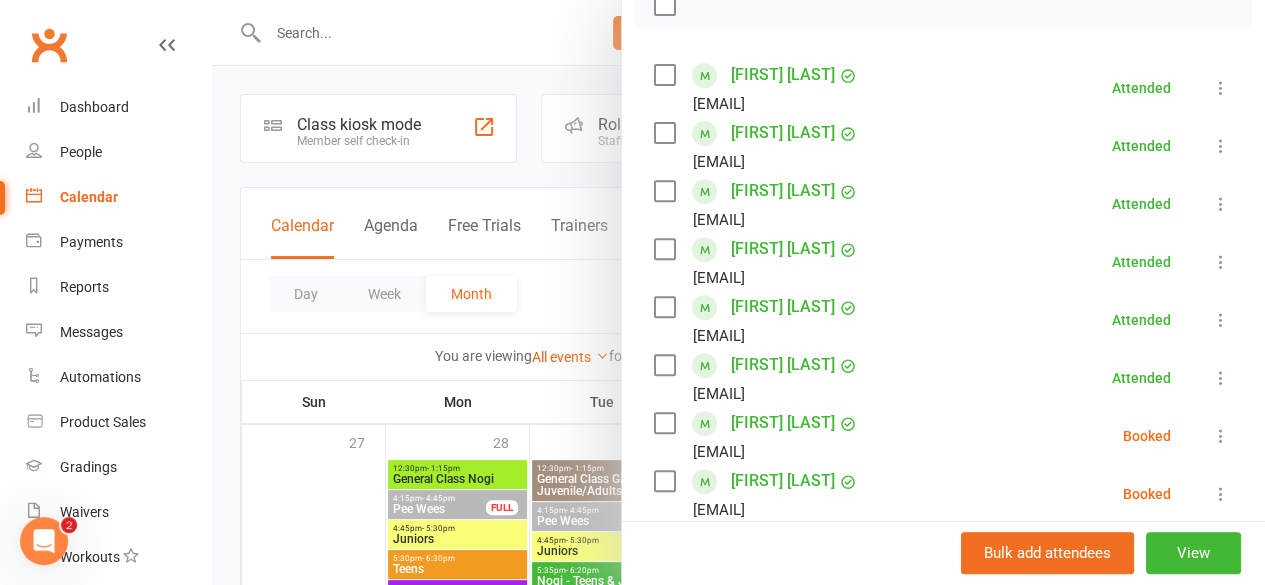 click on "[EMAIL]" at bounding box center (760, 452) 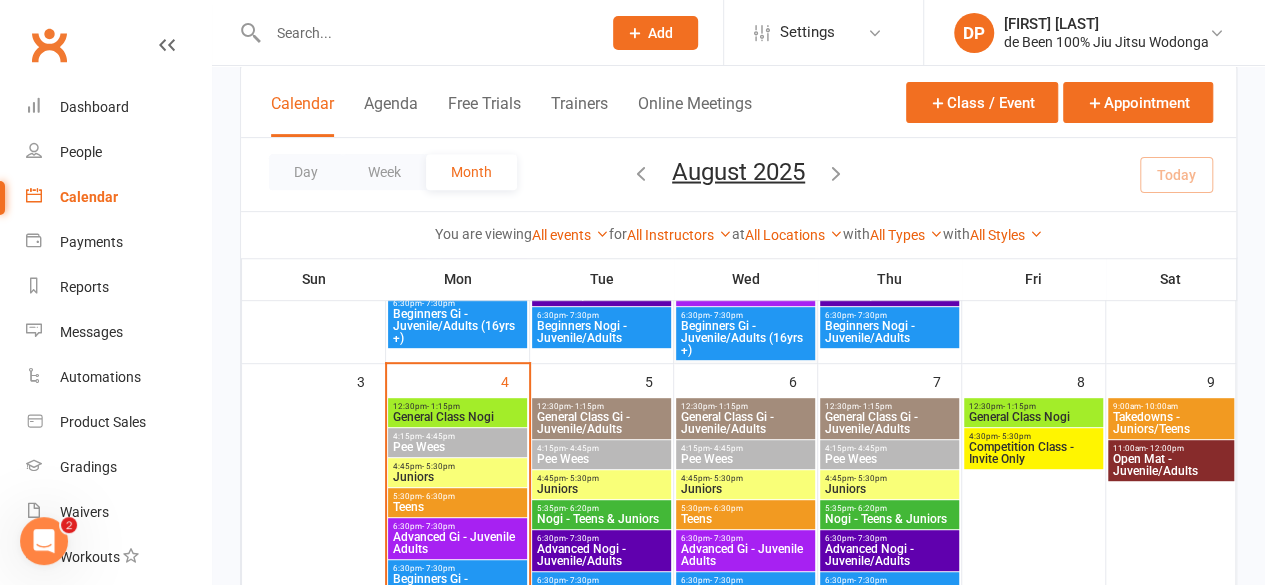 scroll, scrollTop: 336, scrollLeft: 0, axis: vertical 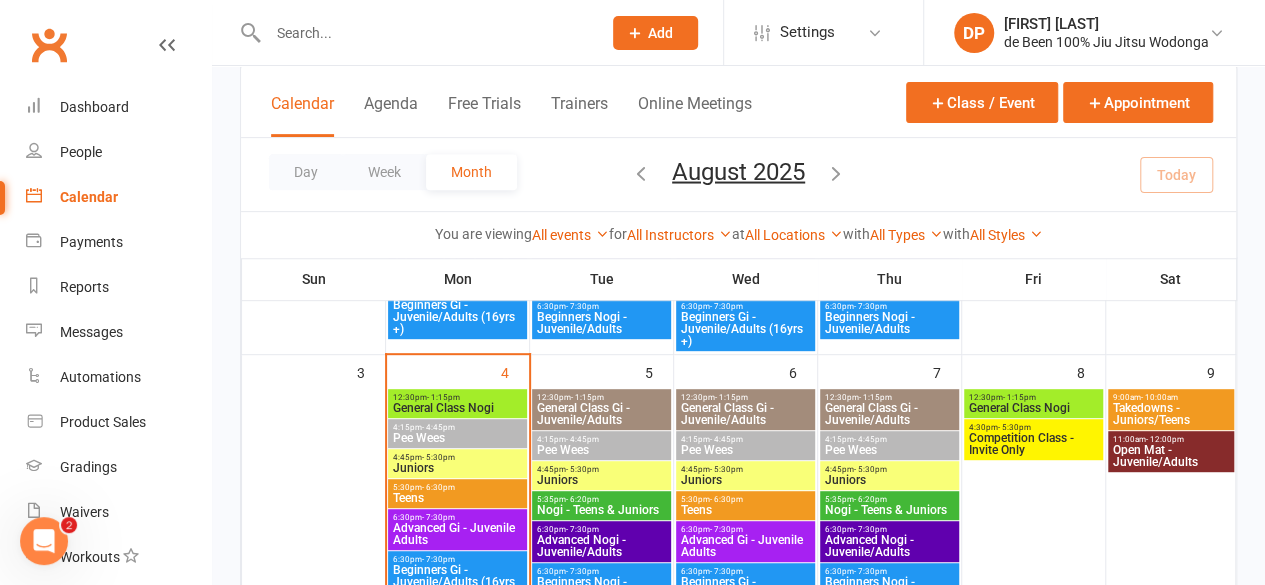 click on "- 5:30pm" at bounding box center (438, 457) 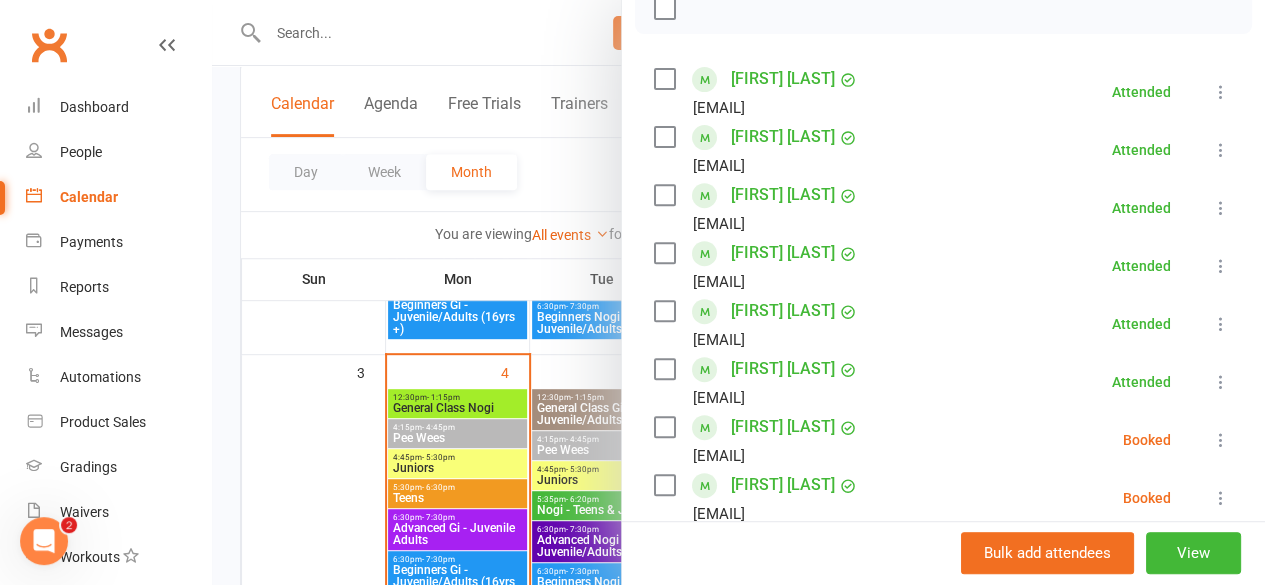 scroll, scrollTop: 312, scrollLeft: 0, axis: vertical 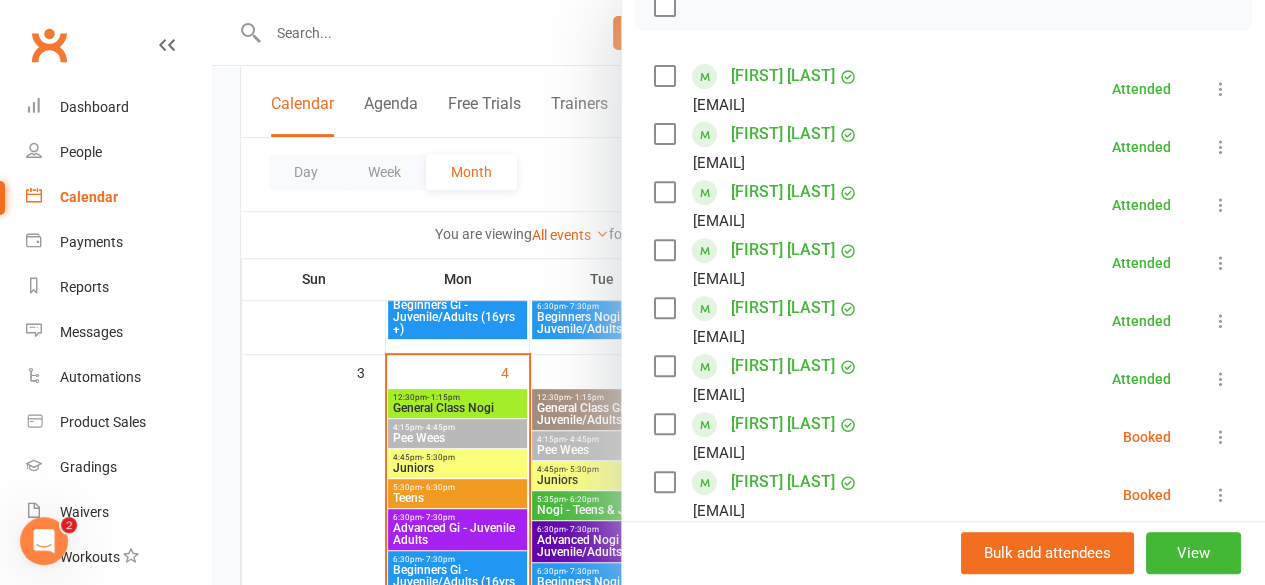 click at bounding box center [1221, 437] 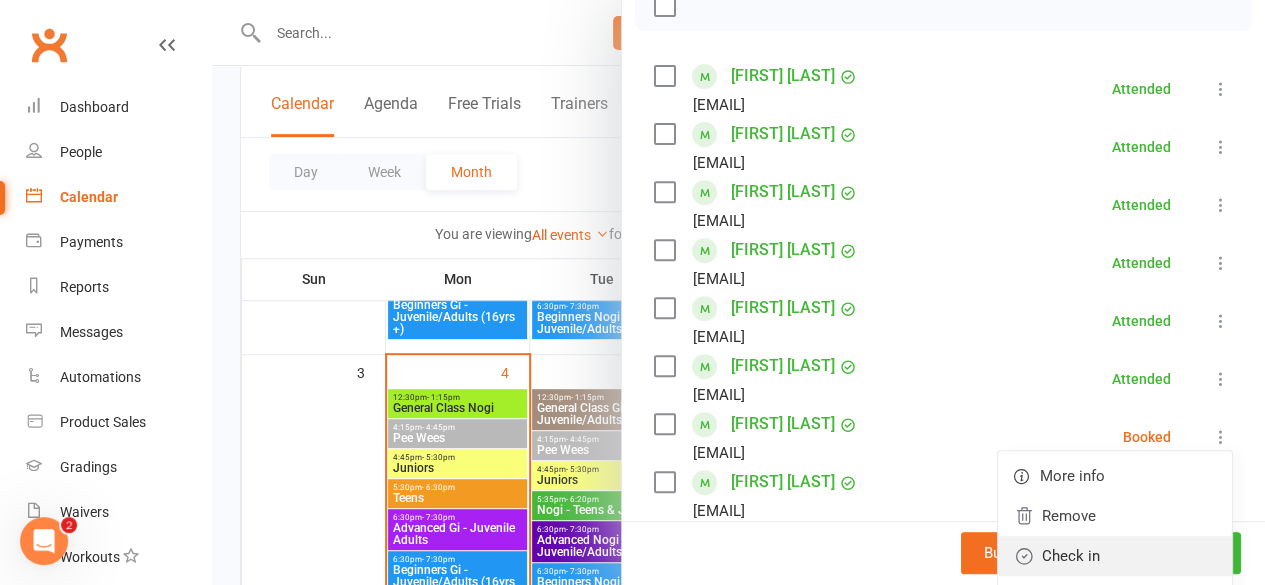 click on "Check in" at bounding box center (1115, 556) 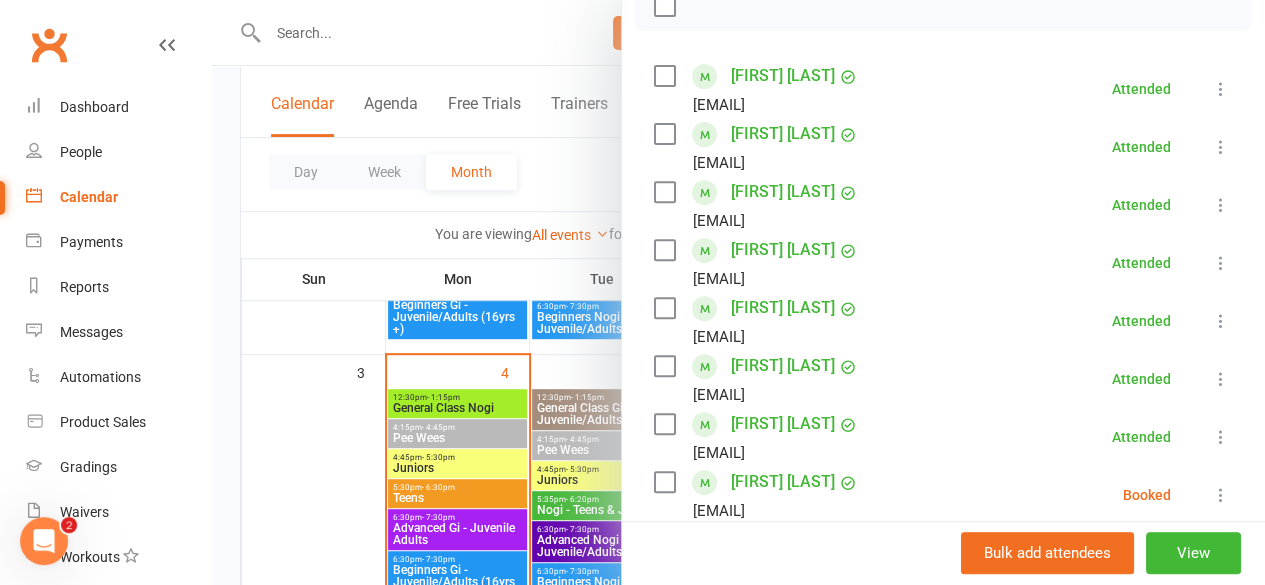 click at bounding box center [1221, 495] 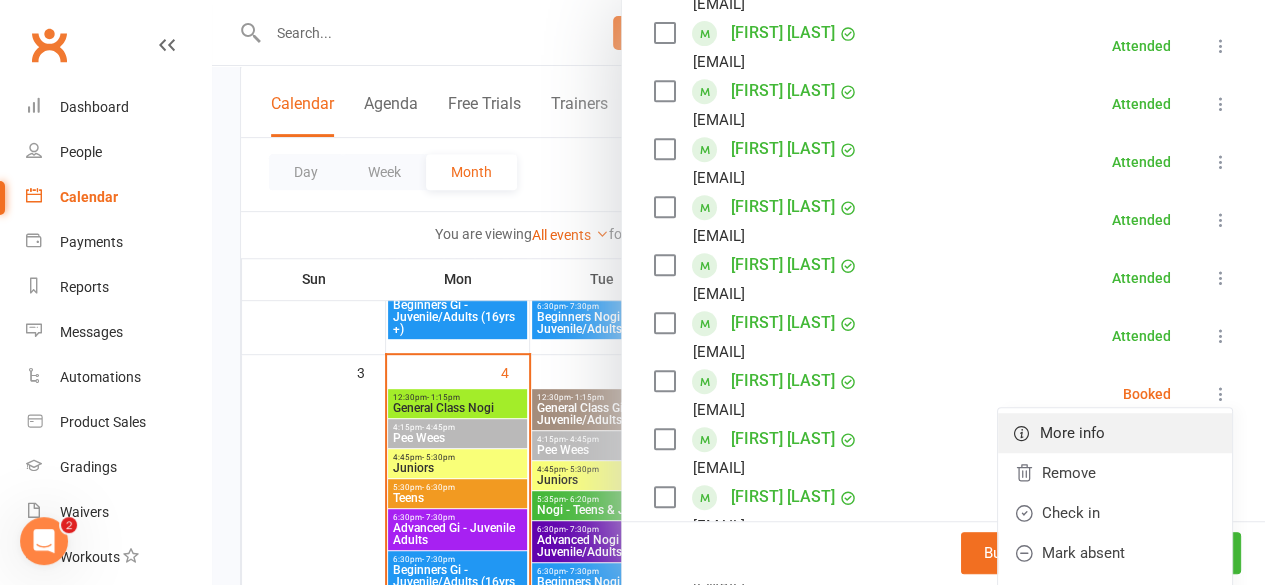 scroll, scrollTop: 414, scrollLeft: 0, axis: vertical 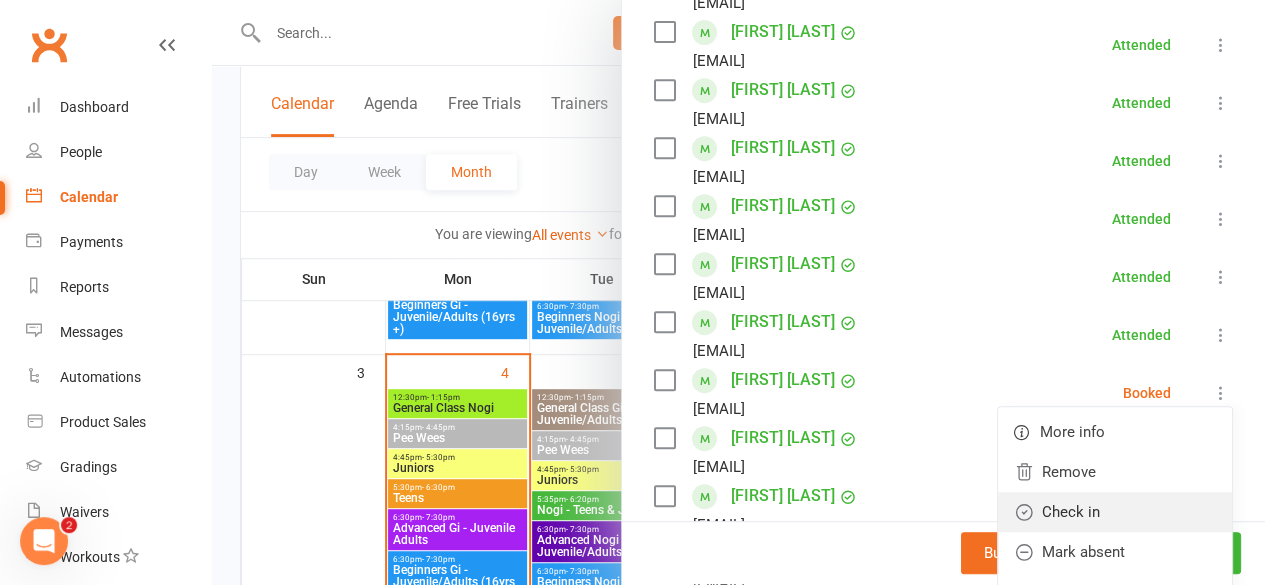 click on "Check in" at bounding box center [1115, 512] 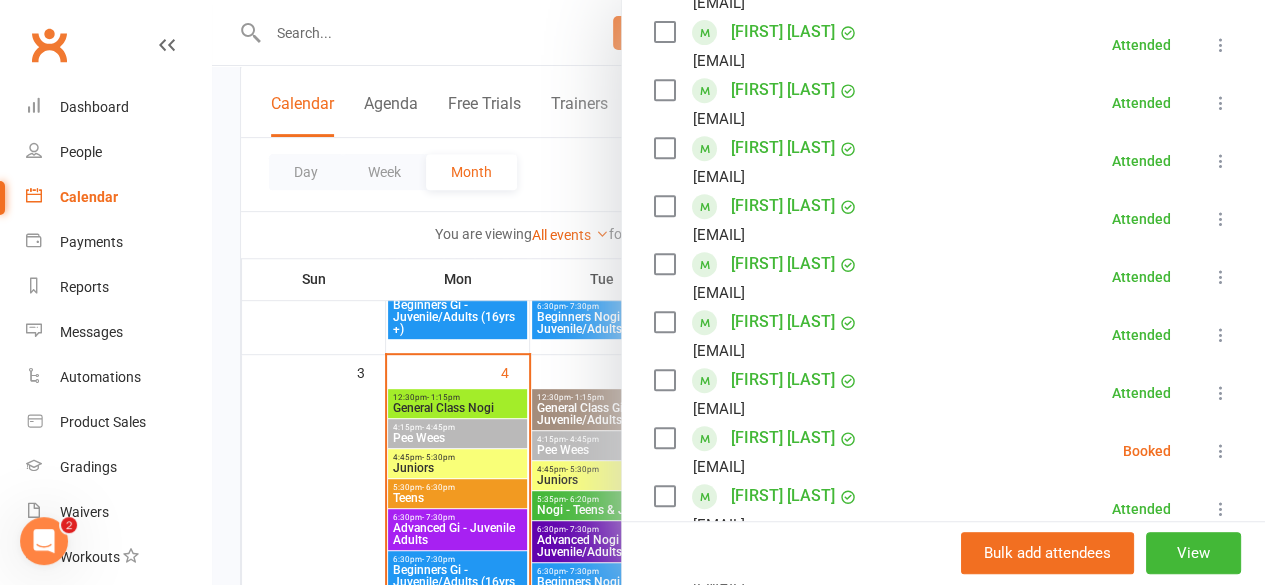 click at bounding box center [1221, 451] 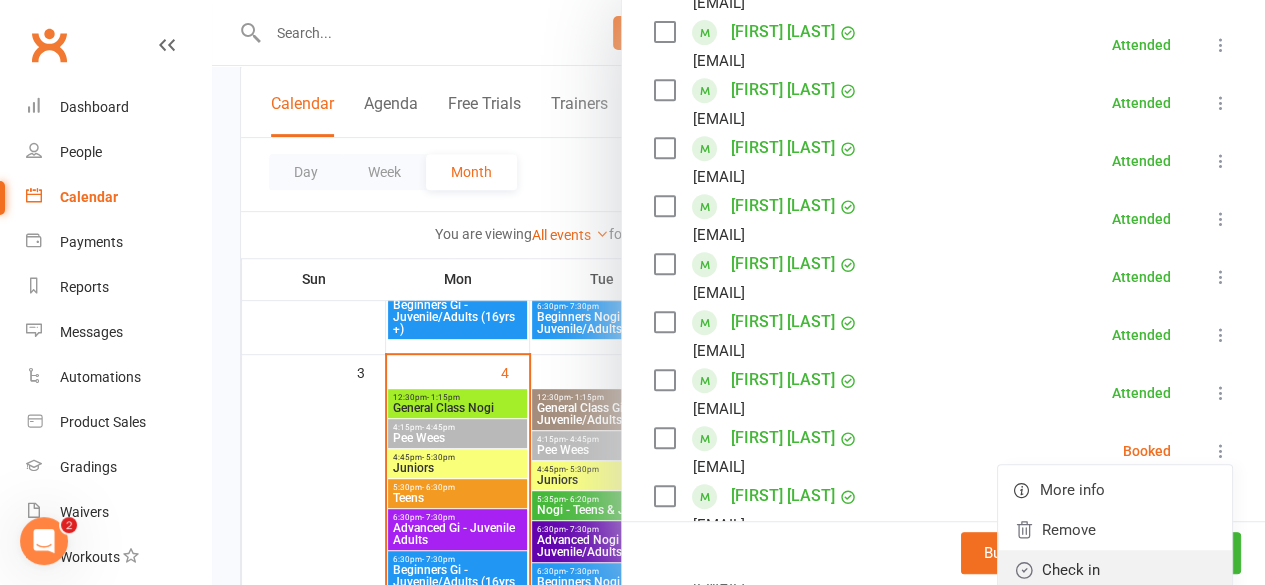 click on "Check in" at bounding box center [1115, 570] 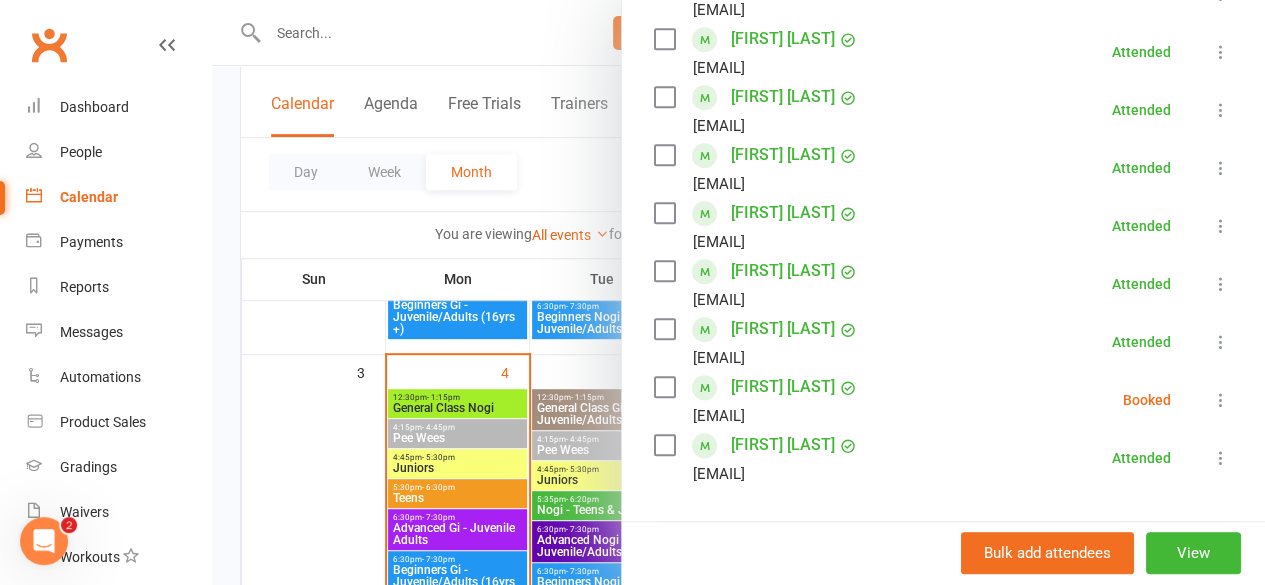 scroll, scrollTop: 698, scrollLeft: 0, axis: vertical 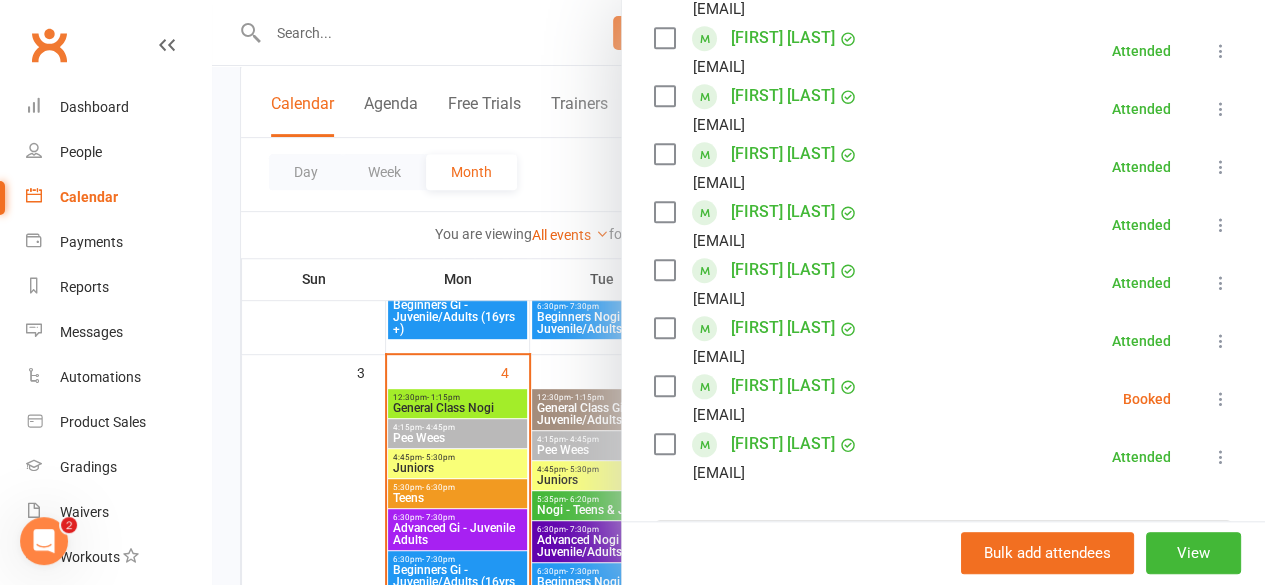 click at bounding box center [1221, 399] 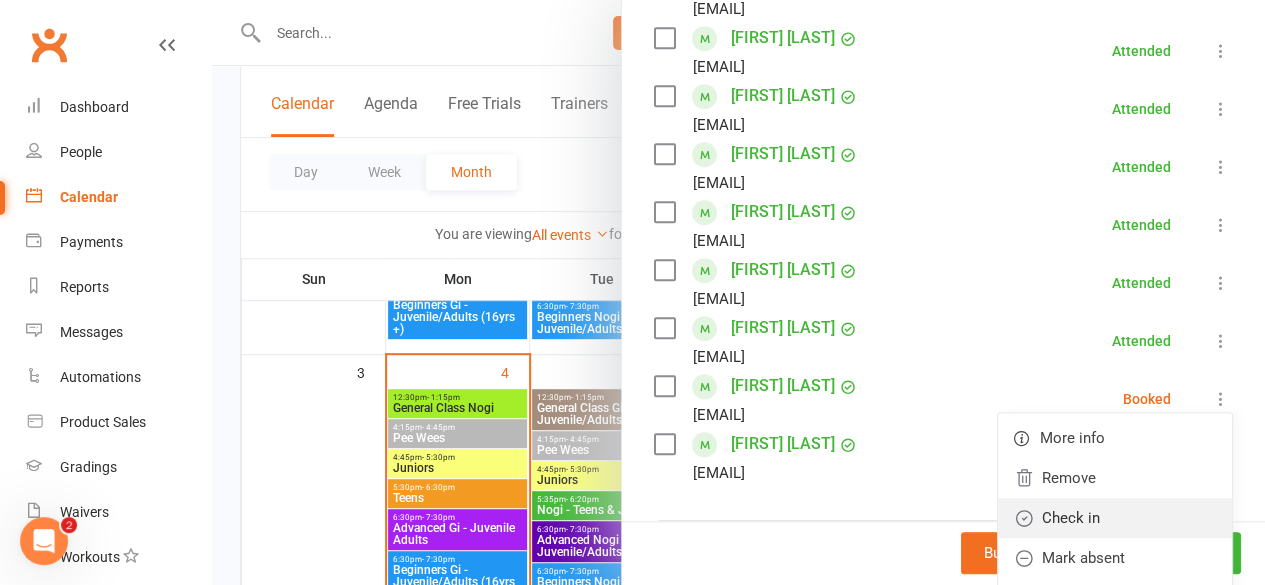 click on "Check in" at bounding box center [1115, 518] 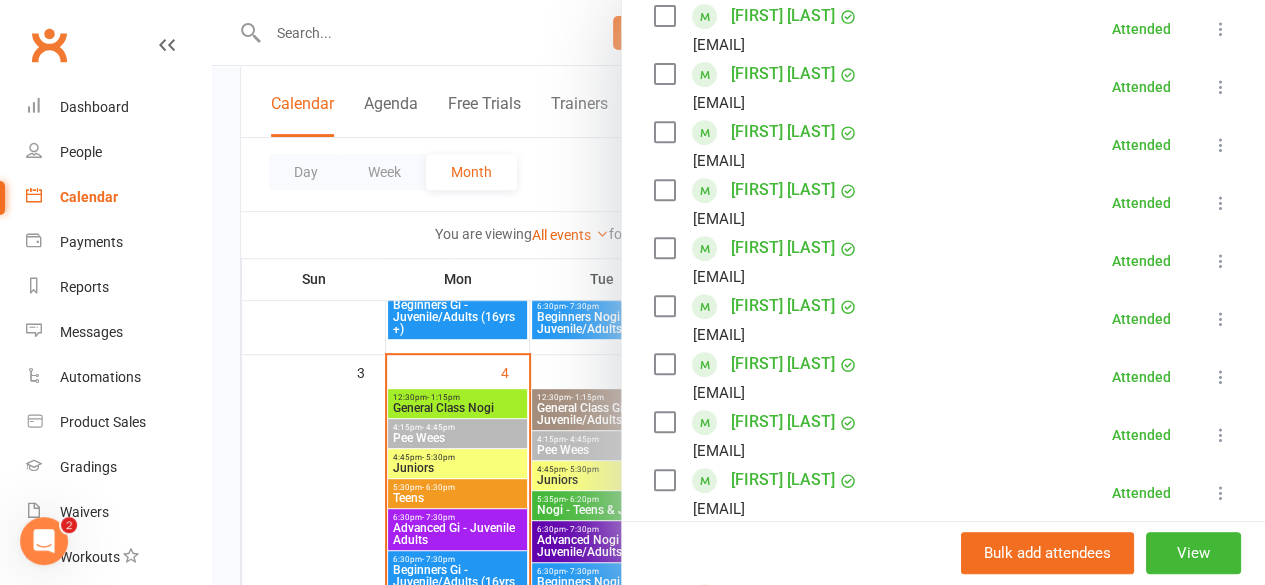 scroll, scrollTop: 367, scrollLeft: 0, axis: vertical 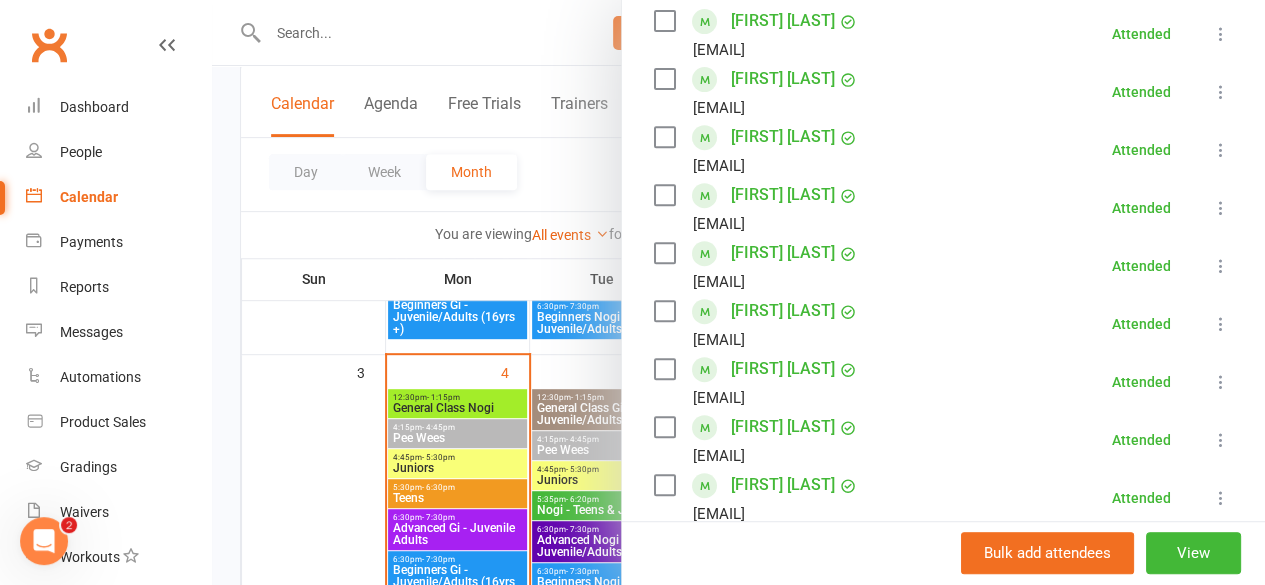 click at bounding box center [738, 292] 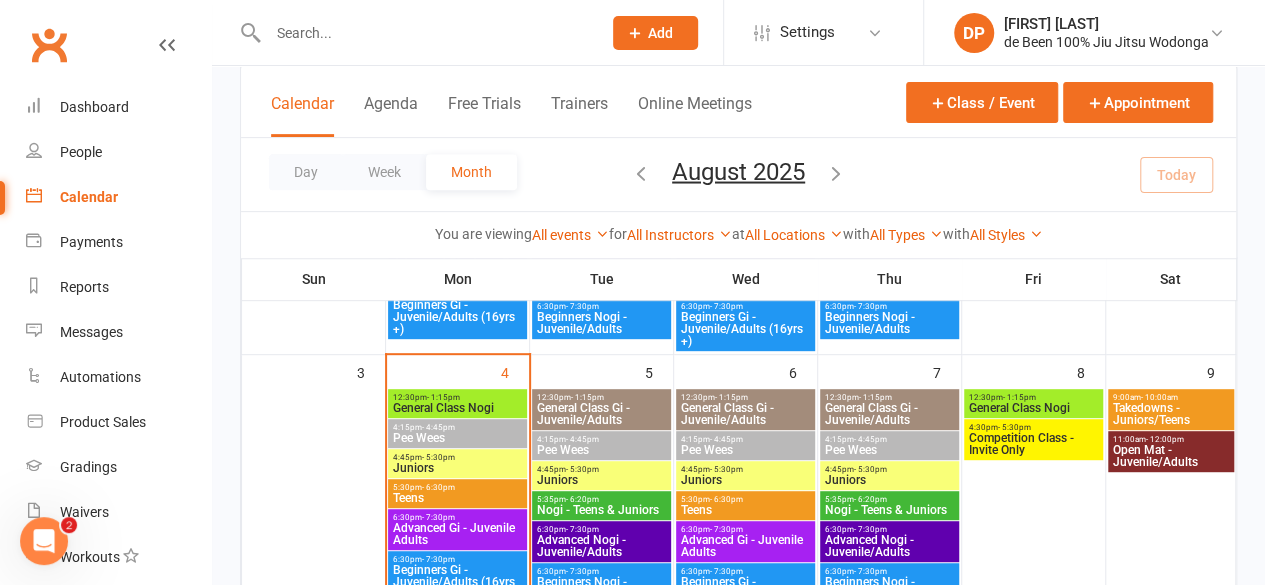 click on "- 6:30pm" at bounding box center (438, 487) 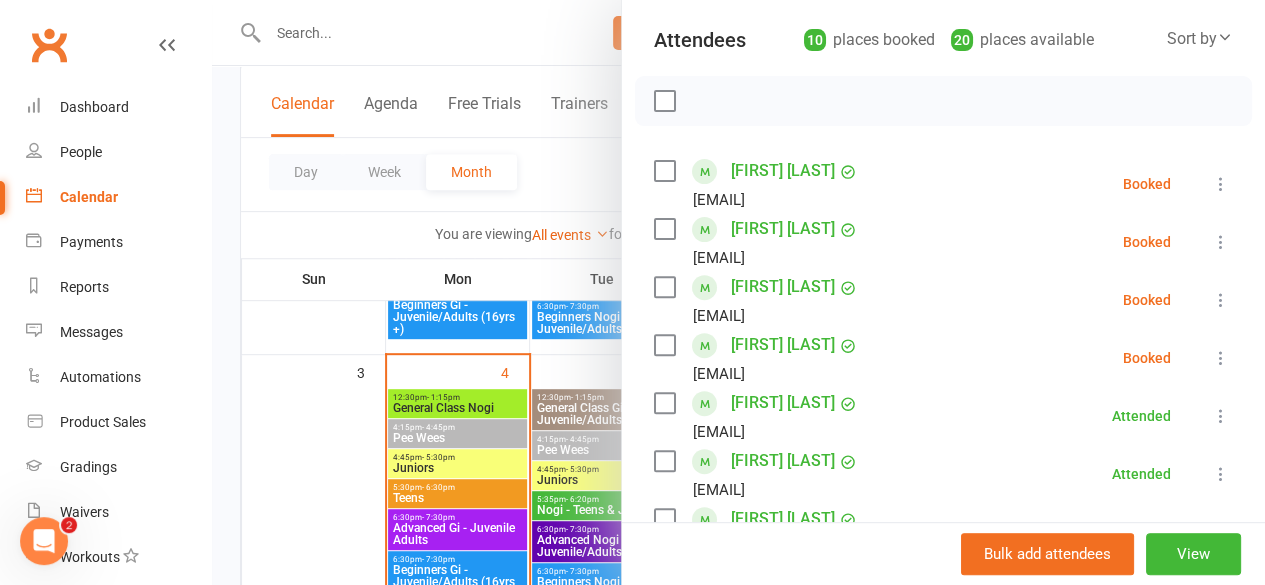 scroll, scrollTop: 0, scrollLeft: 0, axis: both 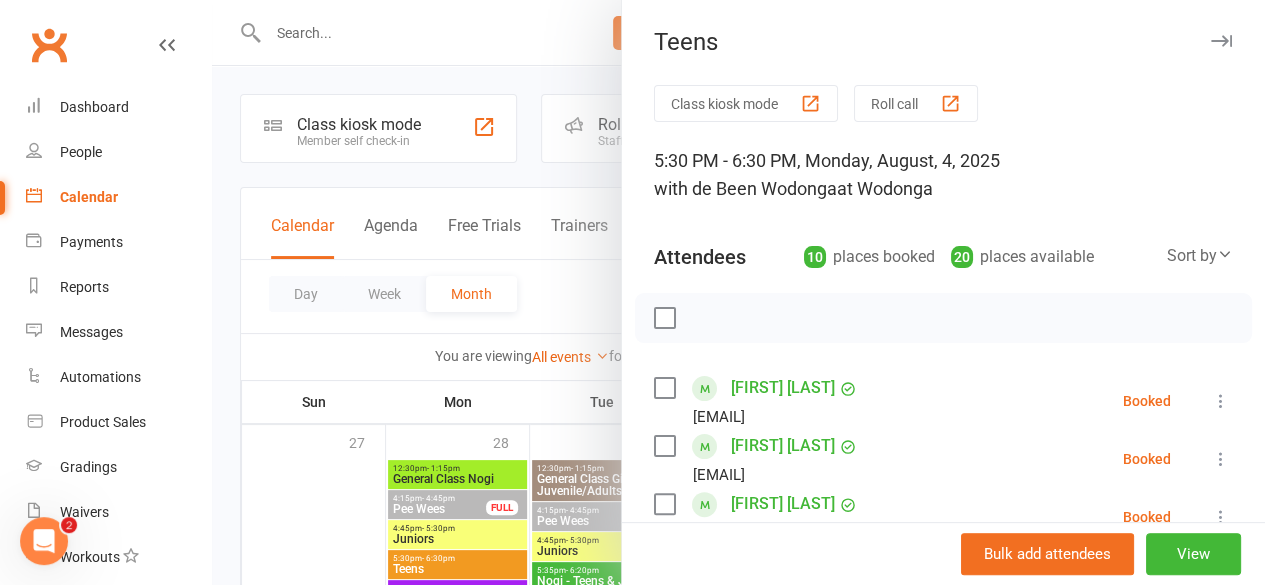 click at bounding box center [738, 292] 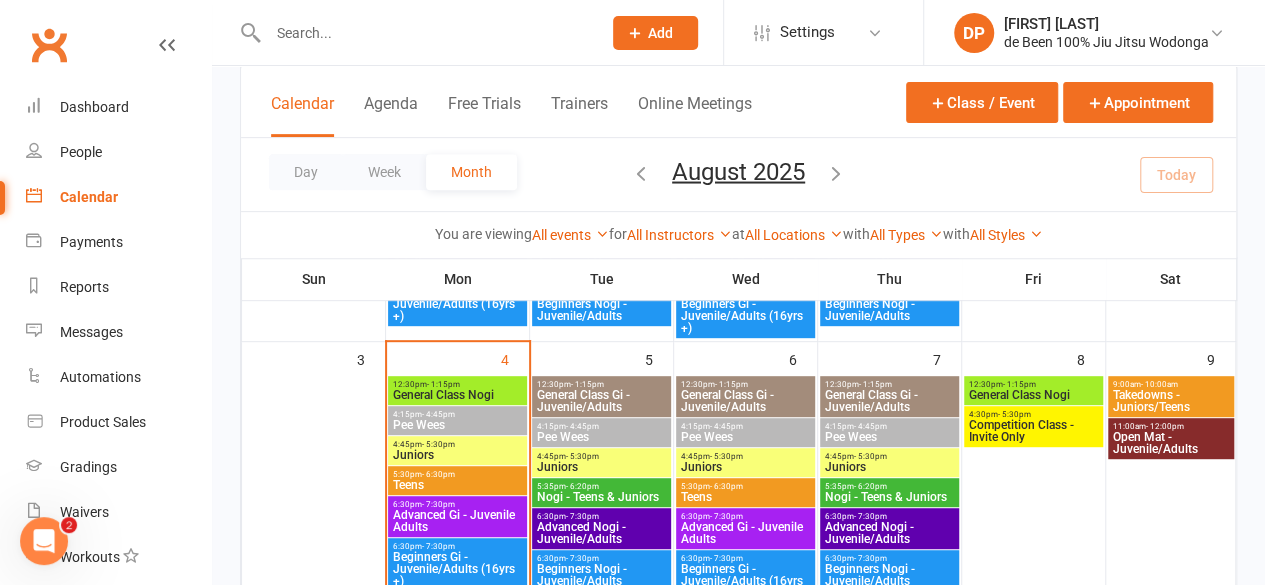 scroll, scrollTop: 353, scrollLeft: 0, axis: vertical 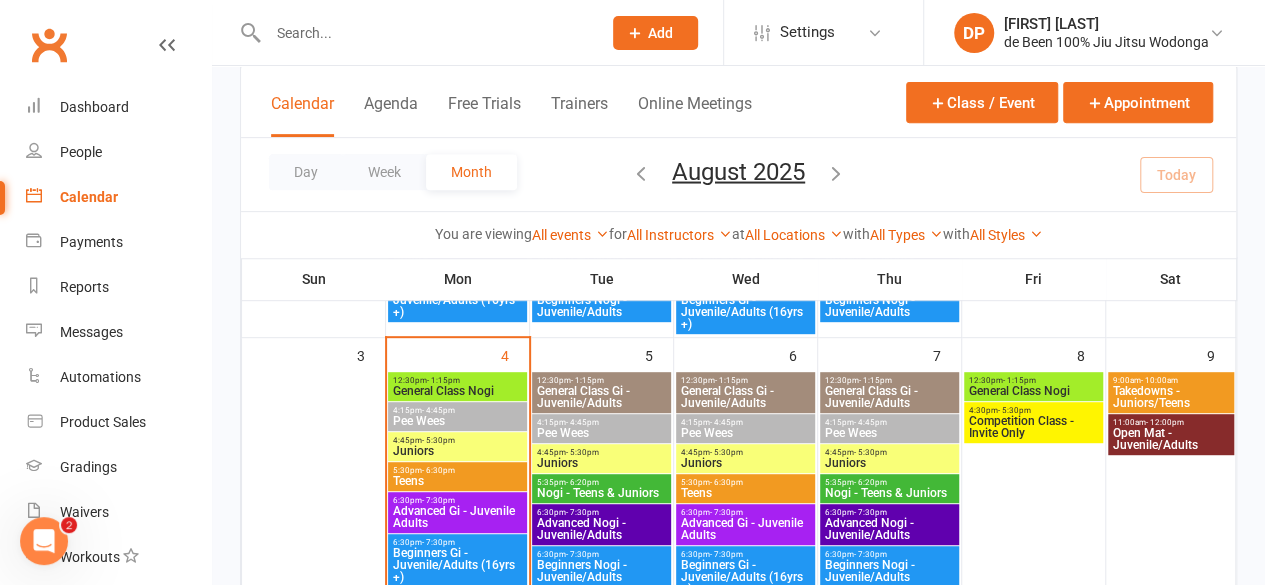 click on "- 6:30pm" at bounding box center (438, 470) 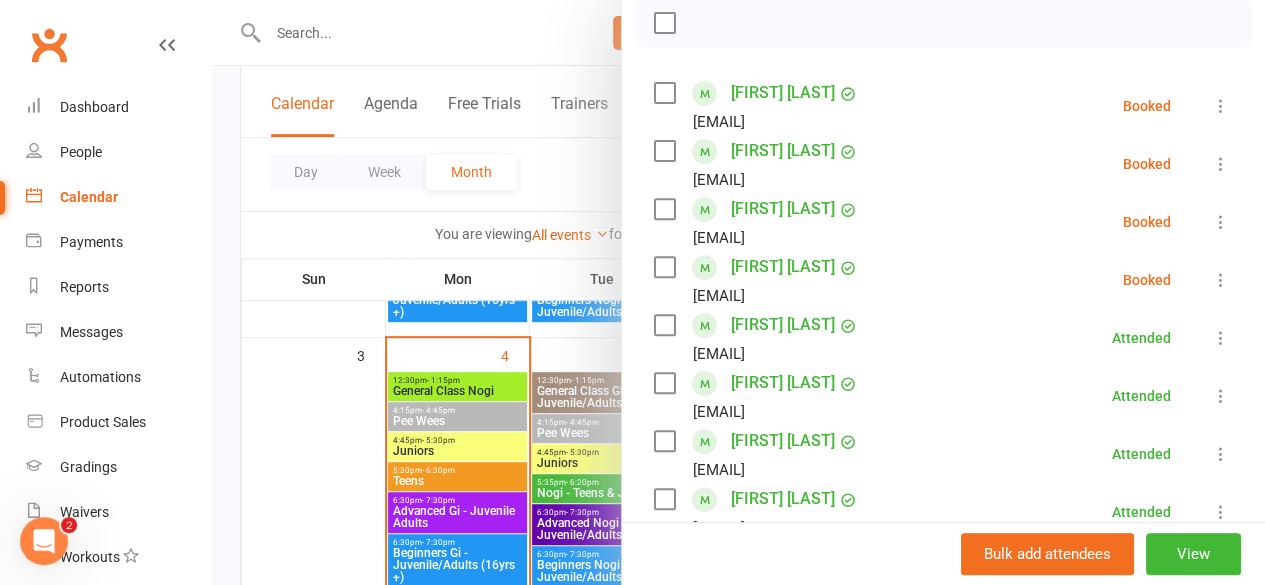 scroll, scrollTop: 269, scrollLeft: 0, axis: vertical 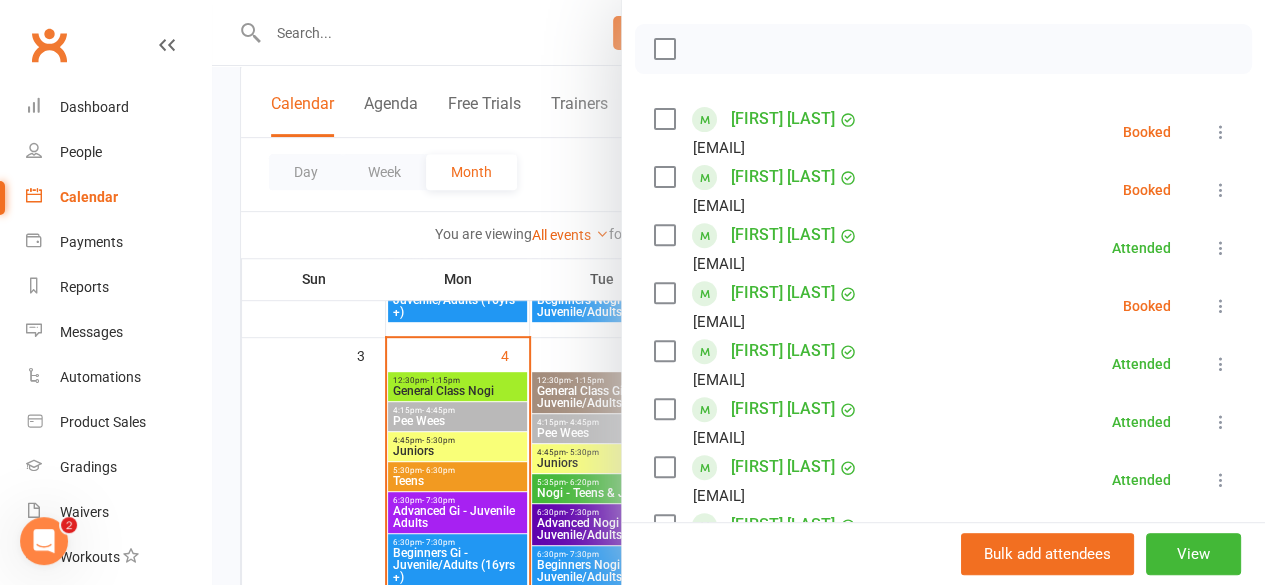 click on "[FIRST] [LAST]  [EMAIL] Booked More info  Remove  Check in  Mark absent  Send message  Enable recurring bookings  All bookings for series" at bounding box center (943, 306) 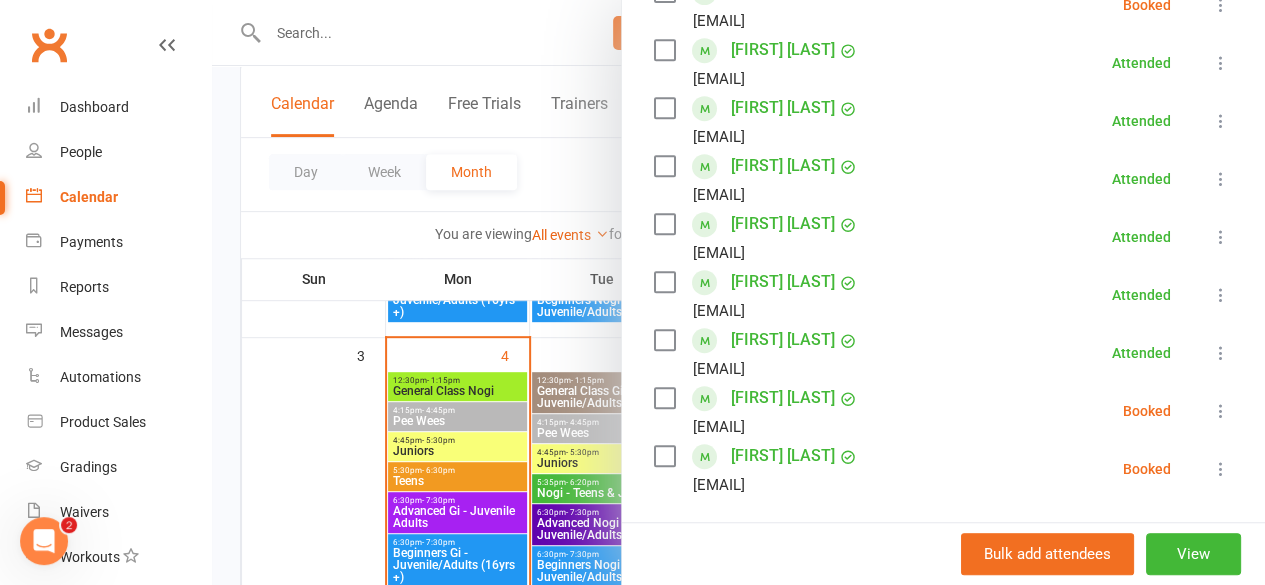 scroll, scrollTop: 455, scrollLeft: 0, axis: vertical 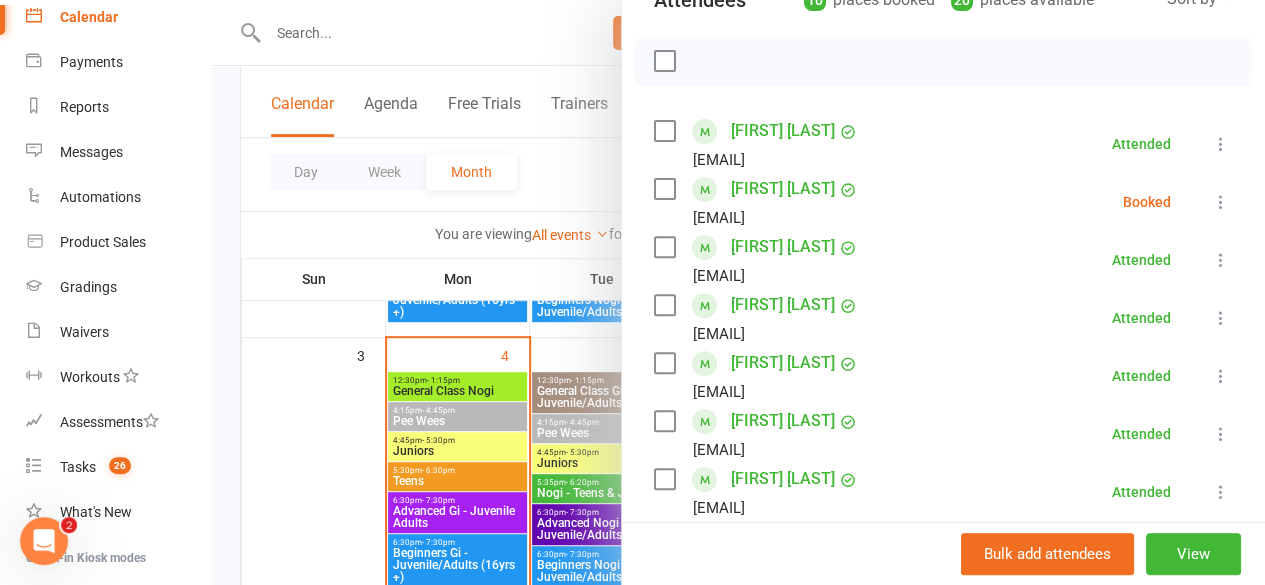 click at bounding box center (738, 292) 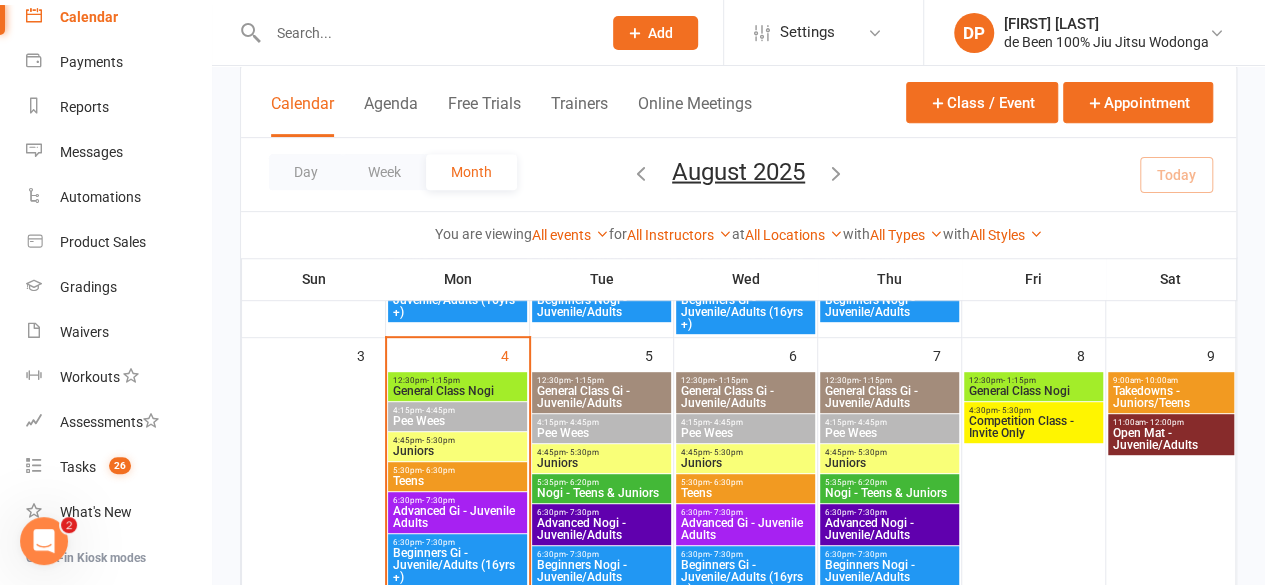 click on "Advanced Gi - Juvenile Adults" at bounding box center [457, 517] 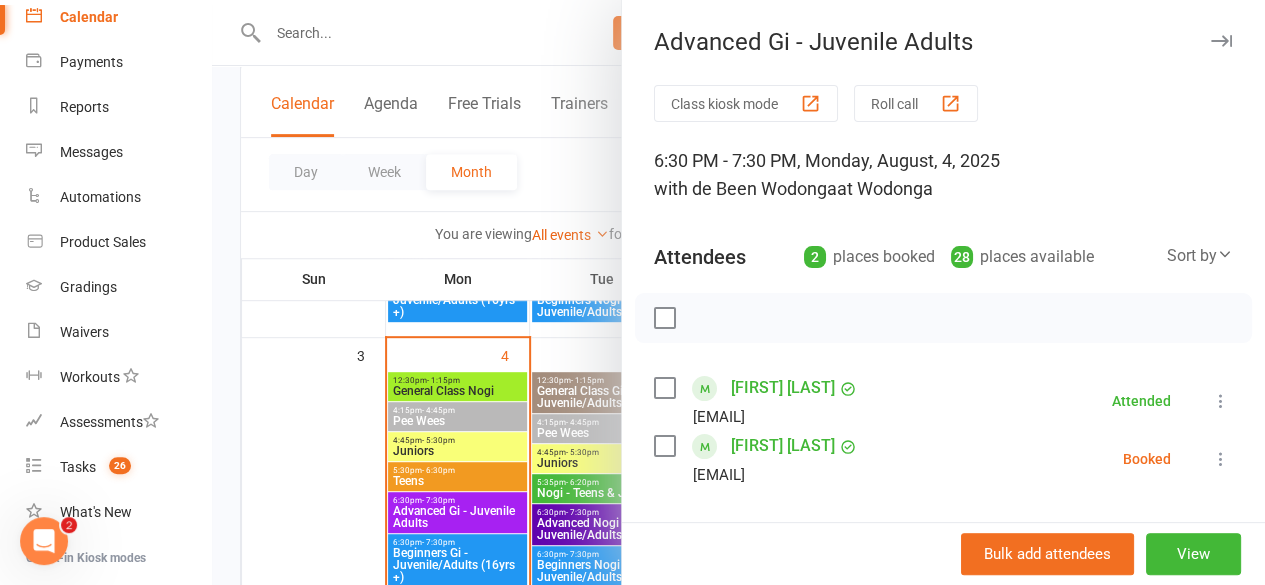 click at bounding box center [738, 292] 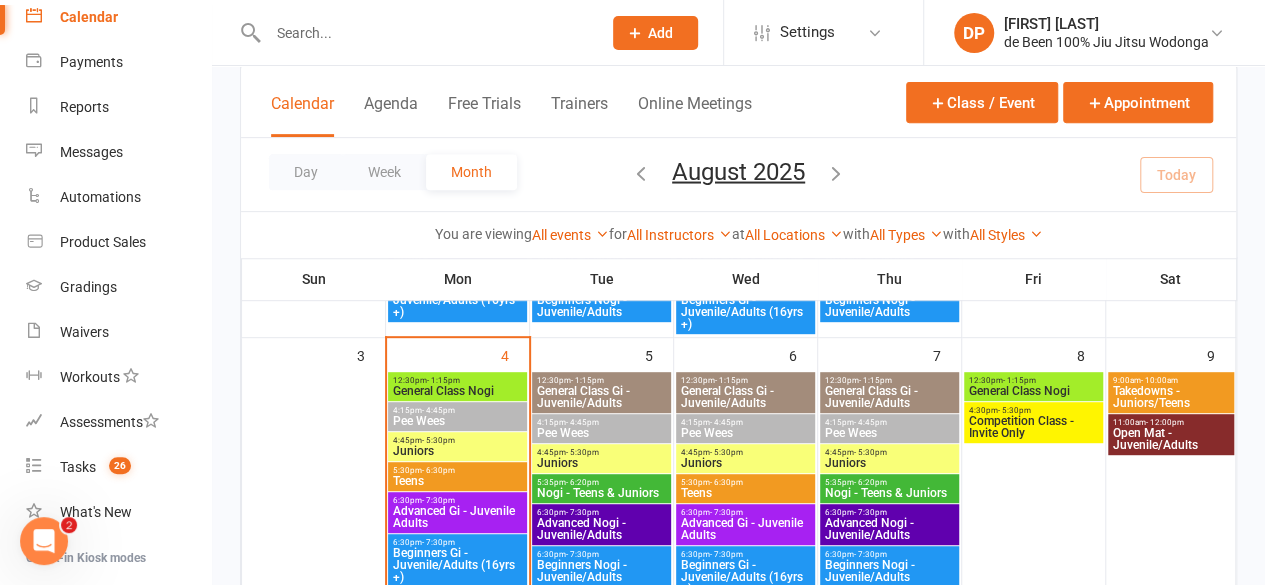 click on "Beginners Gi - Juvenile/Adults (16yrs +)" at bounding box center [457, 565] 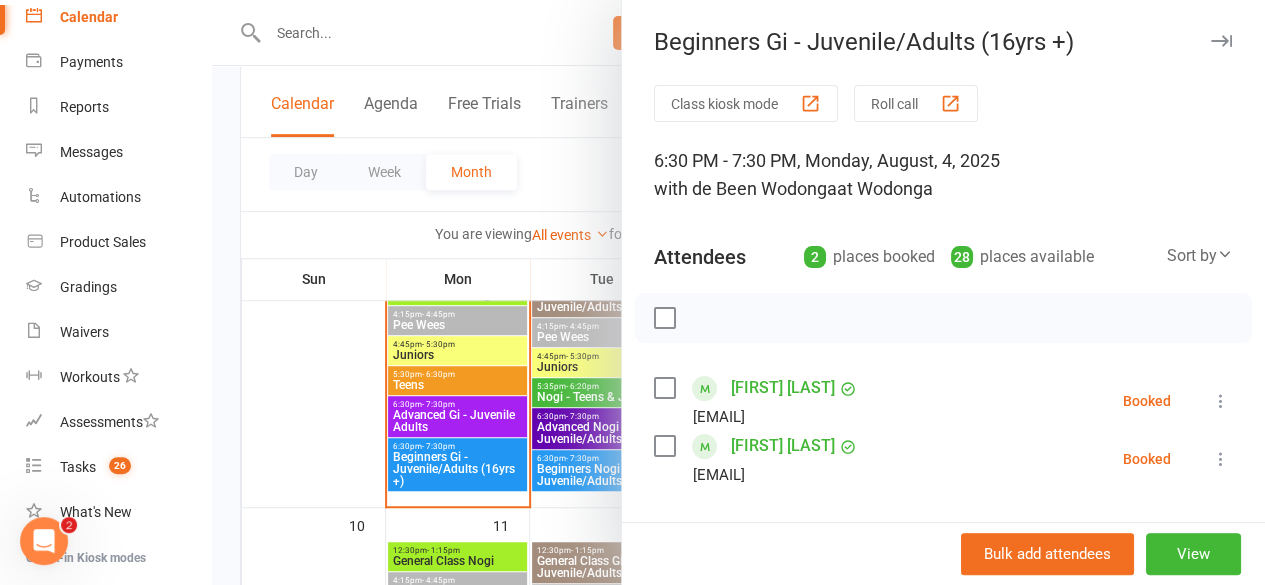 scroll, scrollTop: 443, scrollLeft: 0, axis: vertical 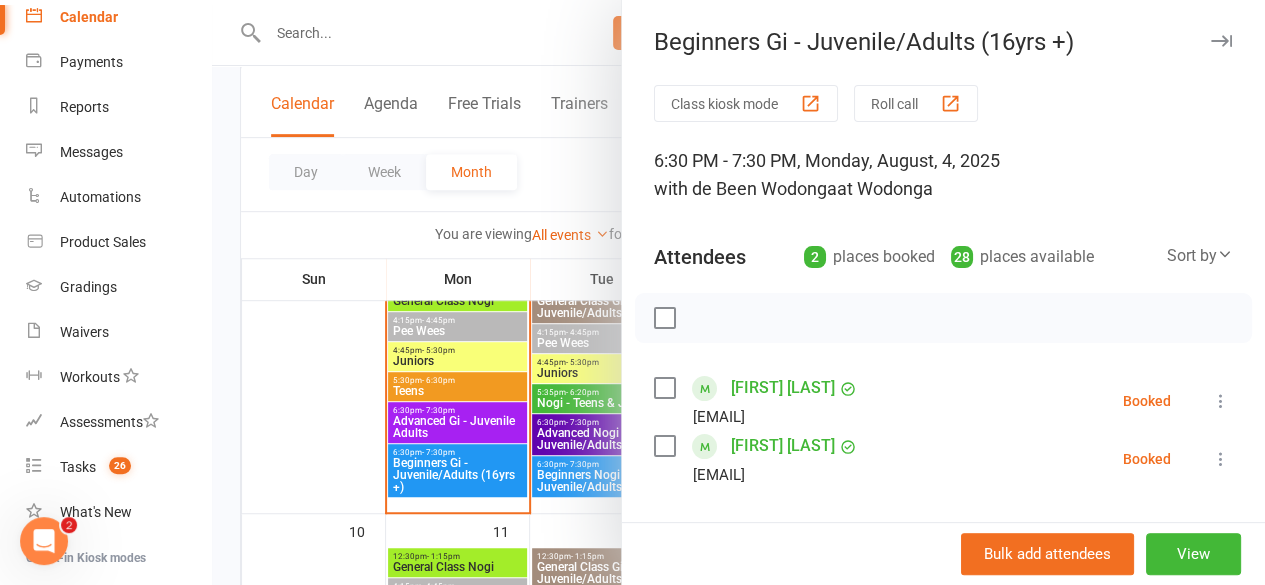 click at bounding box center (738, 292) 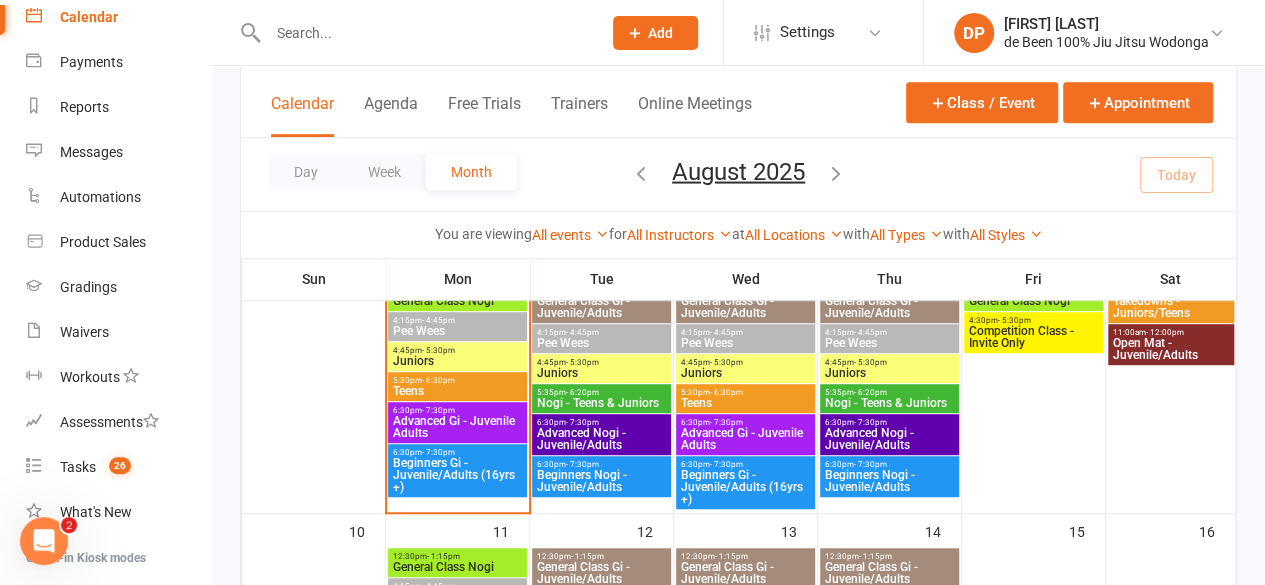 click on "- 5:30pm" at bounding box center (438, 350) 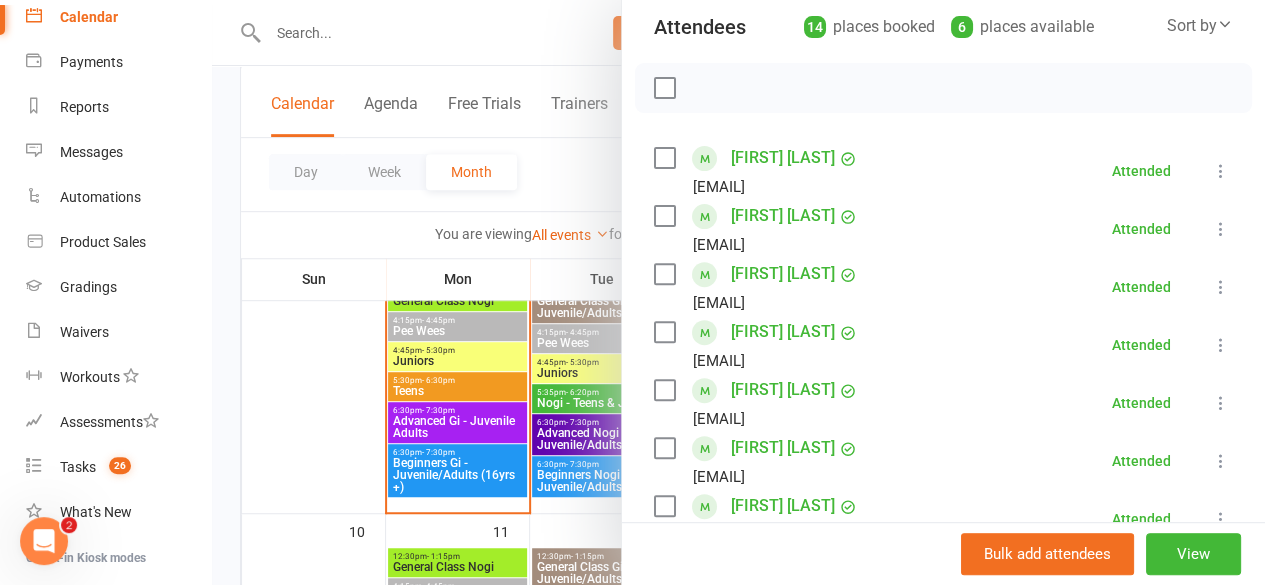 scroll, scrollTop: 234, scrollLeft: 0, axis: vertical 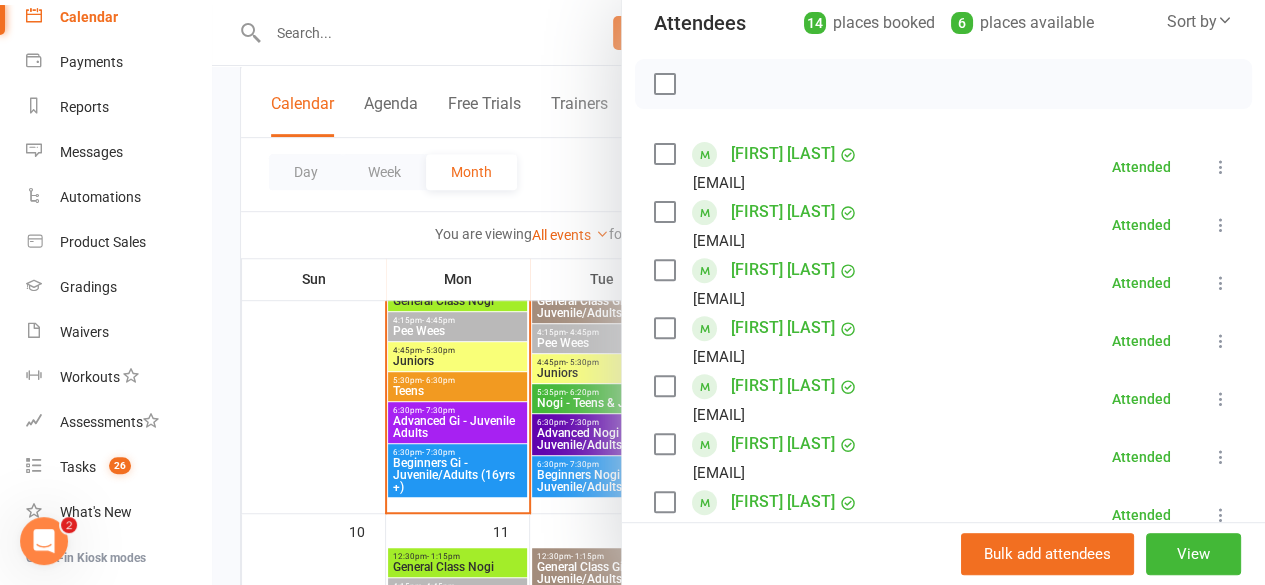 click on "[FIRST] [LAST]" at bounding box center [783, 328] 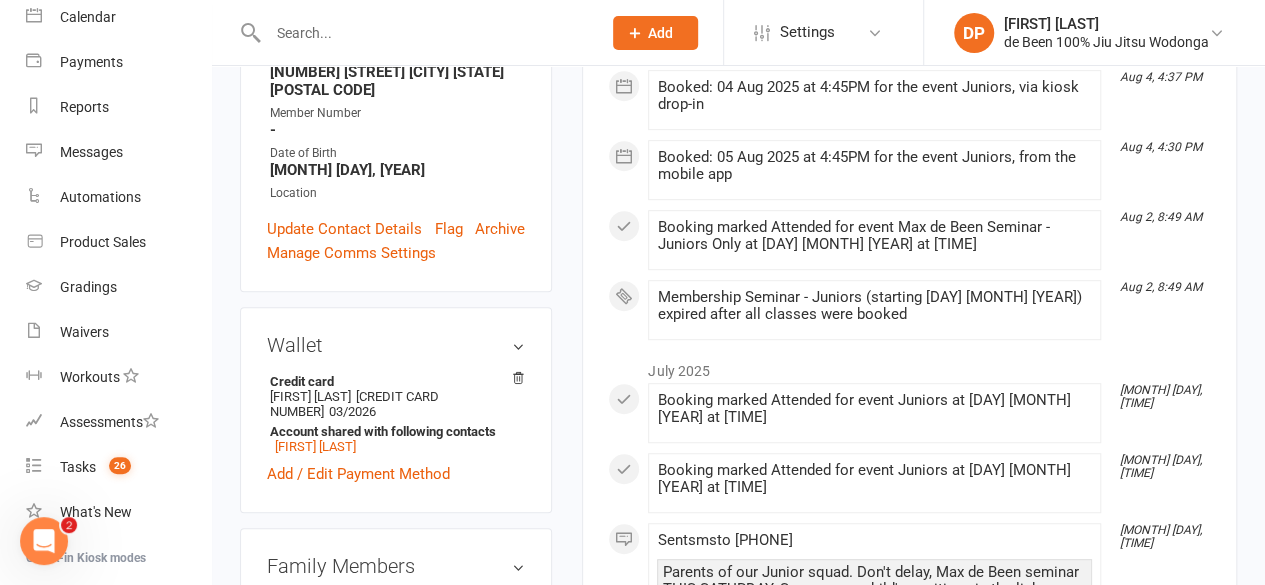scroll, scrollTop: 441, scrollLeft: 0, axis: vertical 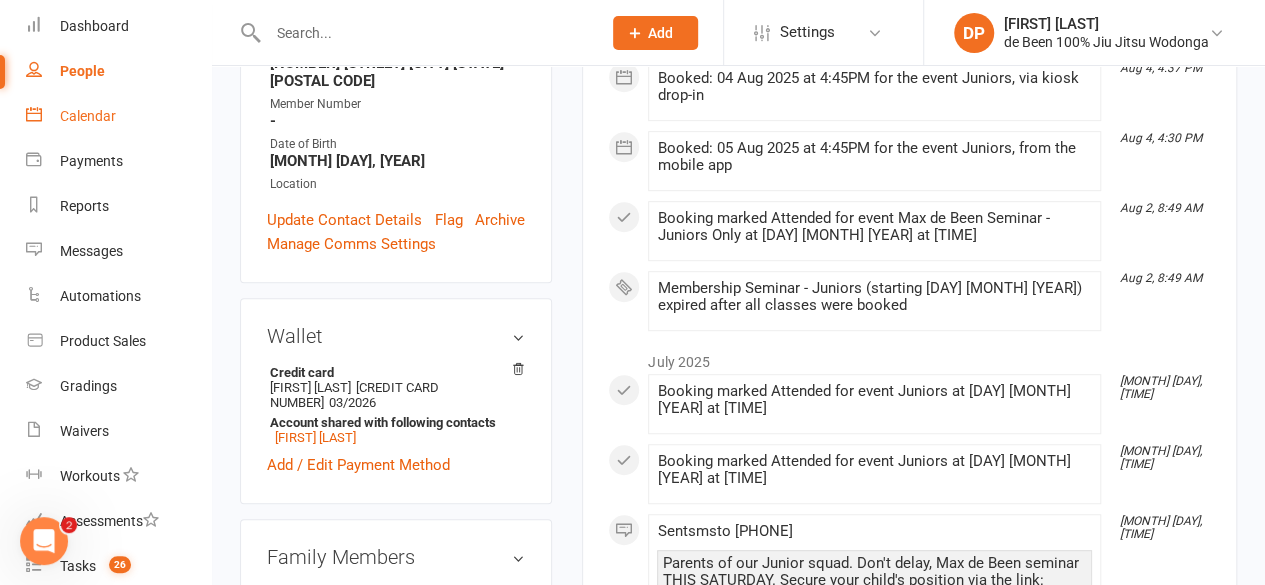 click on "Calendar" at bounding box center [88, 116] 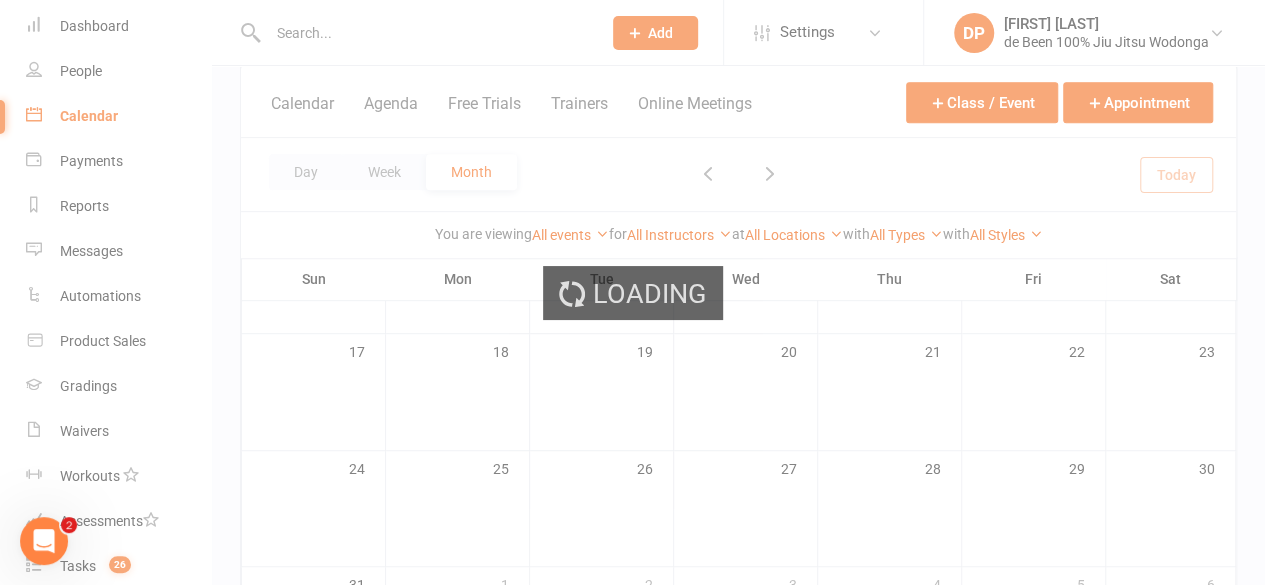 scroll, scrollTop: 0, scrollLeft: 0, axis: both 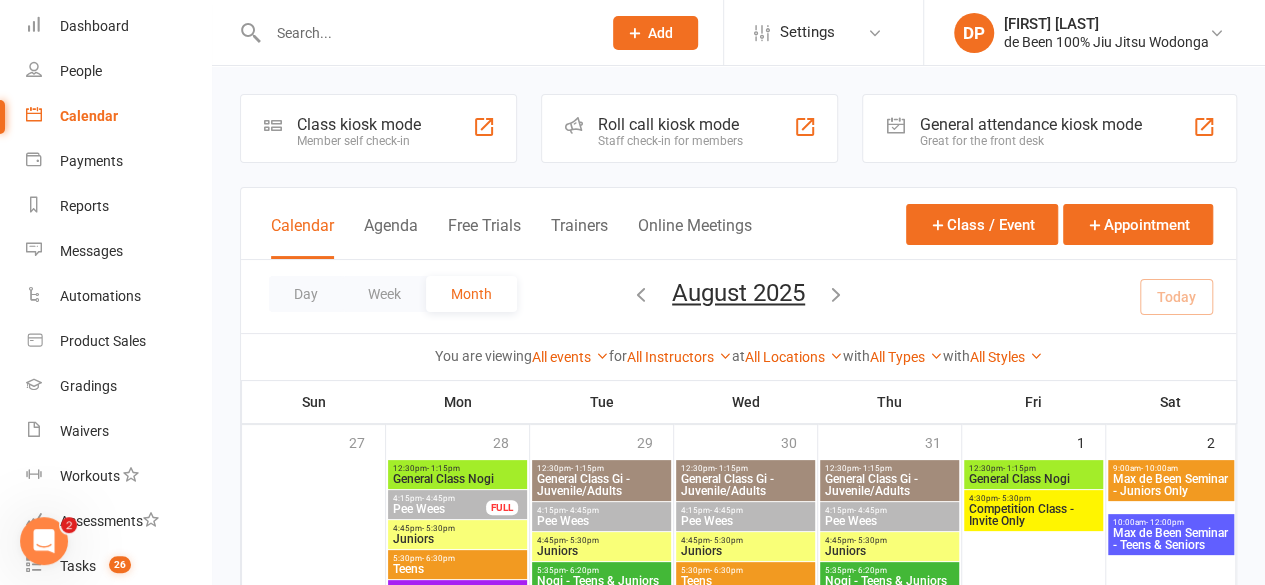 click on "Calendar" at bounding box center [302, 237] 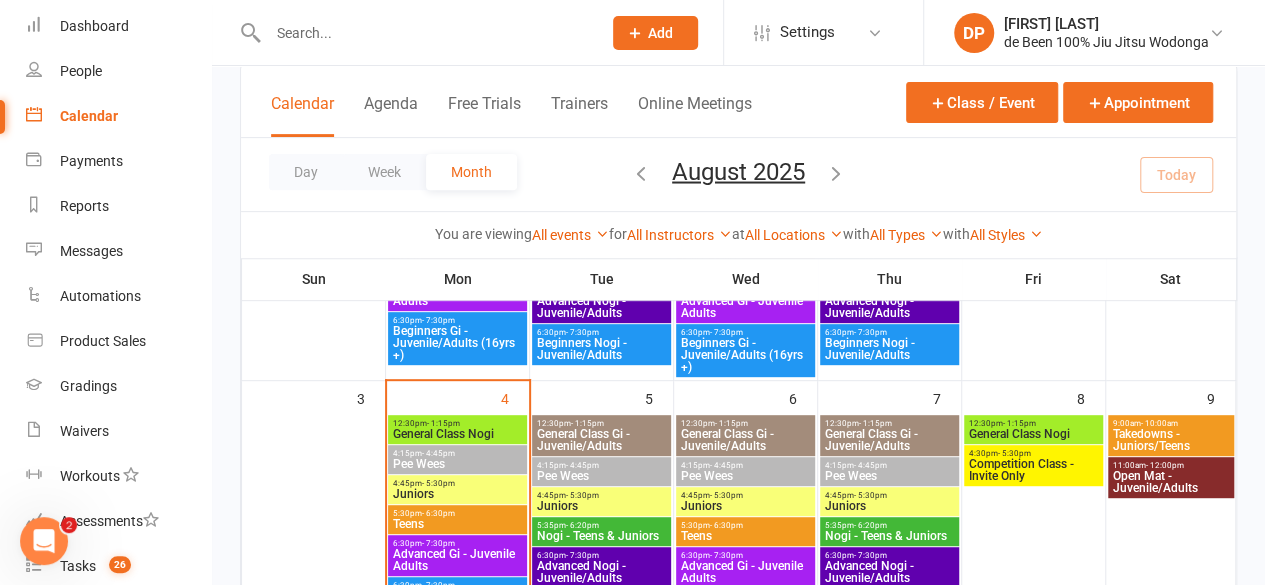 scroll, scrollTop: 311, scrollLeft: 0, axis: vertical 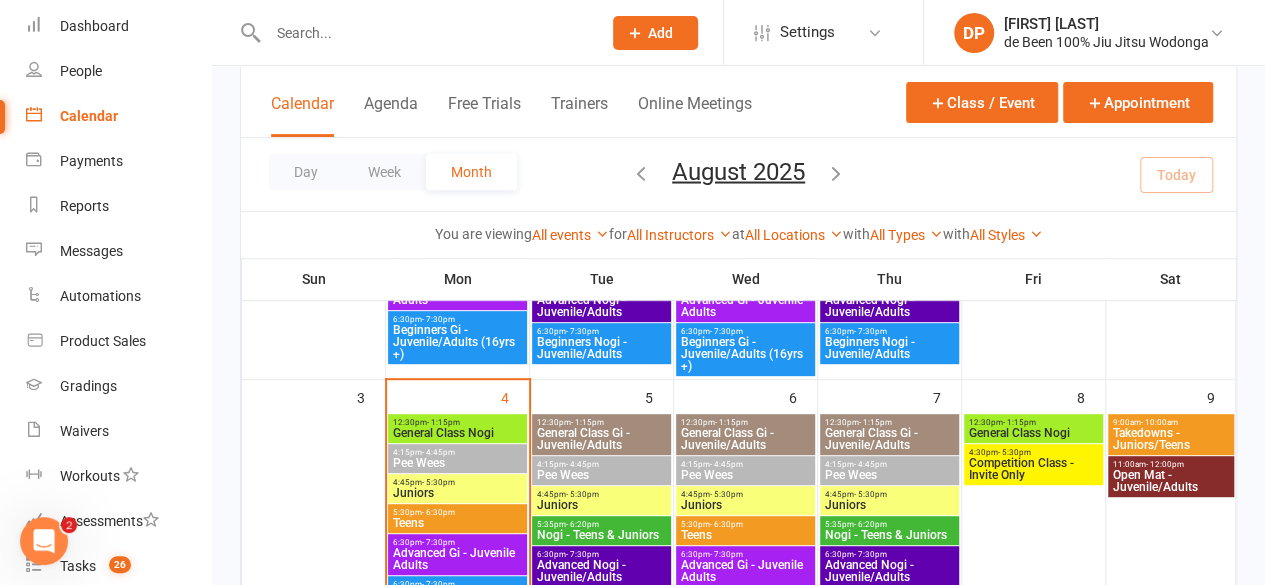 click on "- 6:30pm" at bounding box center (438, 512) 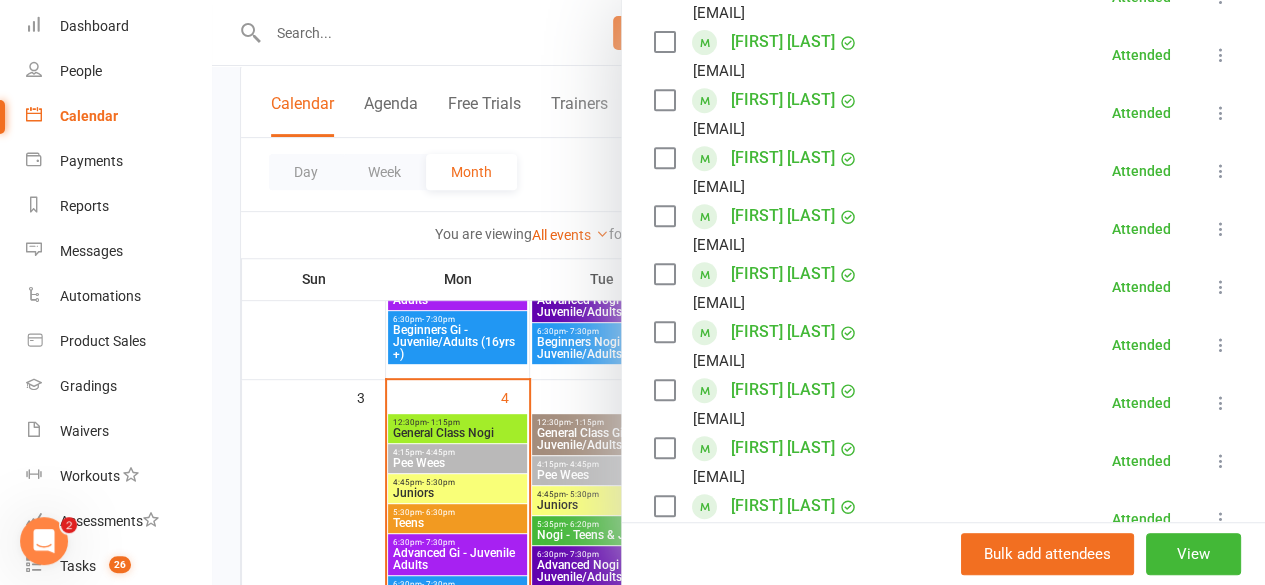 scroll, scrollTop: 383, scrollLeft: 0, axis: vertical 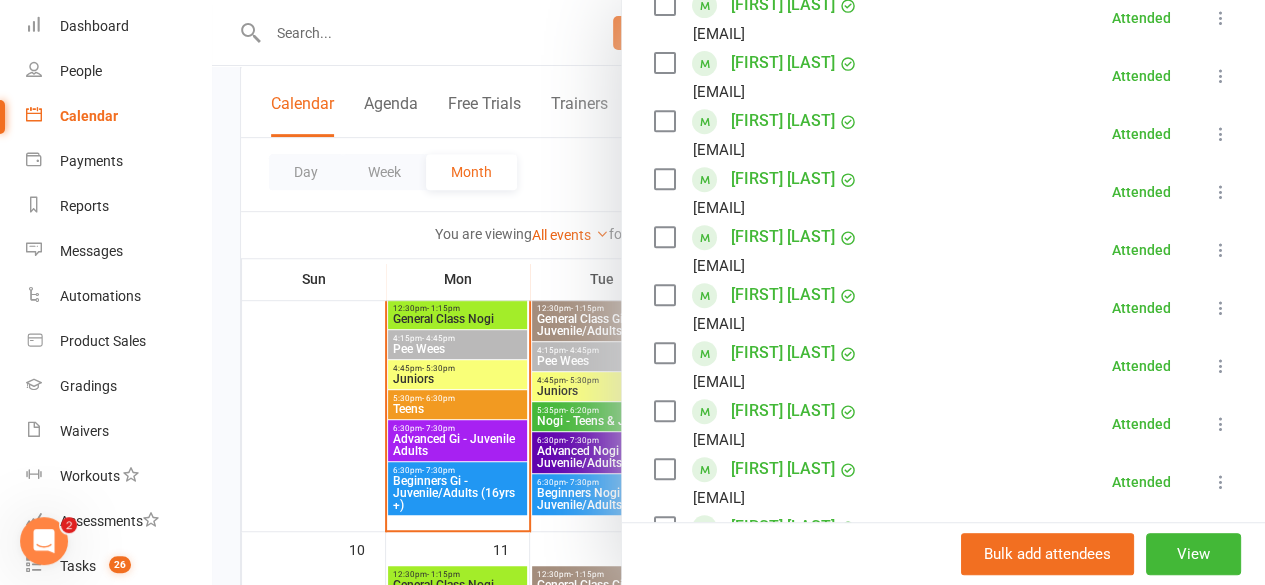 click at bounding box center [738, 292] 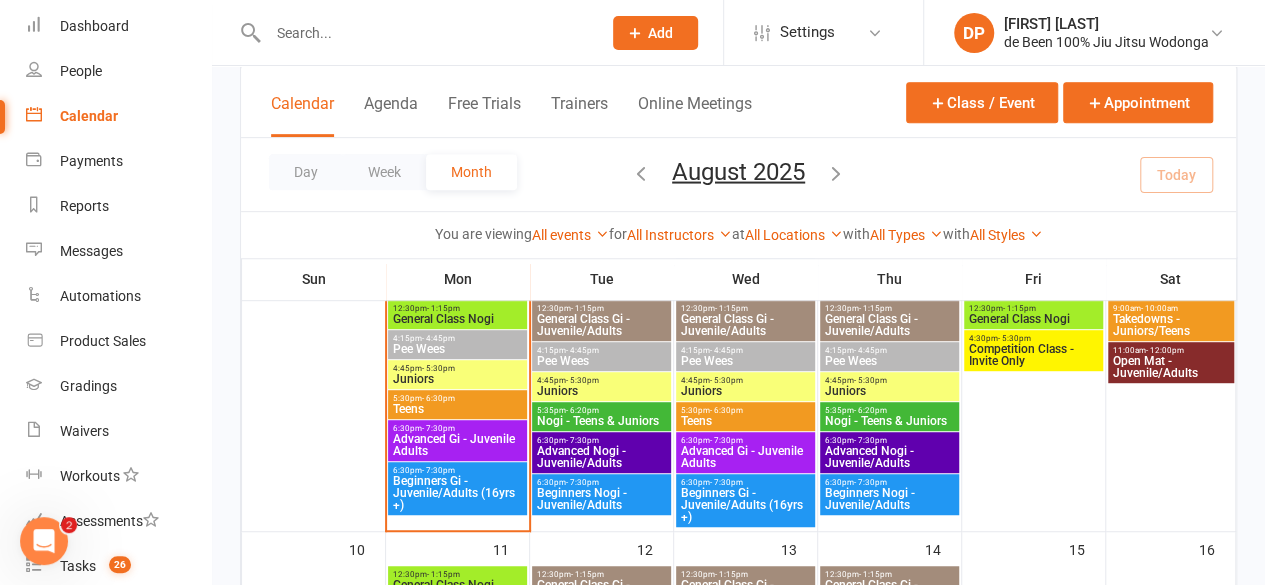 click on "Beginners Gi - Juvenile/Adults (16yrs +)" at bounding box center (457, 493) 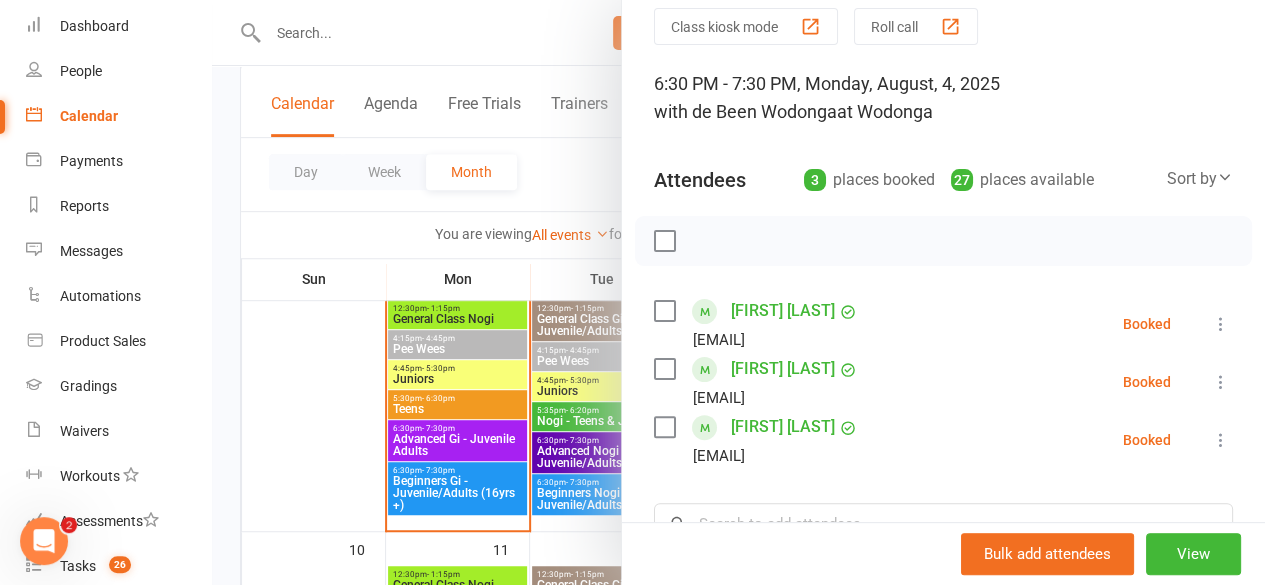 scroll, scrollTop: 81, scrollLeft: 0, axis: vertical 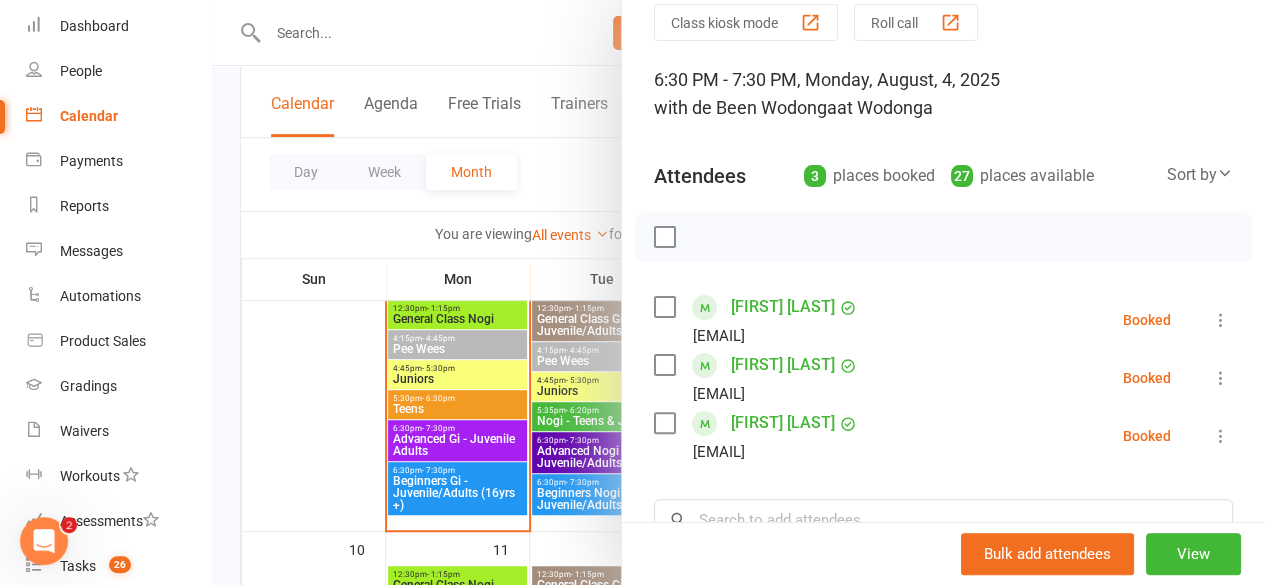 click at bounding box center [738, 292] 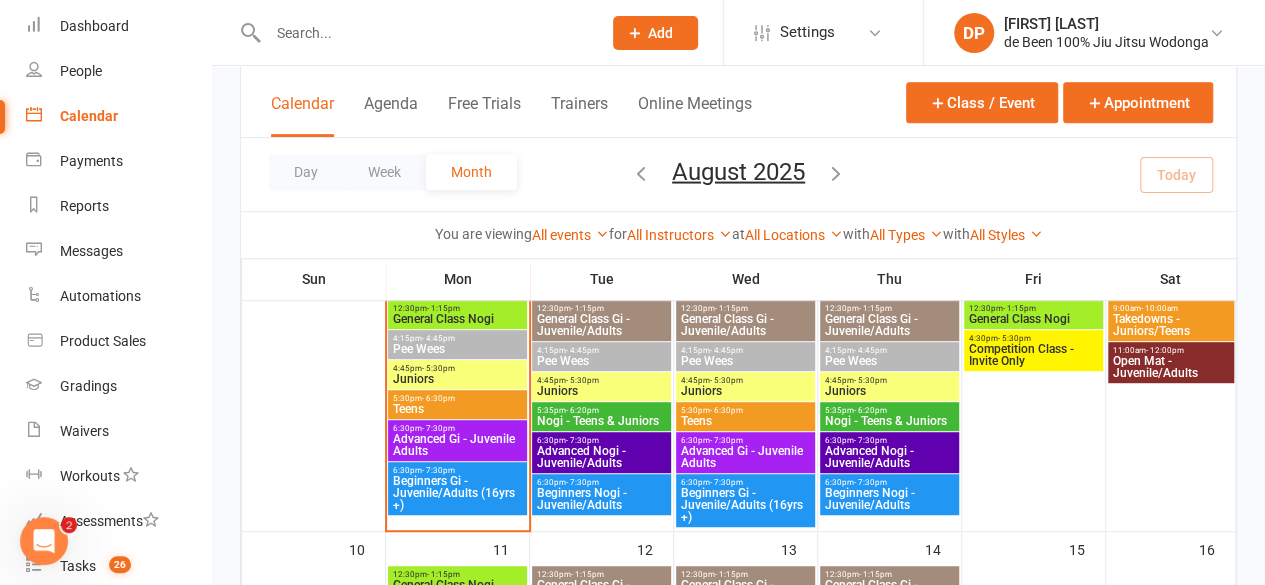 click on "Beginners Gi - Juvenile/Adults (16yrs +)" at bounding box center [457, 493] 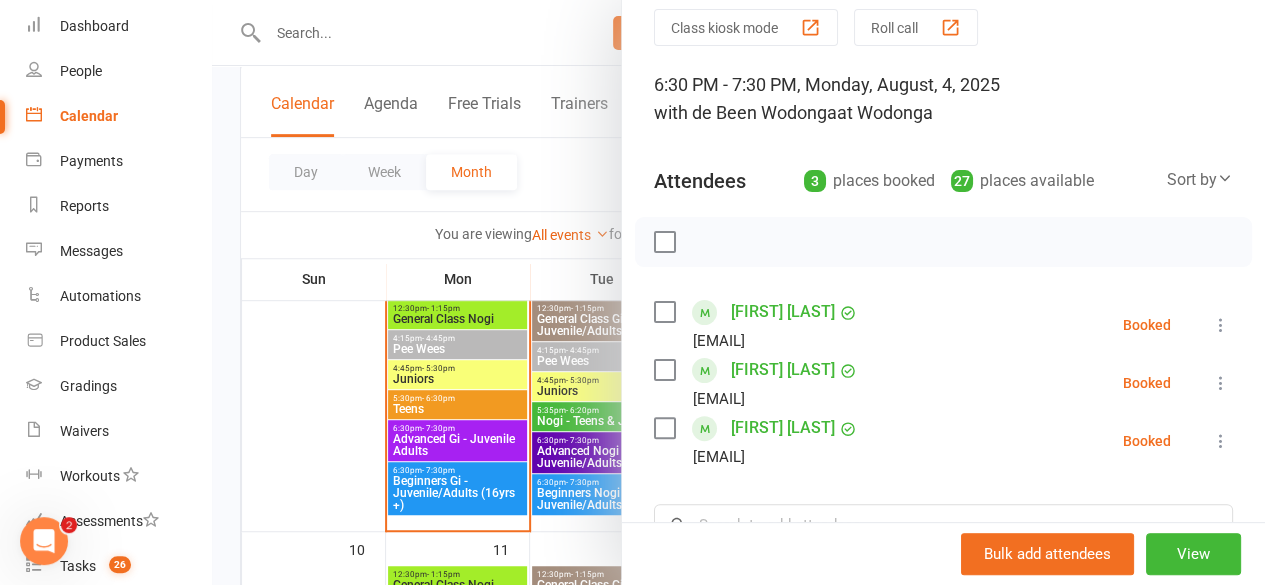 scroll, scrollTop: 77, scrollLeft: 0, axis: vertical 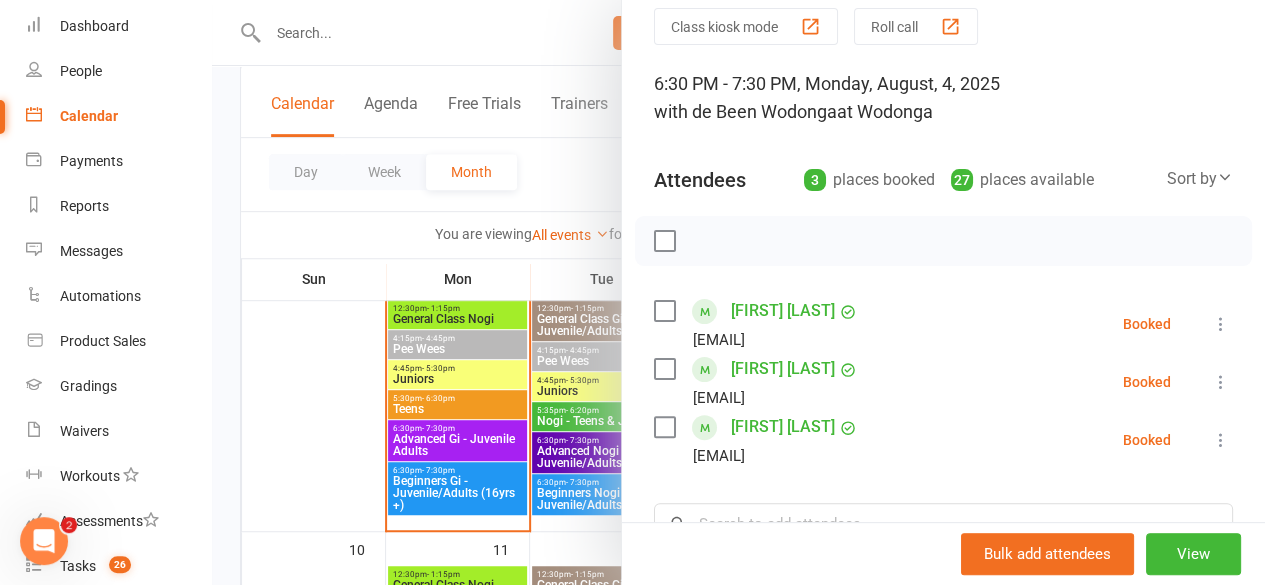 click at bounding box center [738, 292] 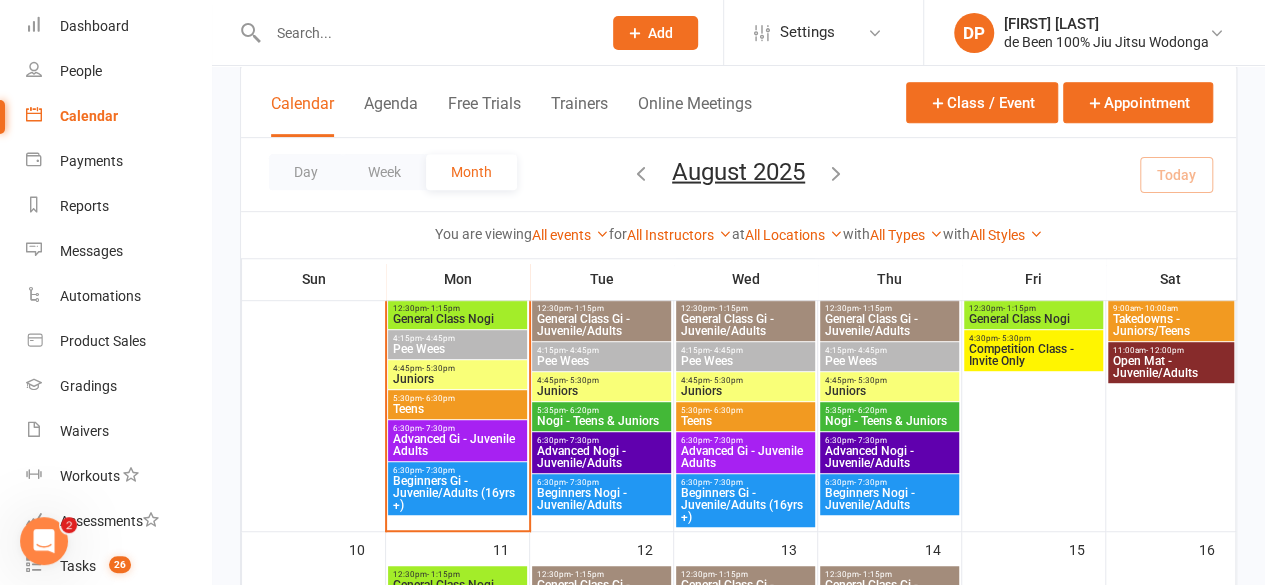 click on "Beginners Gi - Juvenile/Adults (16yrs +)" at bounding box center [457, 493] 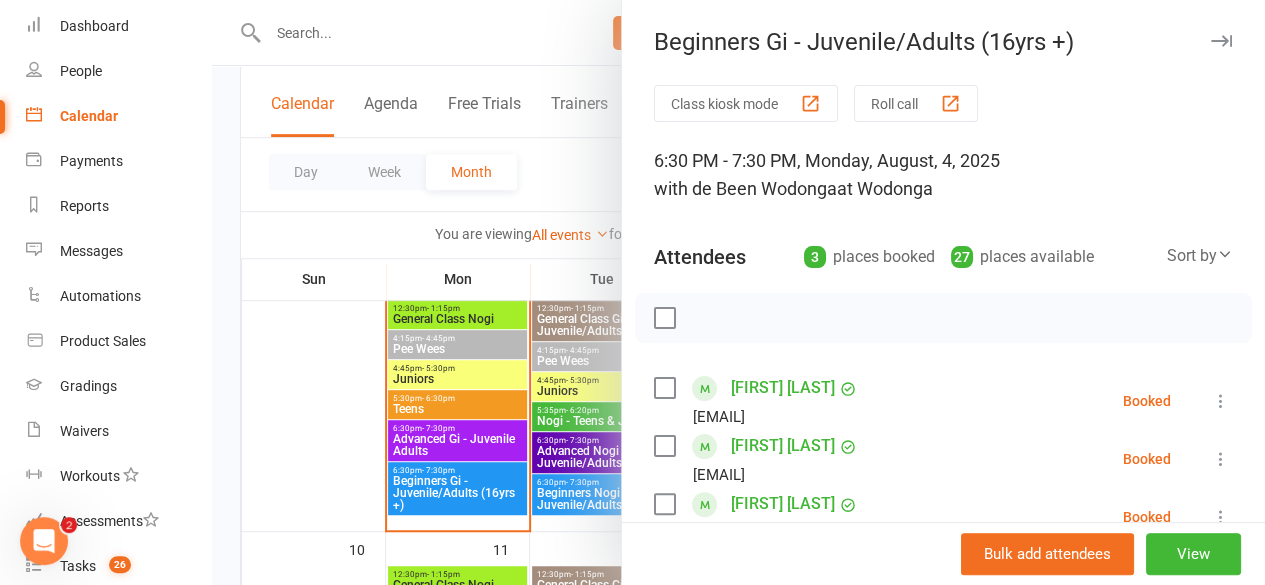 click at bounding box center [738, 292] 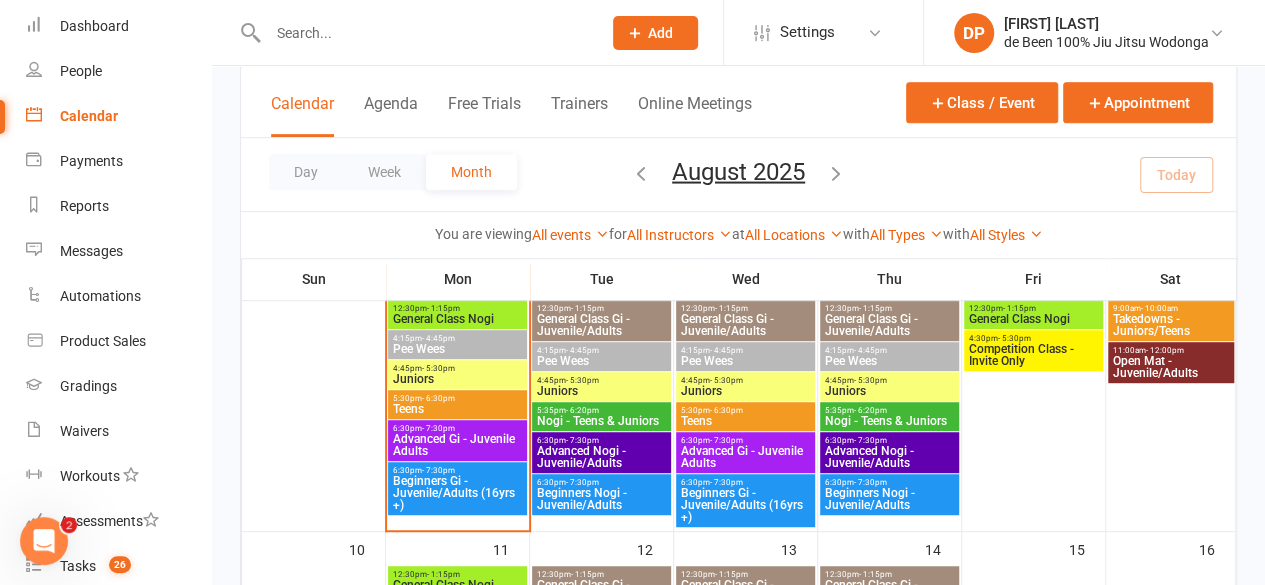 click on "Advanced Gi - Juvenile Adults" at bounding box center [457, 445] 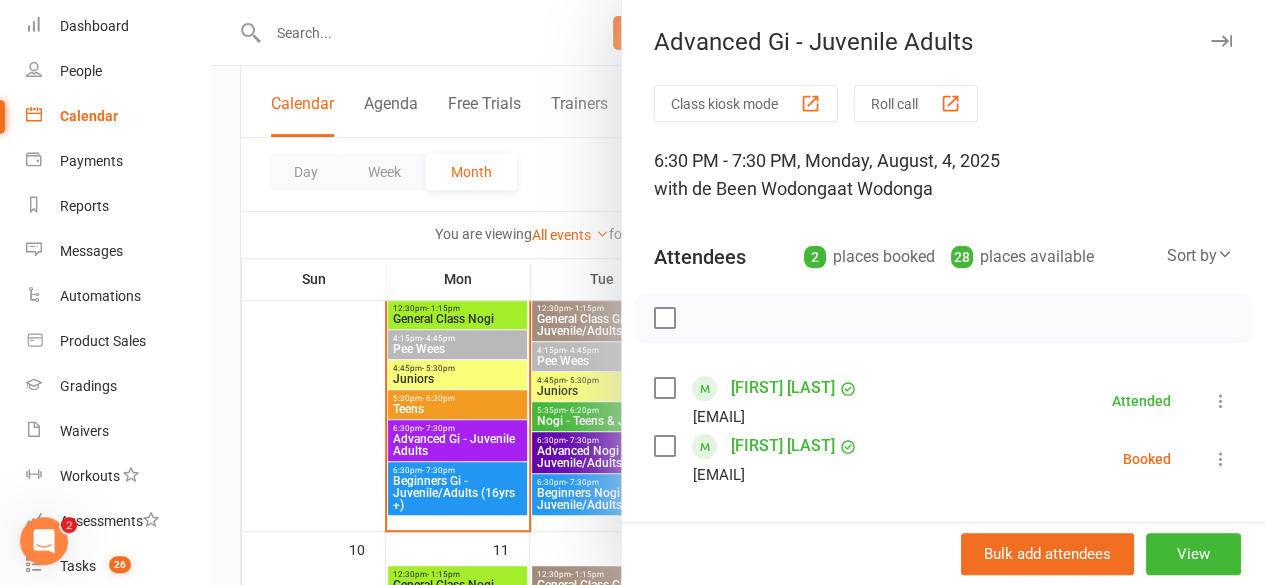click at bounding box center [738, 292] 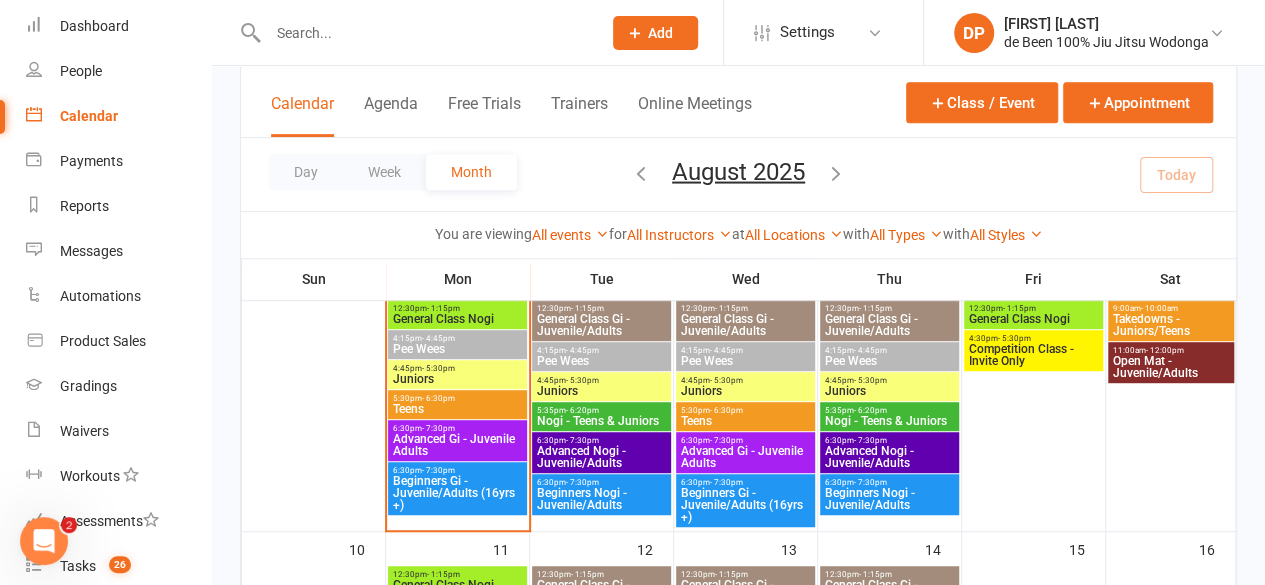 click on "Beginners Gi - Juvenile/Adults (16yrs +)" at bounding box center (457, 493) 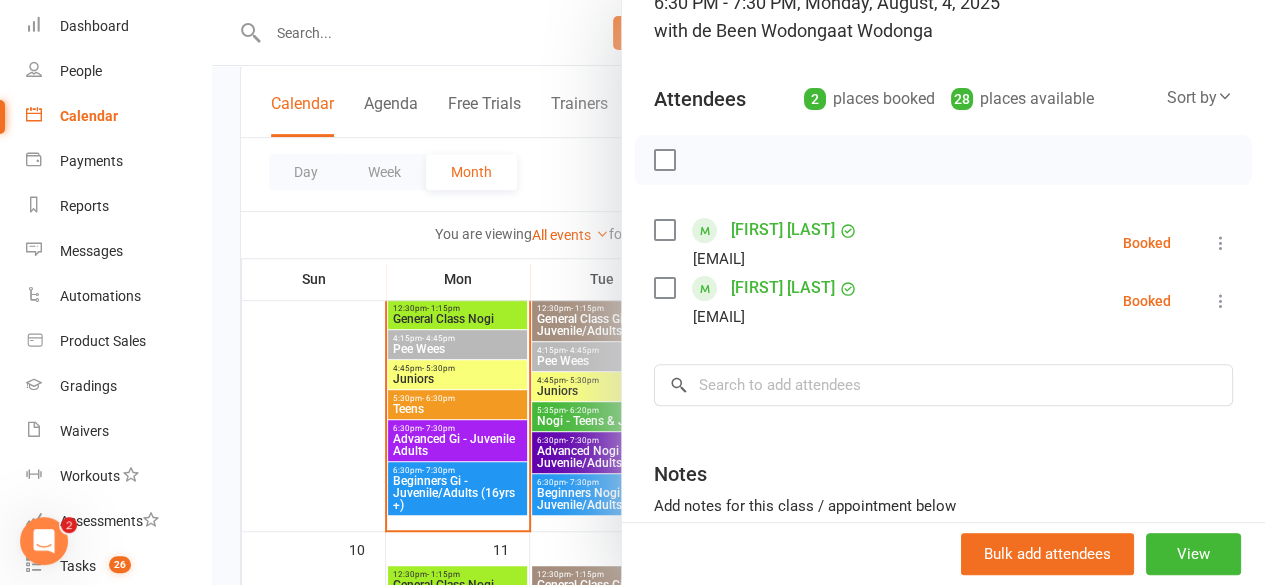 scroll, scrollTop: 160, scrollLeft: 0, axis: vertical 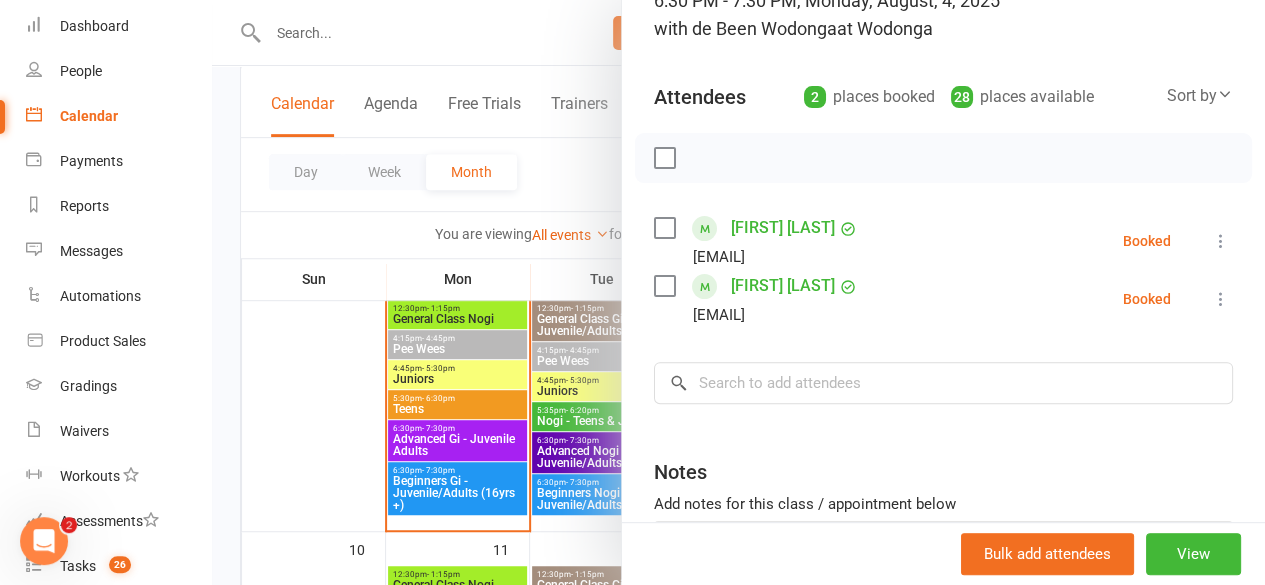 click at bounding box center [738, 292] 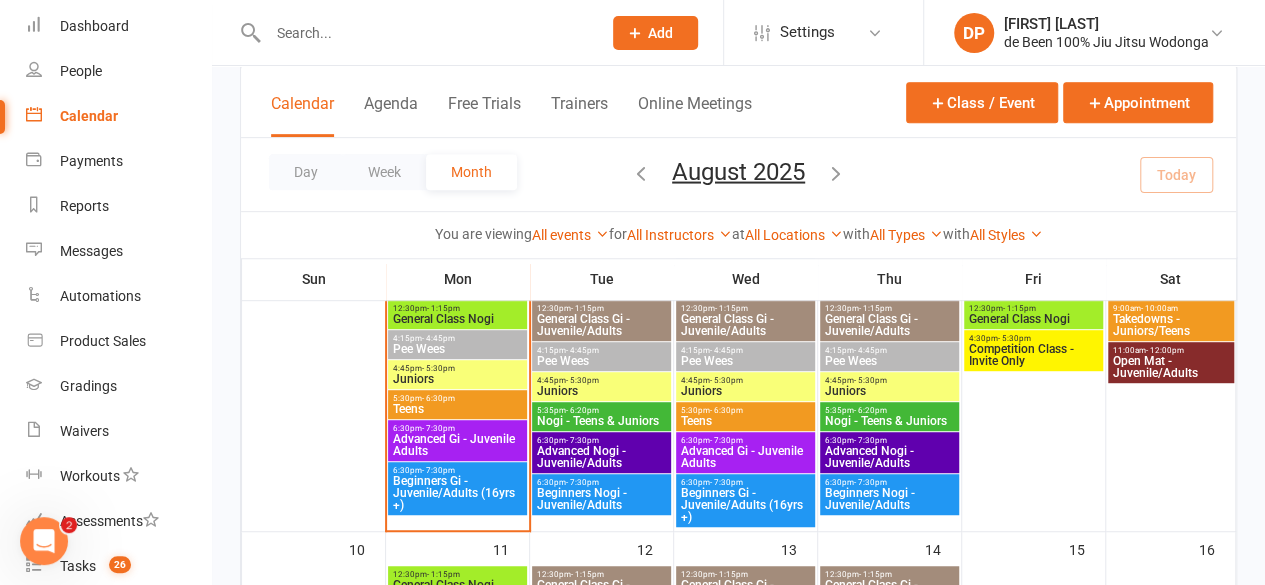 click on "Beginners Gi - Juvenile/Adults (16yrs +)" at bounding box center (457, 493) 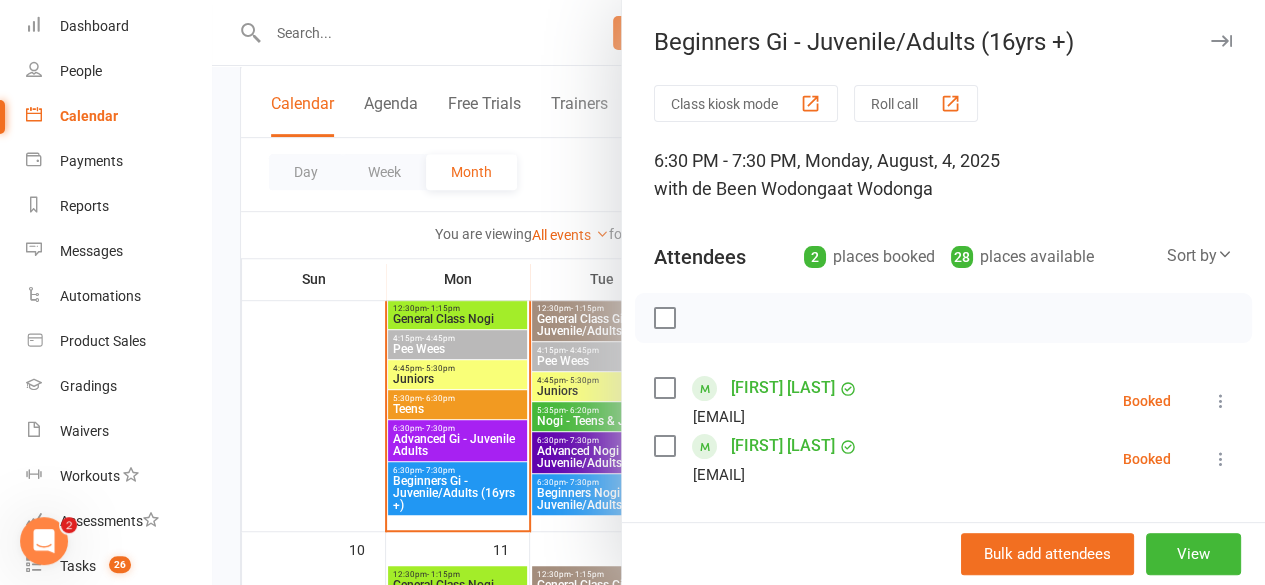click at bounding box center (738, 292) 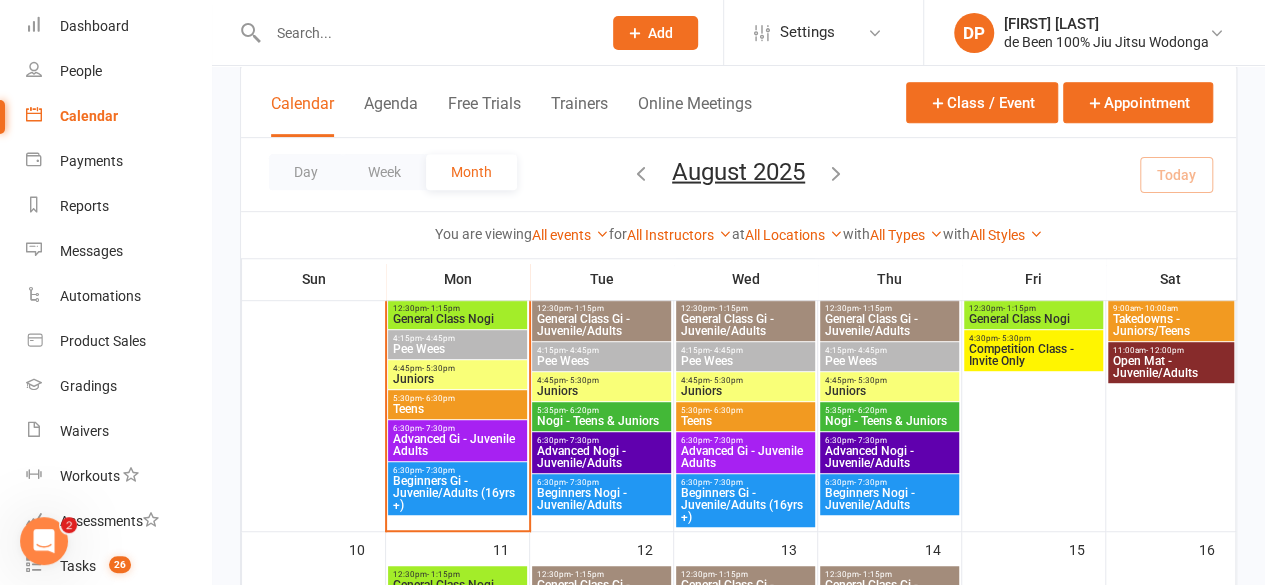 click on "Advanced Gi - Juvenile Adults" at bounding box center (457, 445) 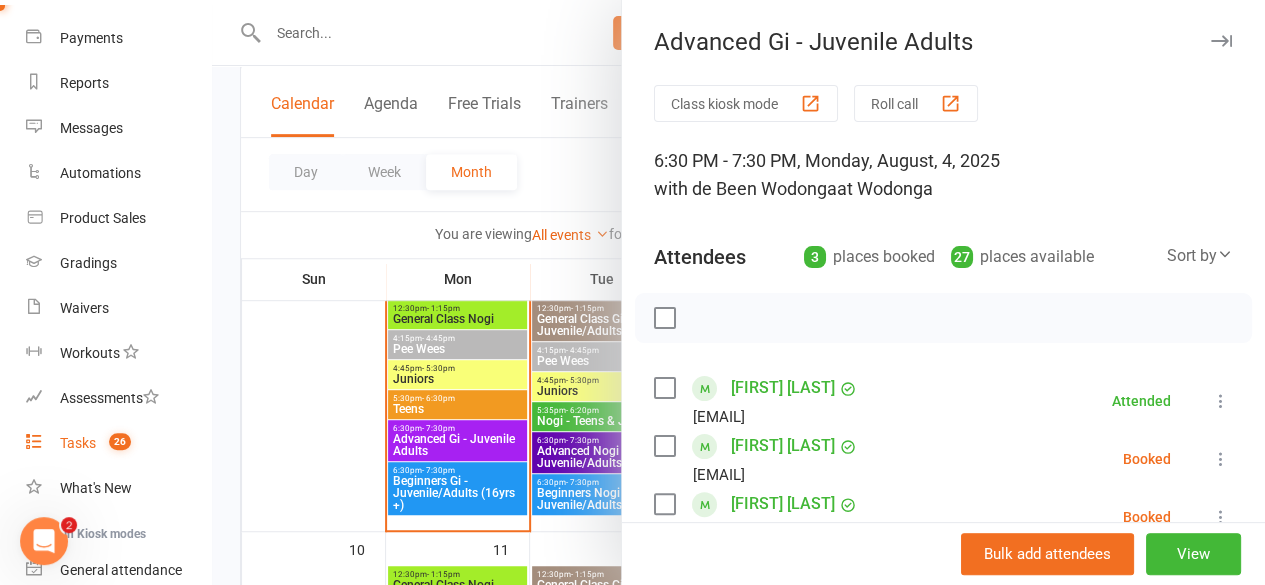 scroll, scrollTop: 192, scrollLeft: 0, axis: vertical 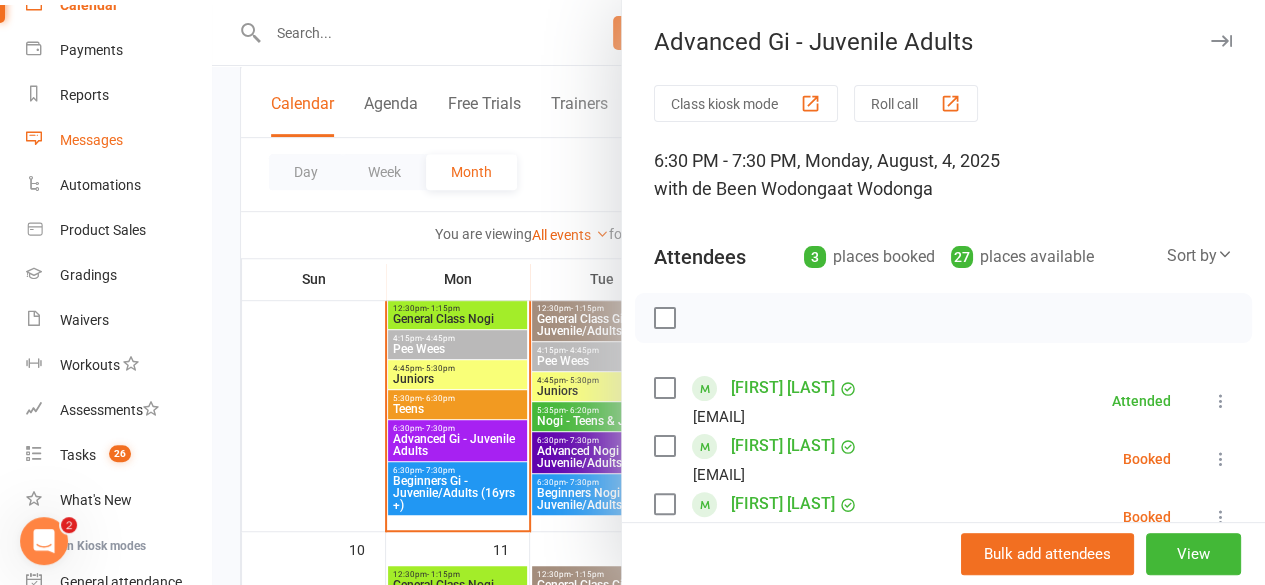 click on "Messages" at bounding box center [91, 140] 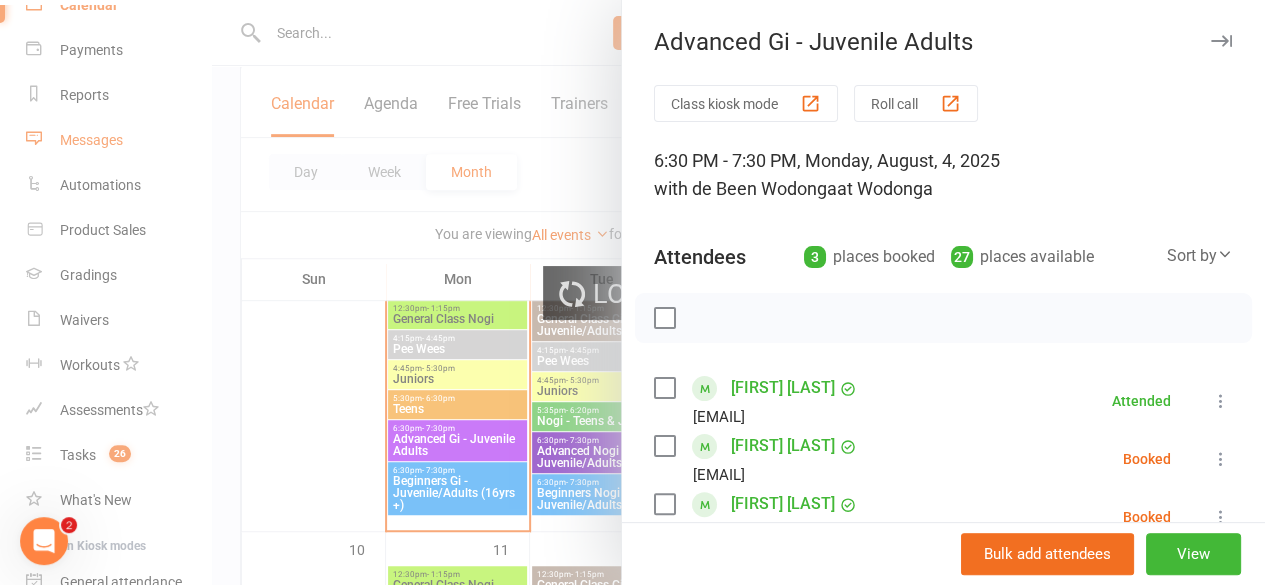 scroll, scrollTop: 0, scrollLeft: 0, axis: both 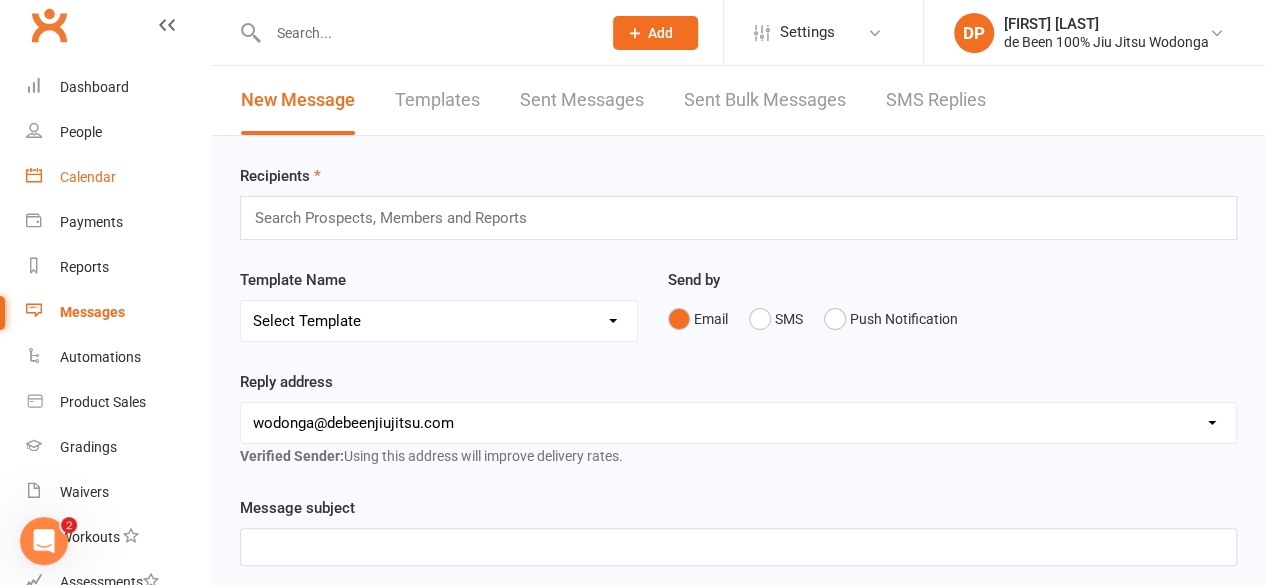 click on "Calendar" at bounding box center (88, 177) 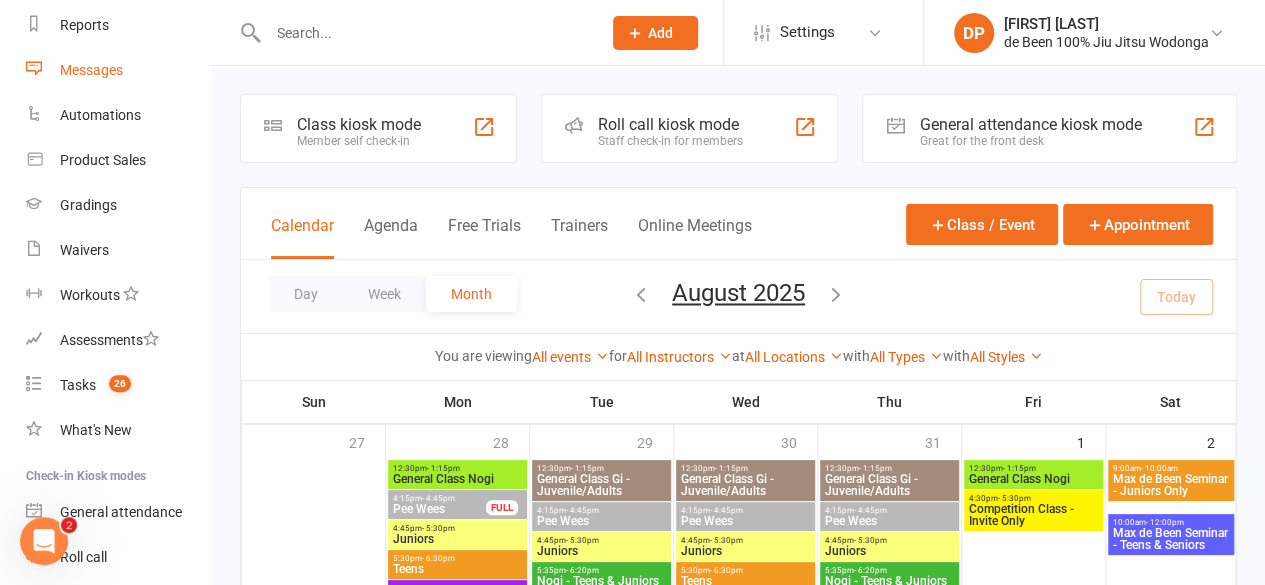 scroll, scrollTop: 262, scrollLeft: 0, axis: vertical 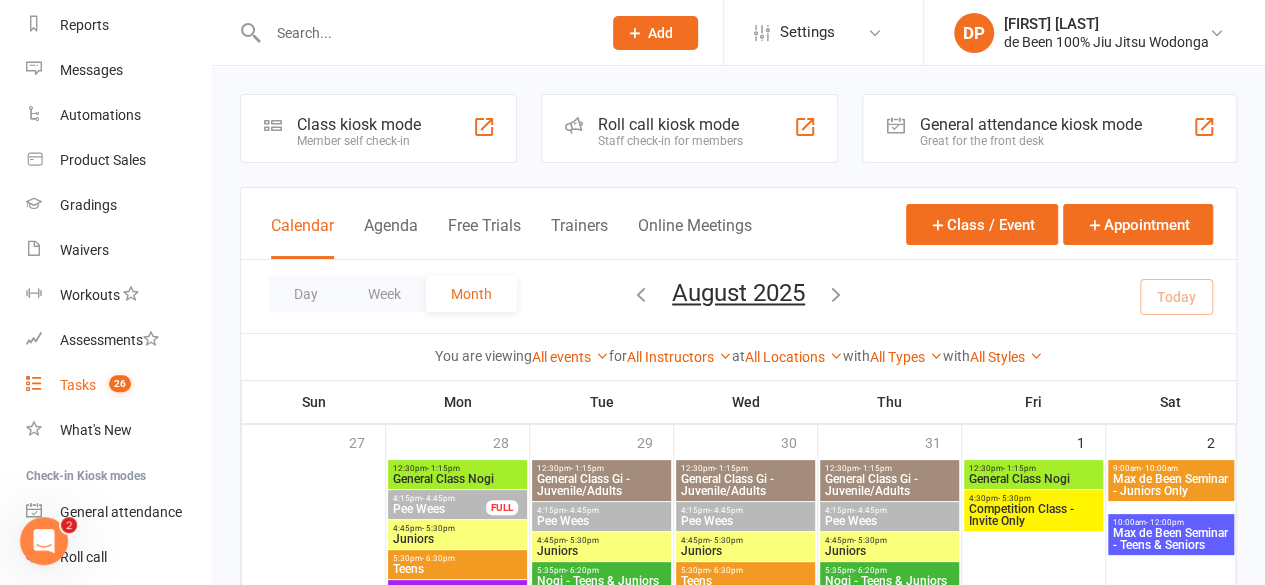 click on "Tasks" at bounding box center (78, 385) 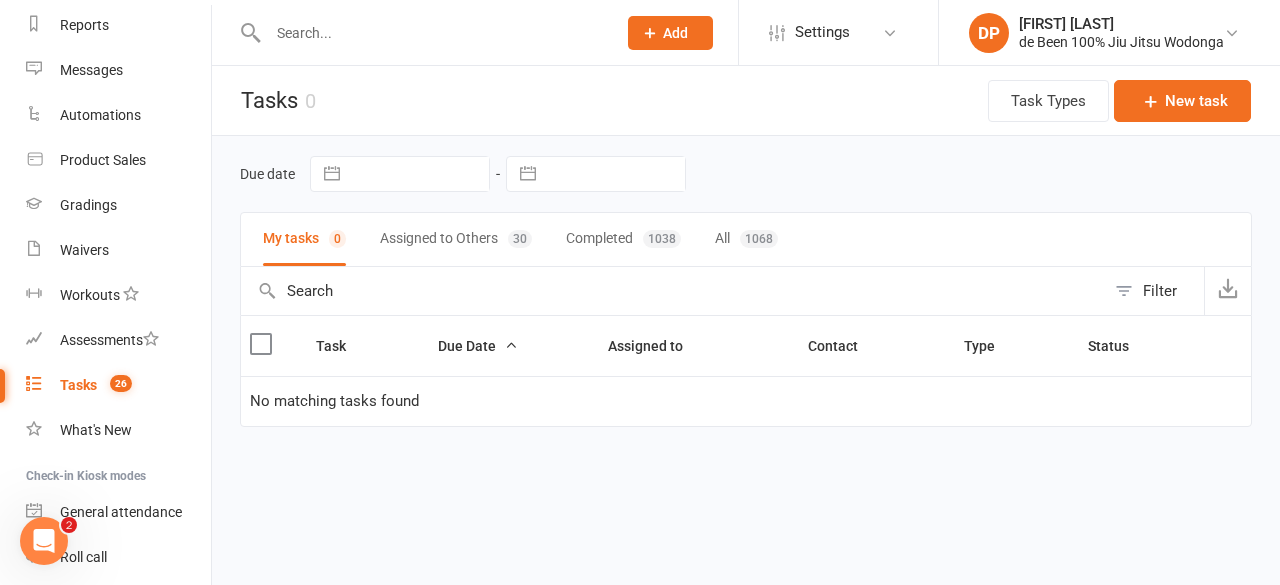 click on "Assigned to Others 30" at bounding box center (456, 239) 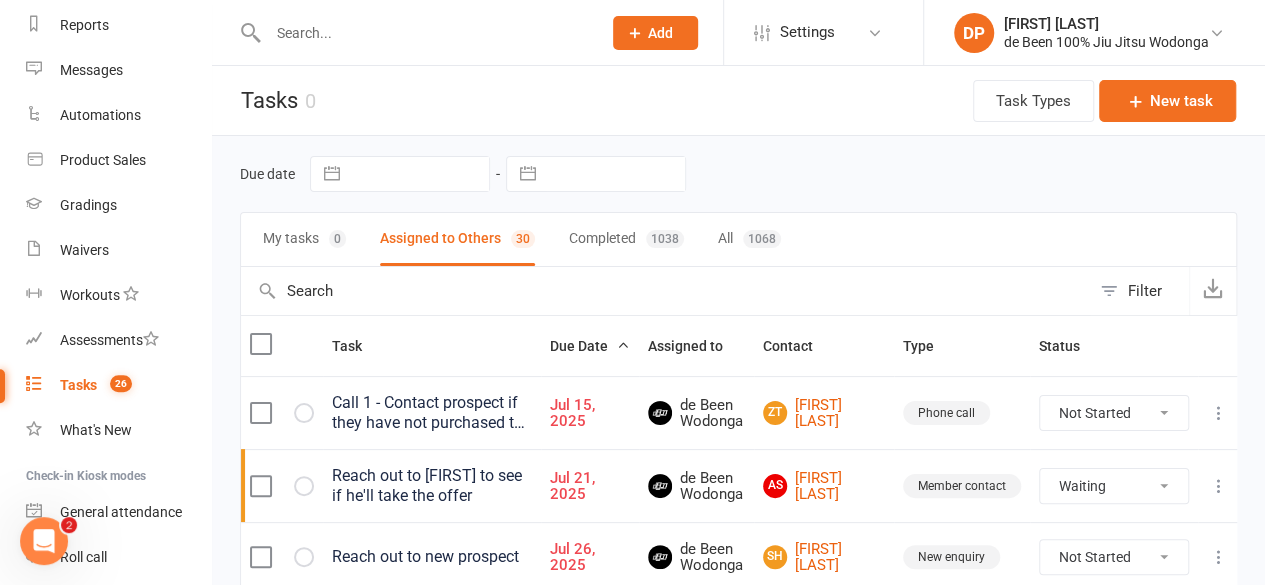 select on "waiting" 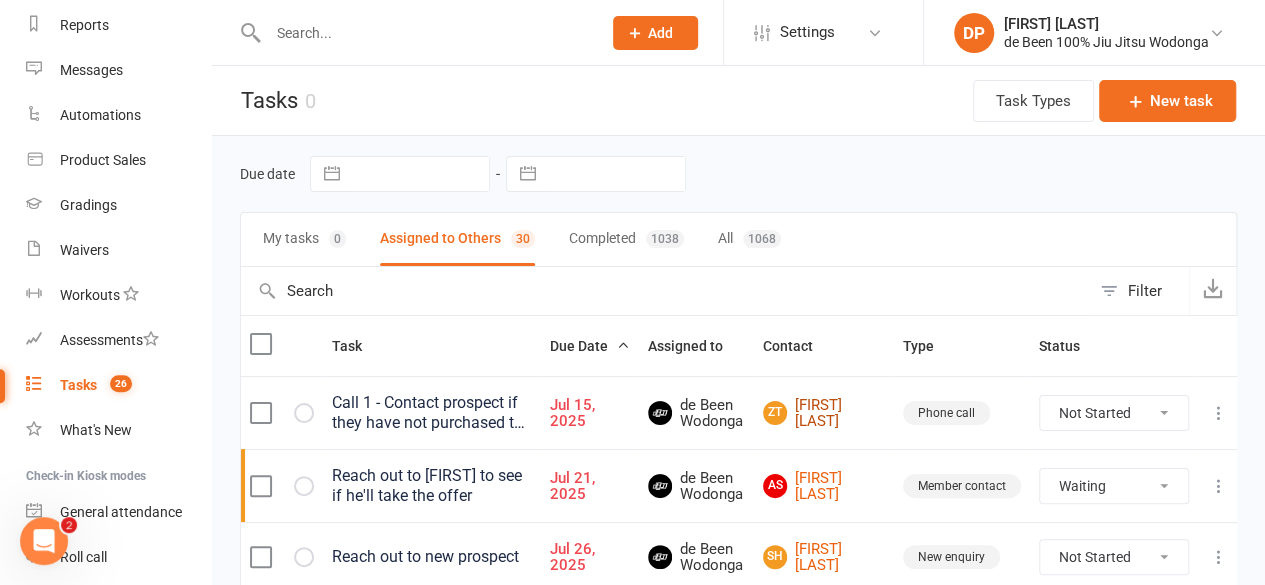 click on "[FIRST] [LAST]" at bounding box center (824, 413) 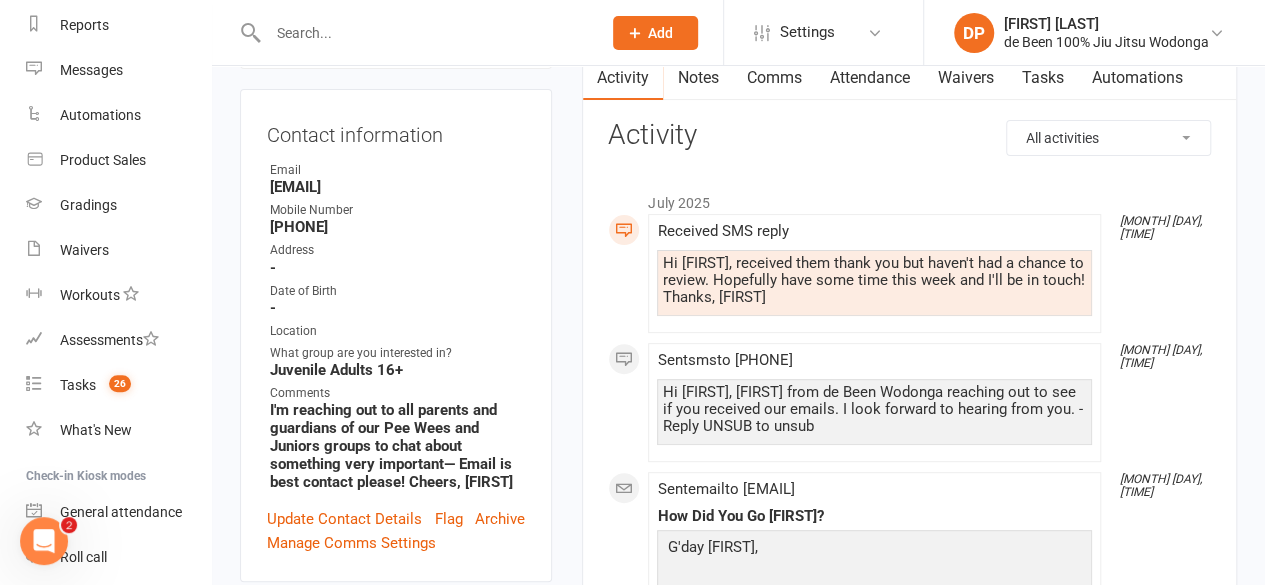 scroll, scrollTop: 186, scrollLeft: 0, axis: vertical 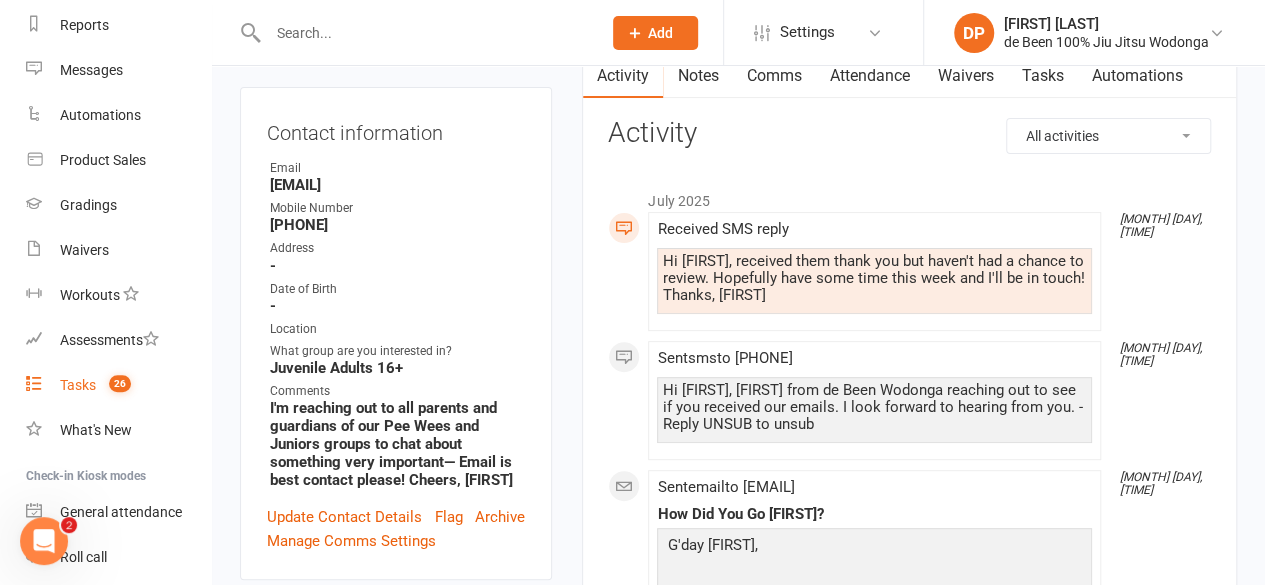 click on "Tasks" at bounding box center [78, 385] 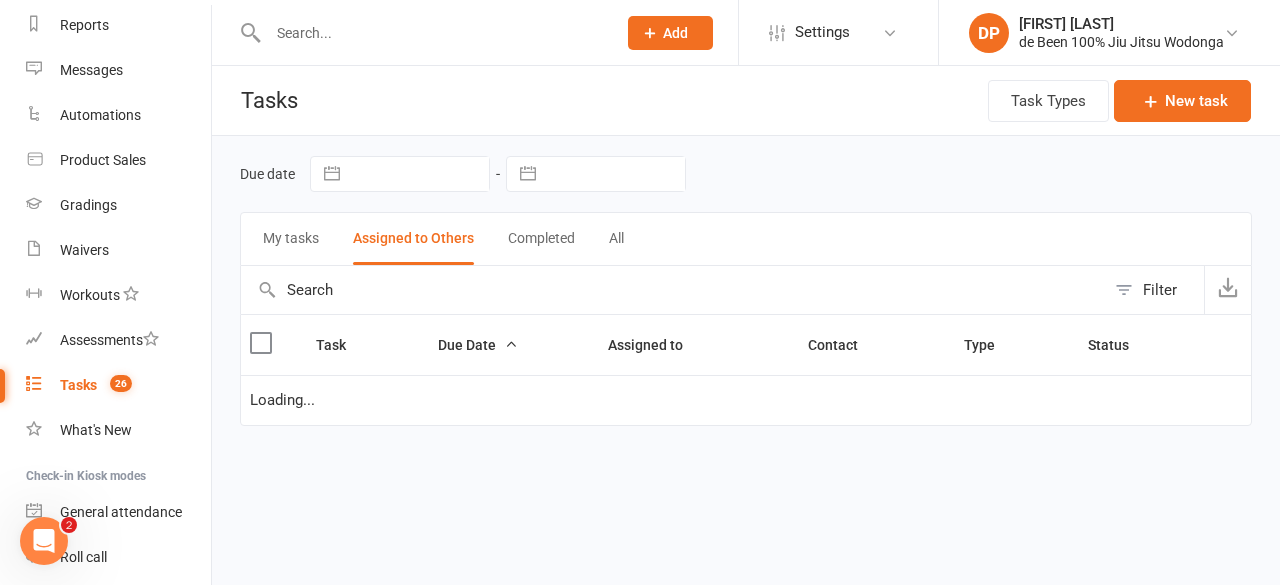 select on "waiting" 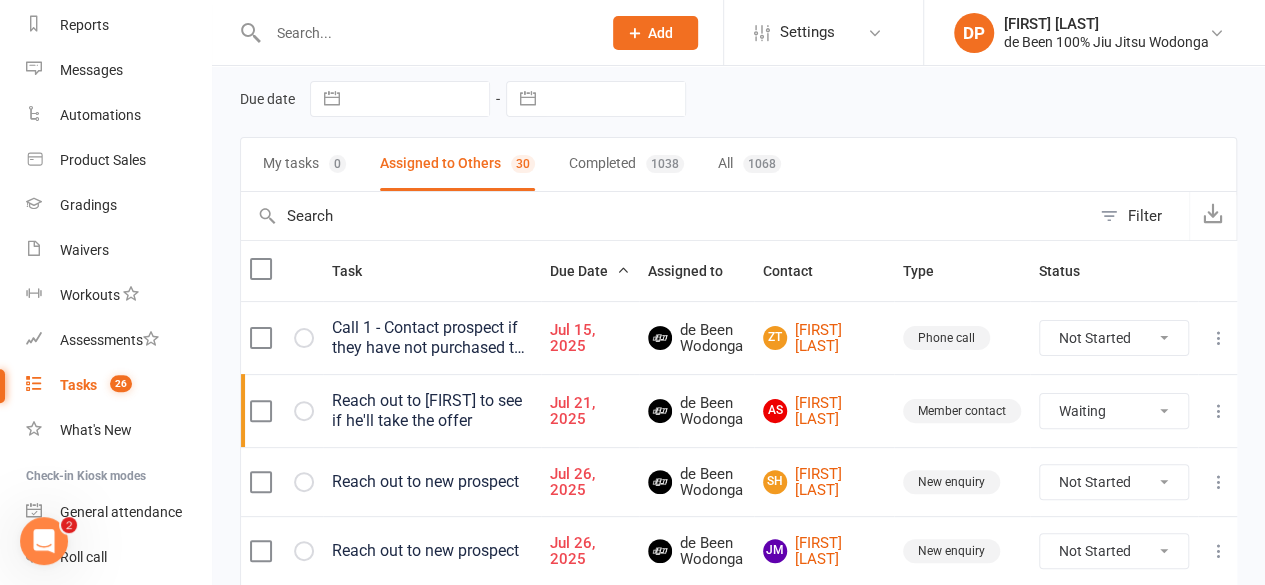 scroll, scrollTop: 76, scrollLeft: 0, axis: vertical 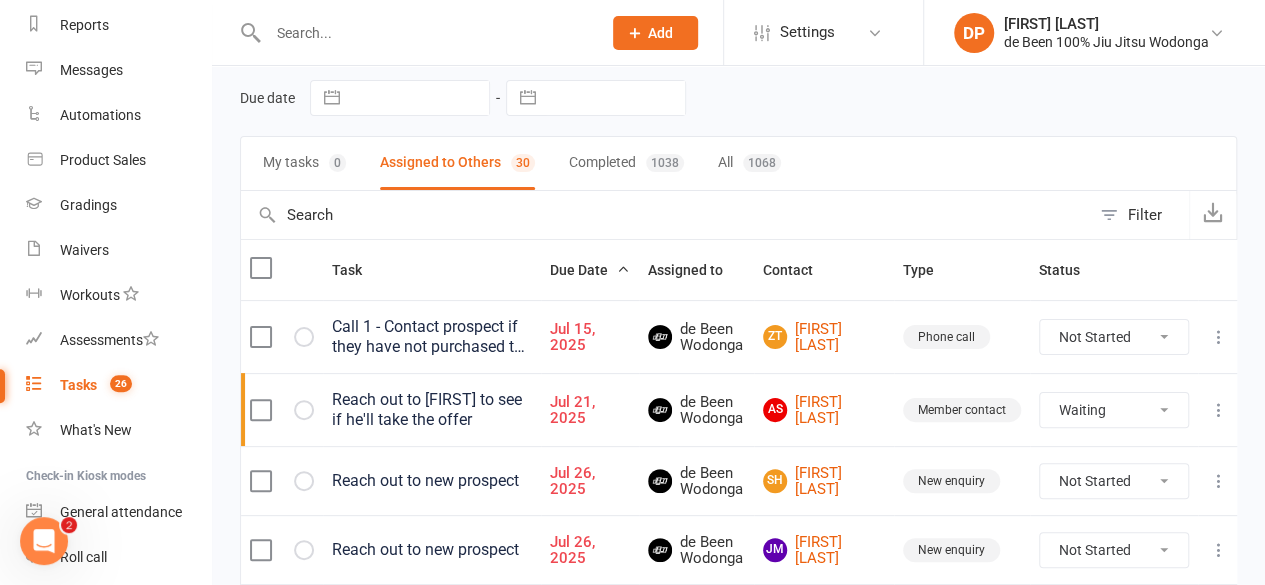click on "Jul 26, 2025" at bounding box center [590, 480] 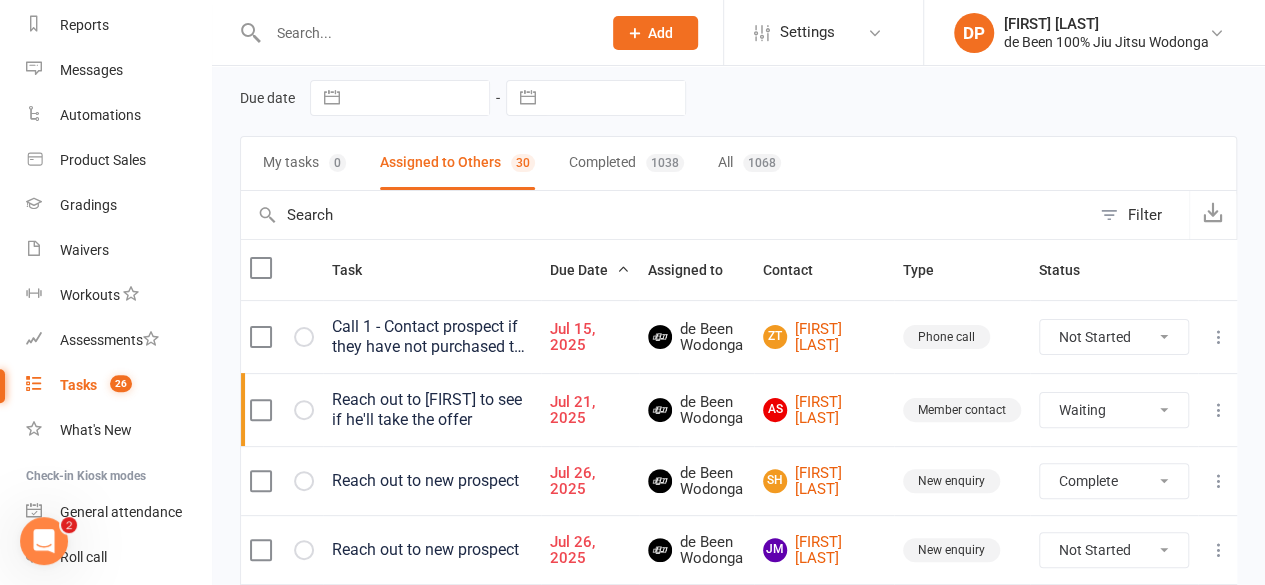 click on "Not Started In Progress Waiting Complete" at bounding box center [1114, 481] 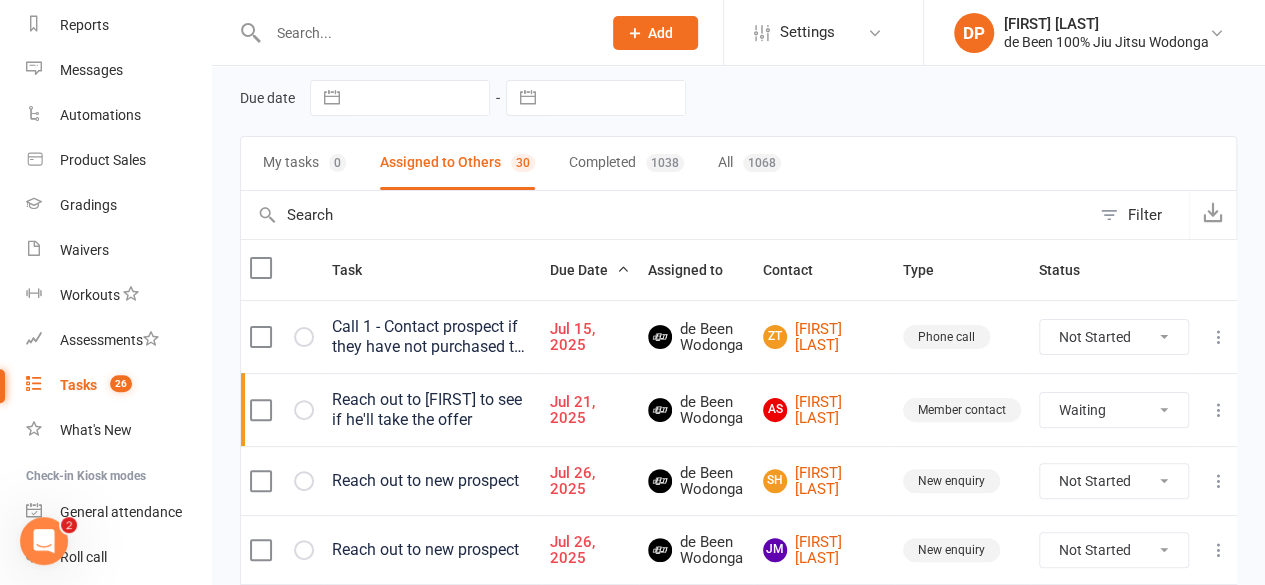 select on "waiting" 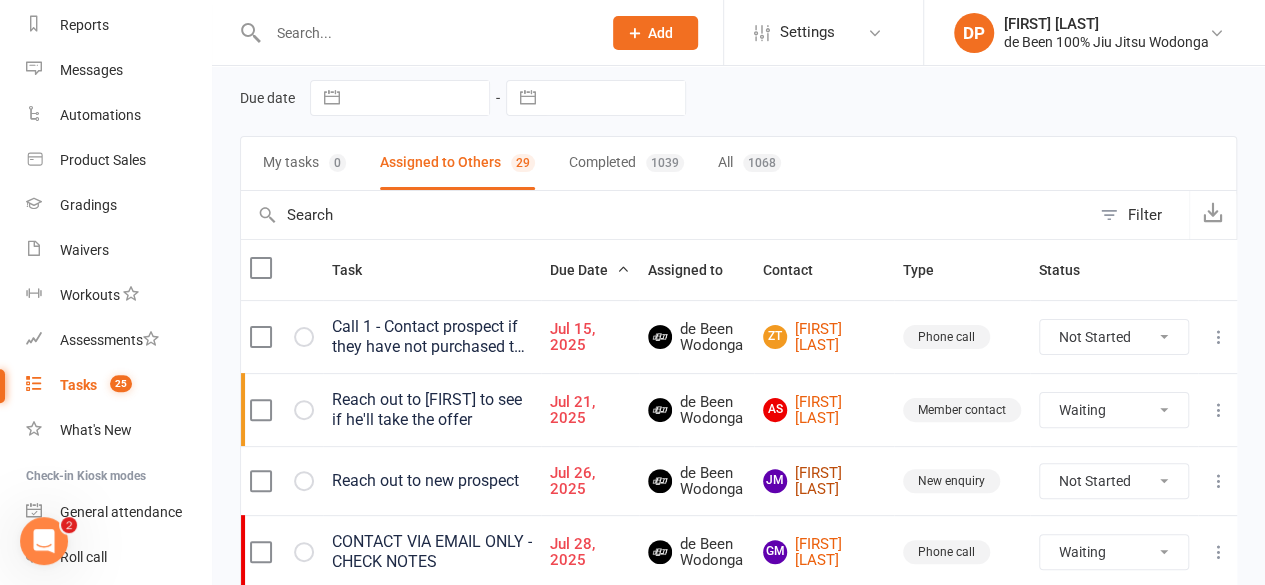 click on "[INITIALS] [FIRST] [LAST]" at bounding box center (824, 481) 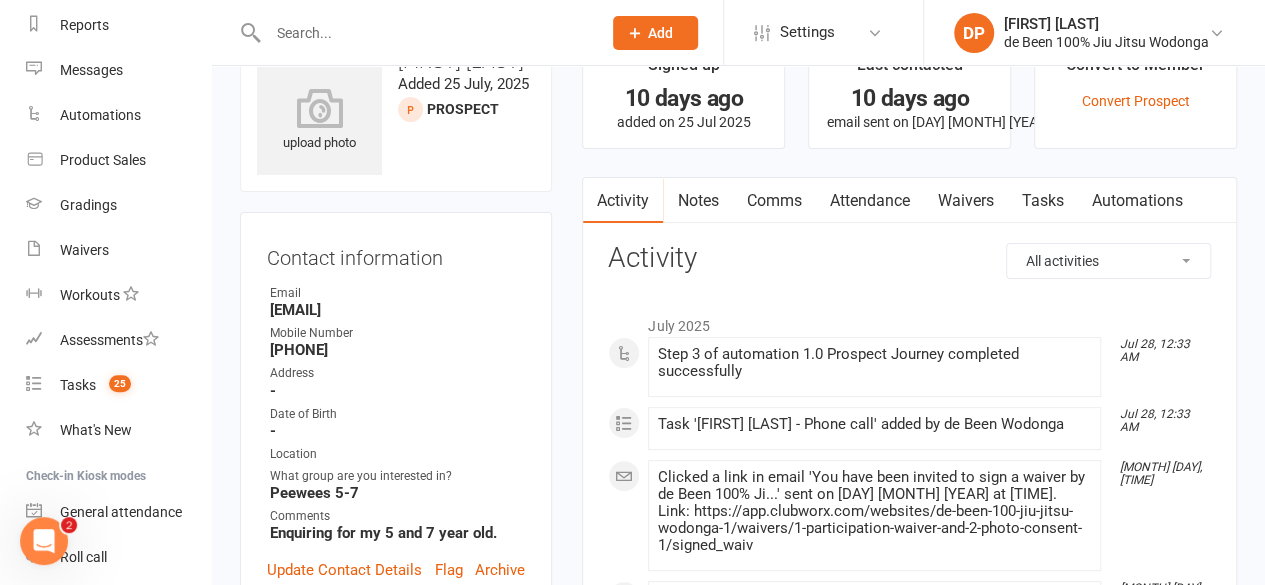 scroll, scrollTop: 68, scrollLeft: 0, axis: vertical 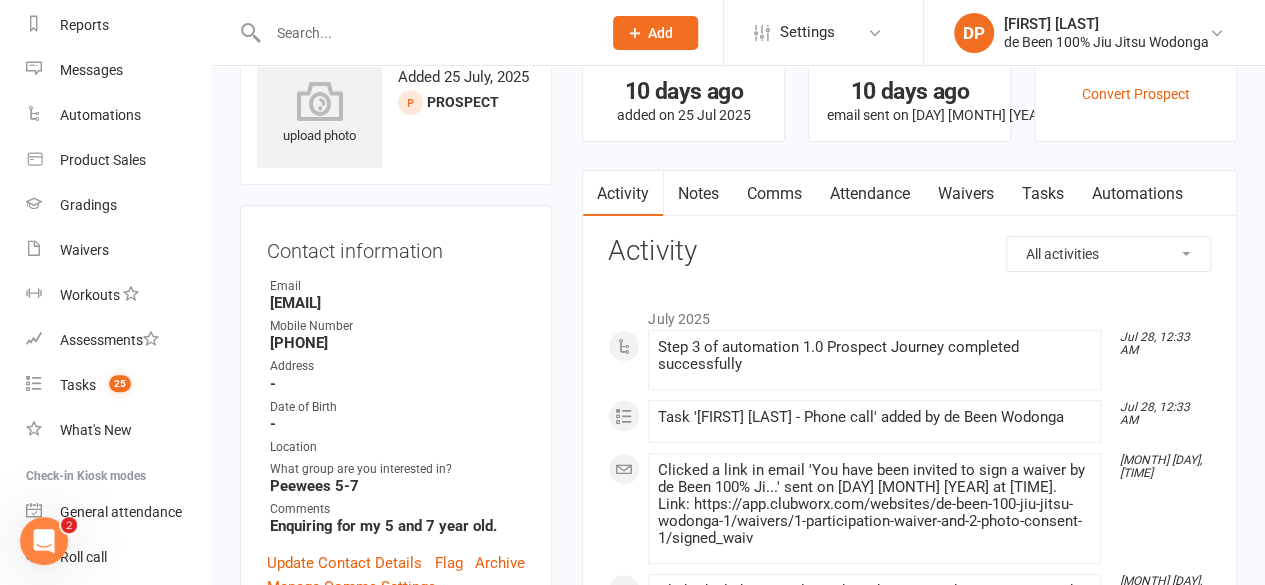 click on "Clicked a link in email 'You have been invited to sign a waiver by de Been 100% Ji...' sent on [DAY] [MONTH] [YEAR] at [TIME]. Link: https://app.clubworx.com/websites/de-been-100-jiu-jitsu-wodonga-1/waivers/1-participation-waiver-and-2-photo-consent-1/signed_waiv" at bounding box center (874, 504) 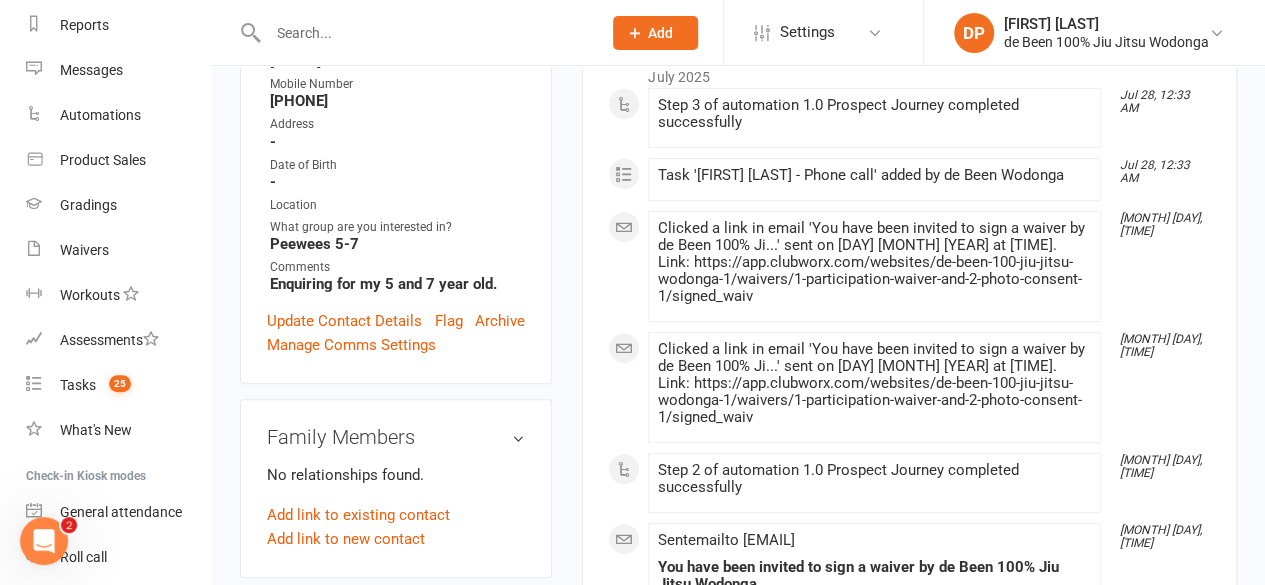 scroll, scrollTop: 0, scrollLeft: 0, axis: both 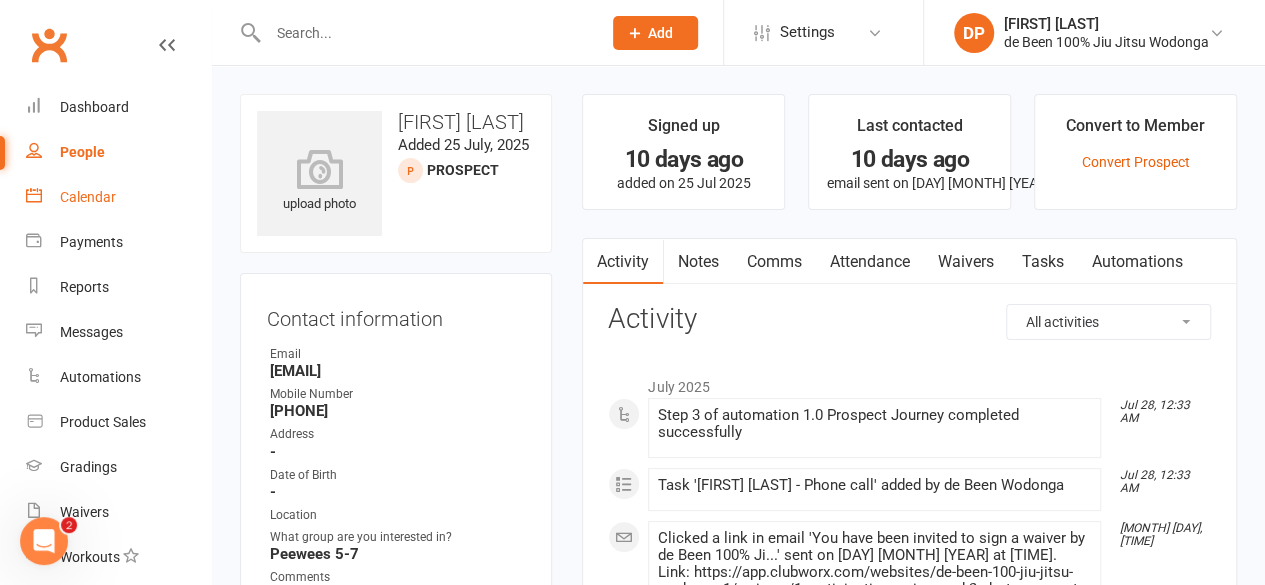 click on "Calendar" at bounding box center [88, 197] 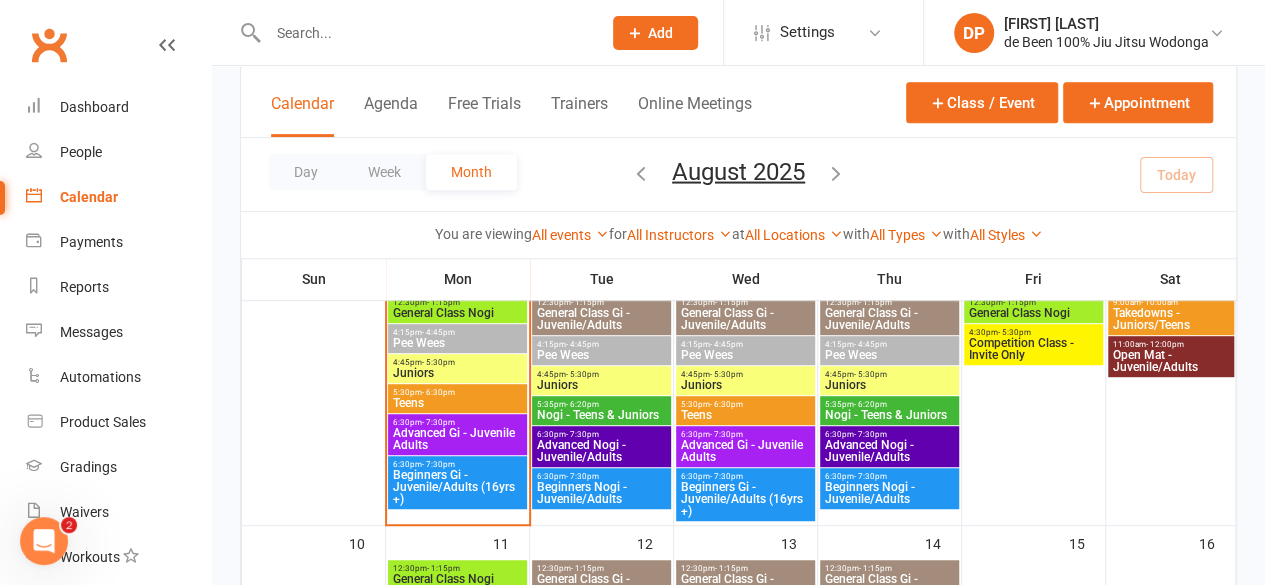 scroll, scrollTop: 432, scrollLeft: 0, axis: vertical 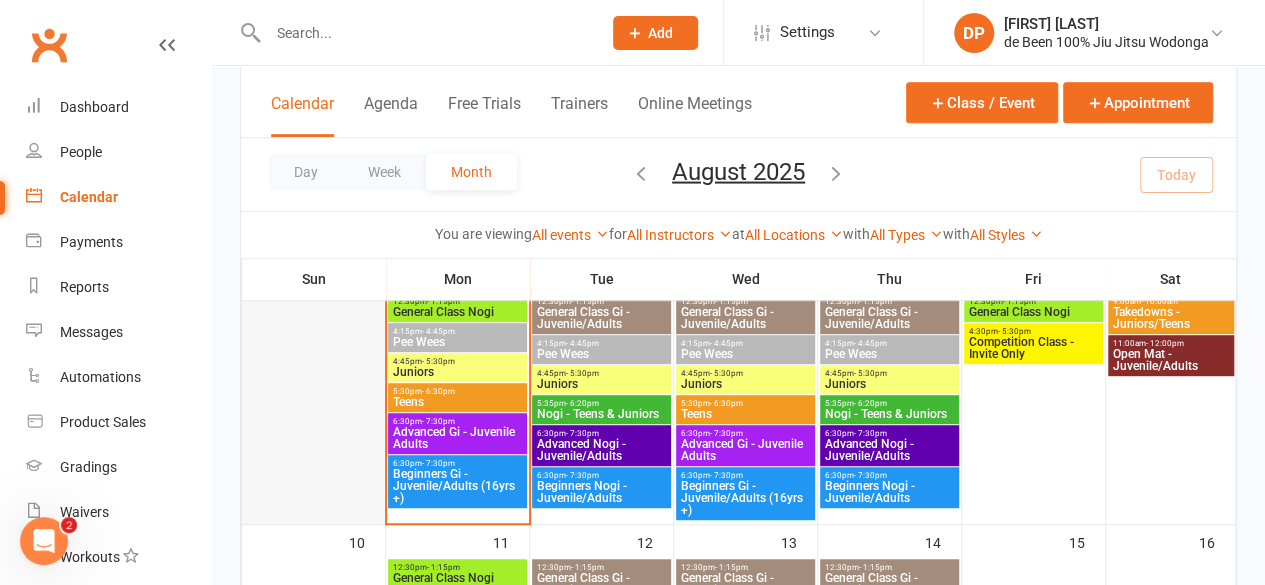 click at bounding box center (313, 408) 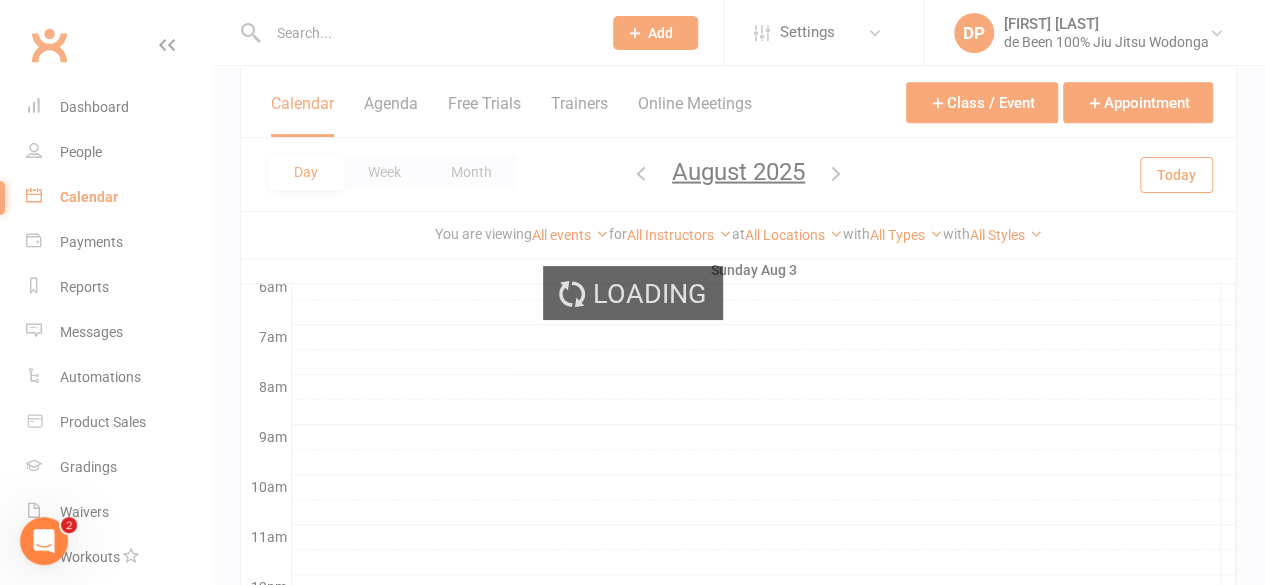 scroll, scrollTop: 0, scrollLeft: 0, axis: both 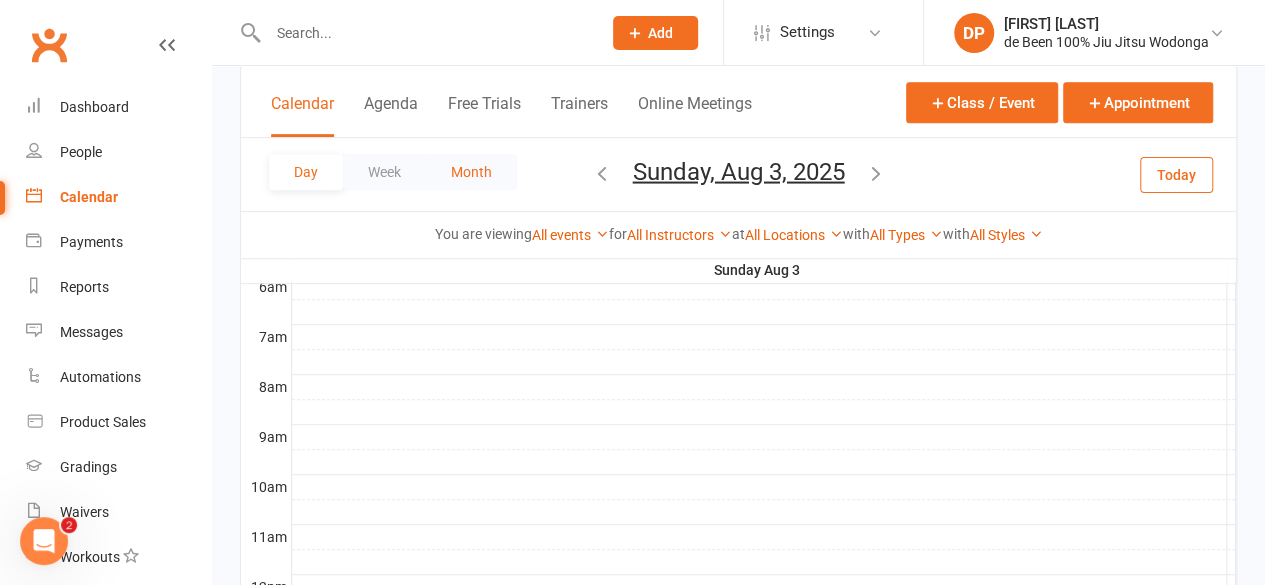 click on "Month" at bounding box center (471, 172) 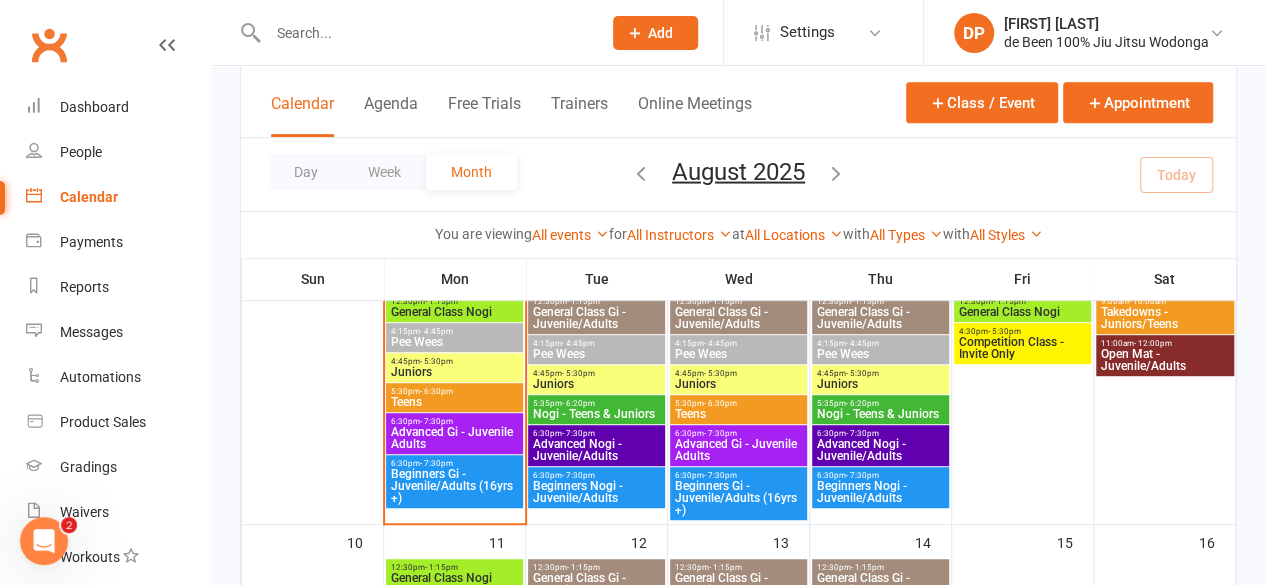 click on "Advanced Gi - Juvenile Adults" at bounding box center (454, 438) 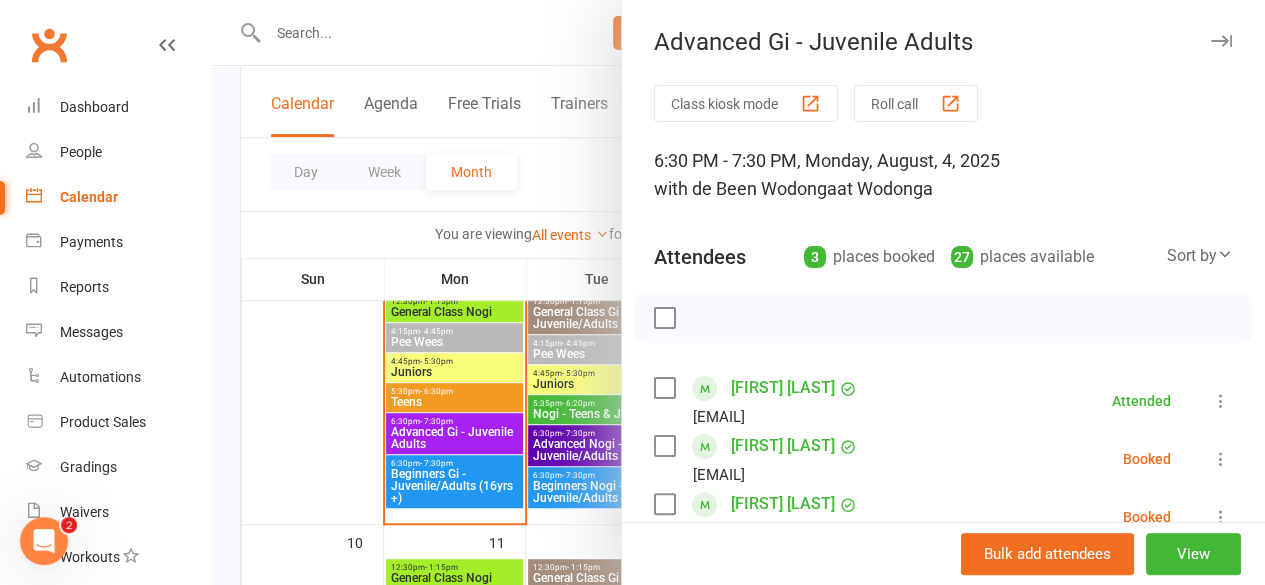 click at bounding box center (738, 292) 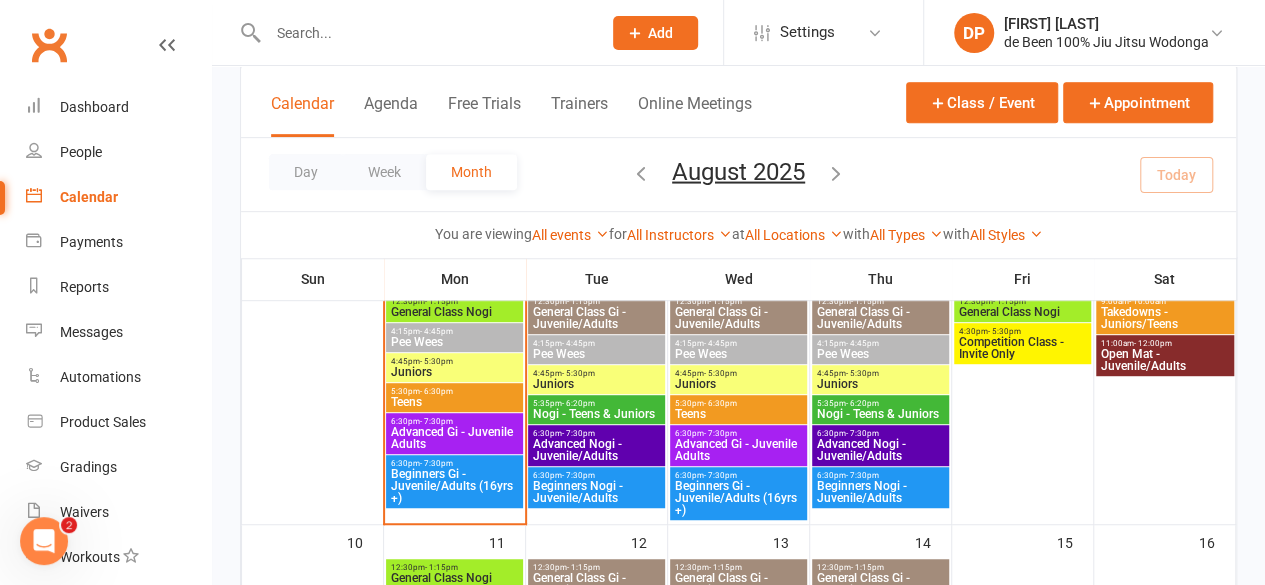click on "Beginners Gi - Juvenile/Adults (16yrs +)" at bounding box center [454, 486] 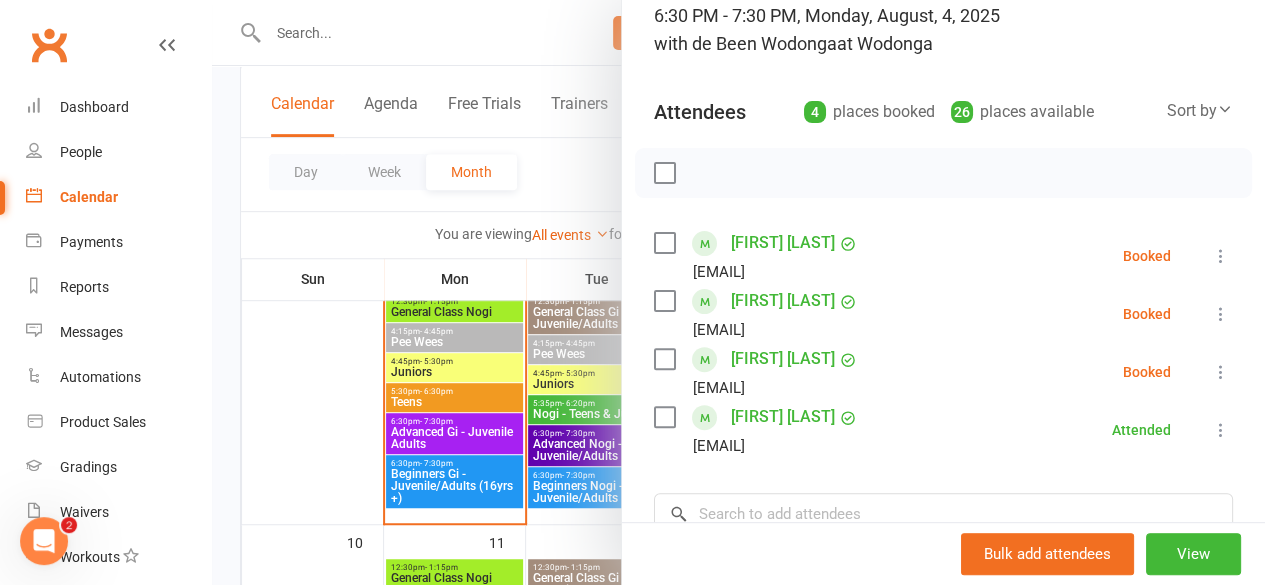 scroll, scrollTop: 0, scrollLeft: 0, axis: both 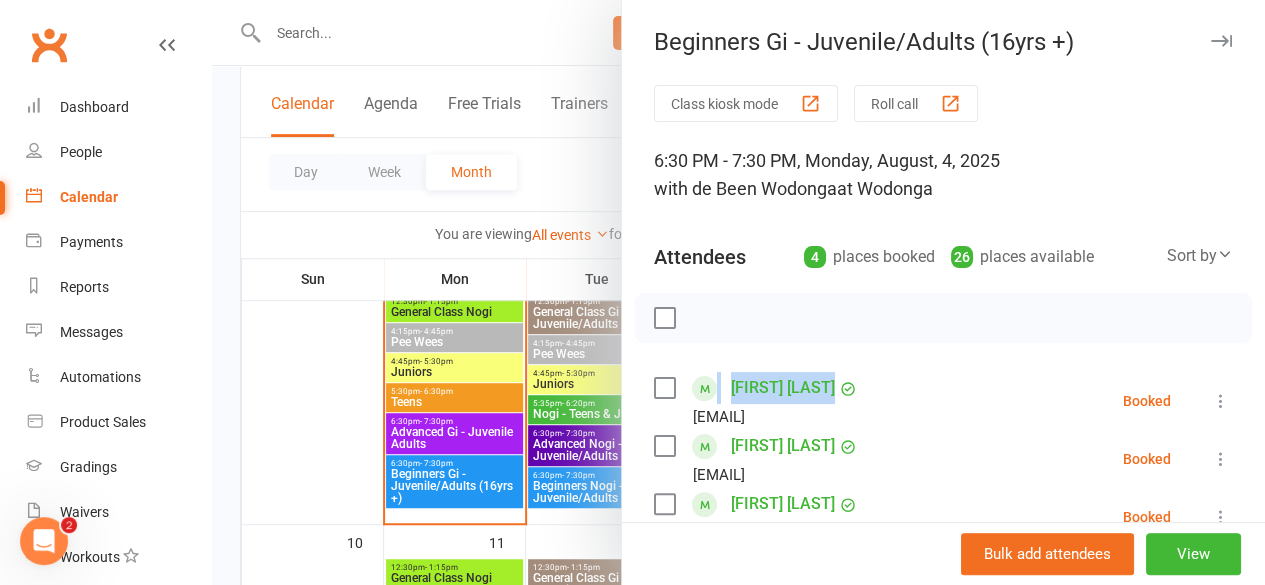 drag, startPoint x: 898, startPoint y: 539, endPoint x: 888, endPoint y: 623, distance: 84.59315 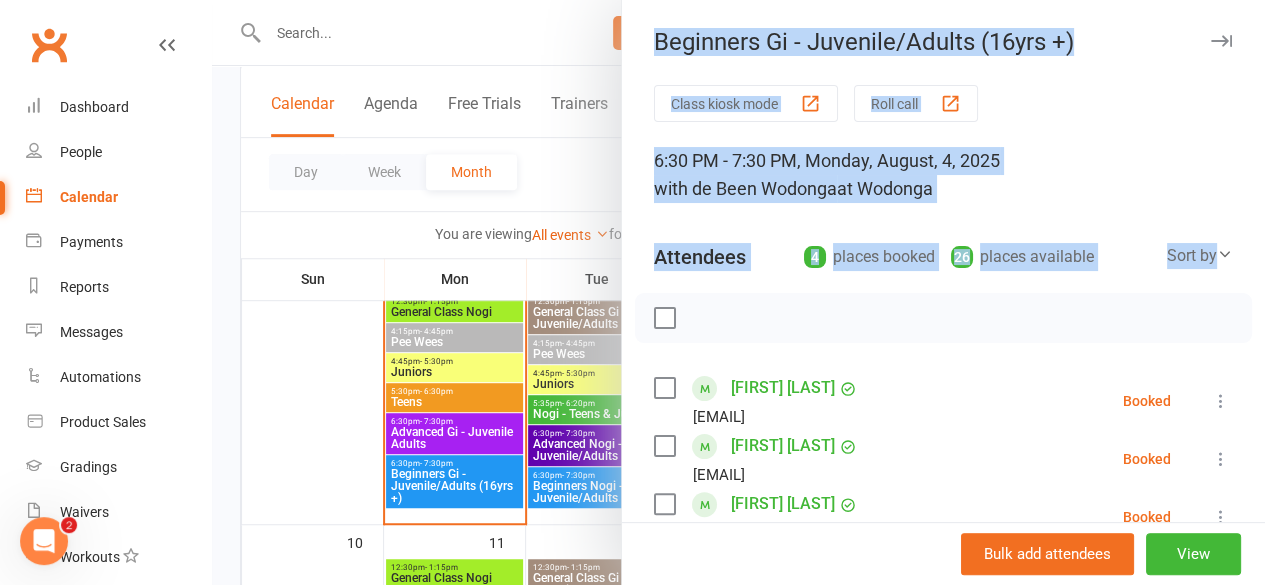 scroll, scrollTop: 52, scrollLeft: 0, axis: vertical 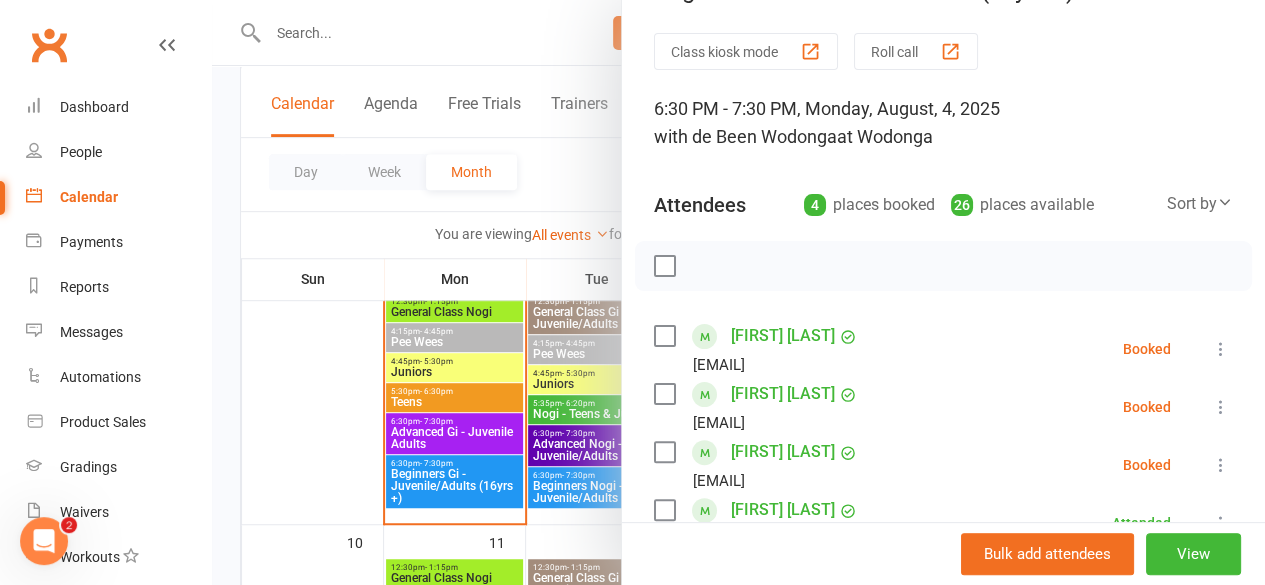 click on "[FIRST] [LAST] [EMAIL] Booked More info  Remove  Check in  Mark absent  Send message  Enable recurring bookings  All bookings for series" at bounding box center (943, 349) 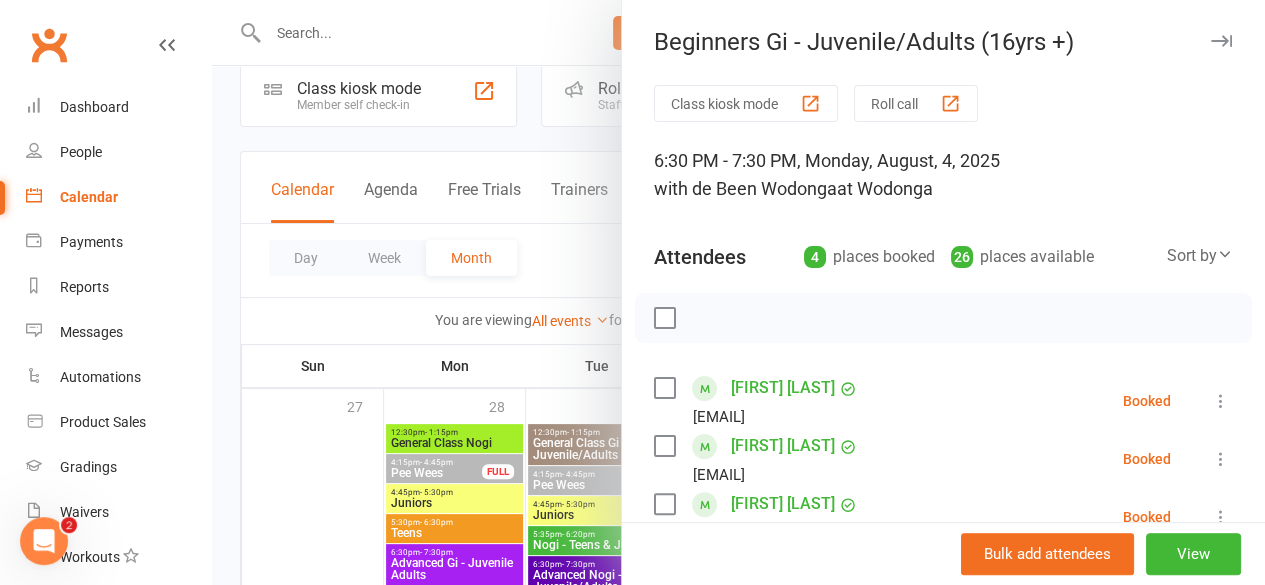 scroll, scrollTop: 0, scrollLeft: 0, axis: both 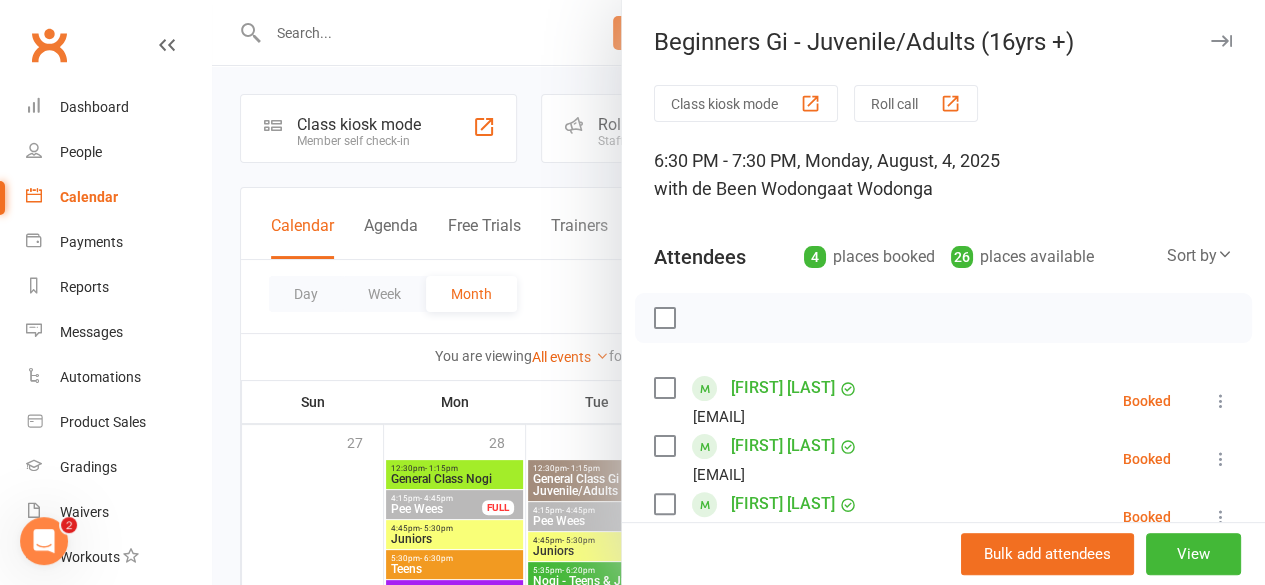 click at bounding box center [1221, 41] 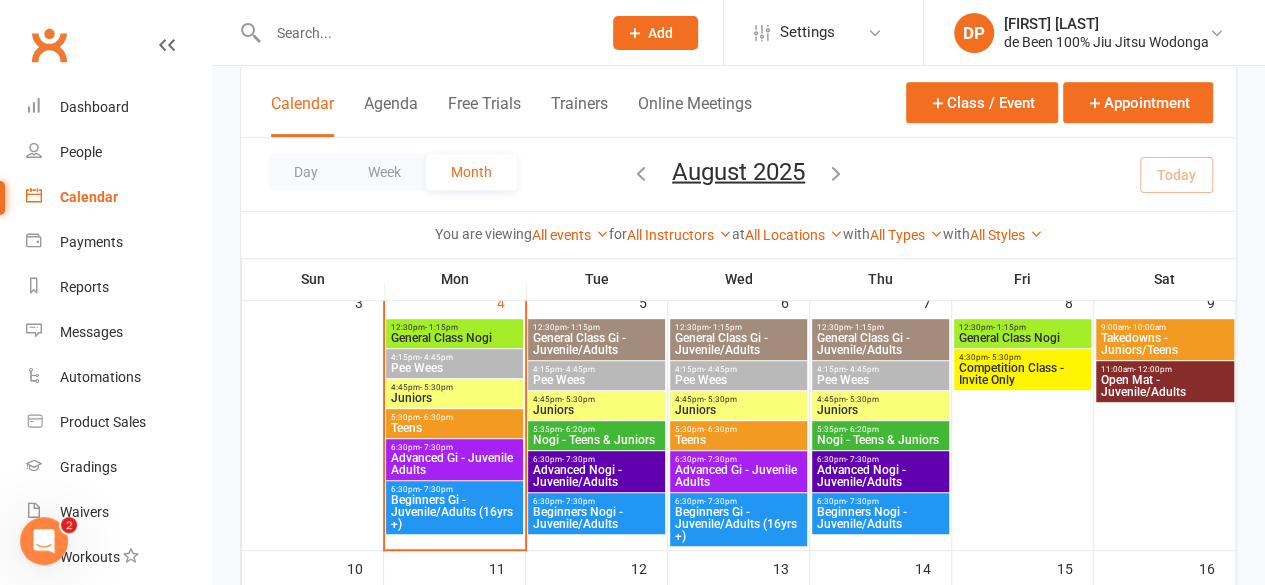 scroll, scrollTop: 409, scrollLeft: 0, axis: vertical 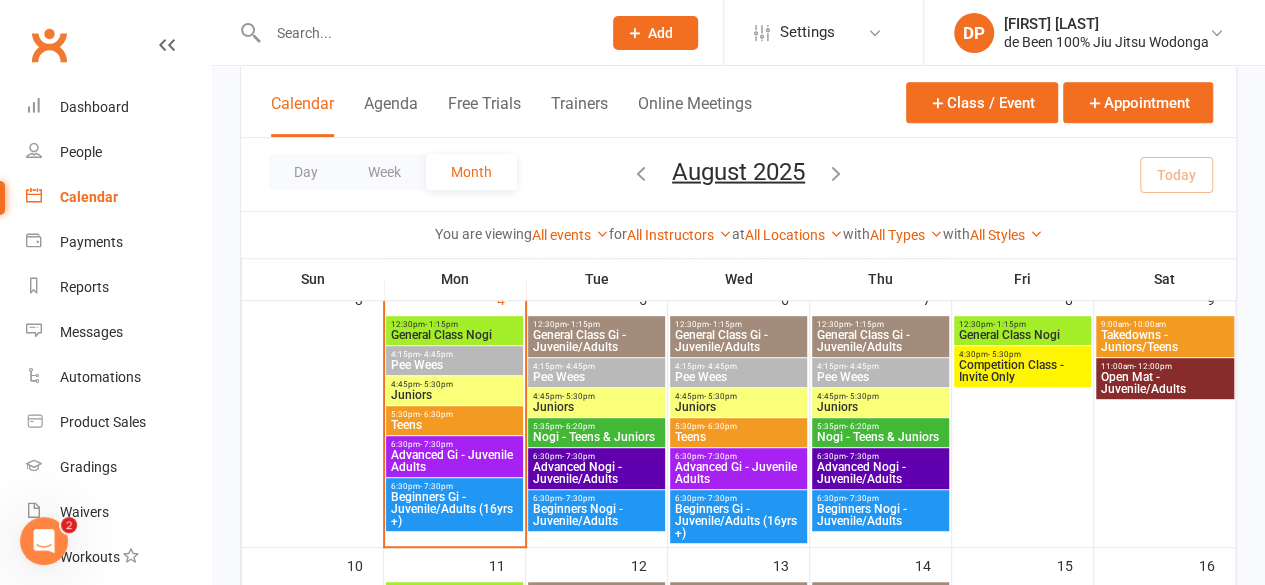 click on "Beginners Gi - Juvenile/Adults (16yrs +)" at bounding box center (454, 509) 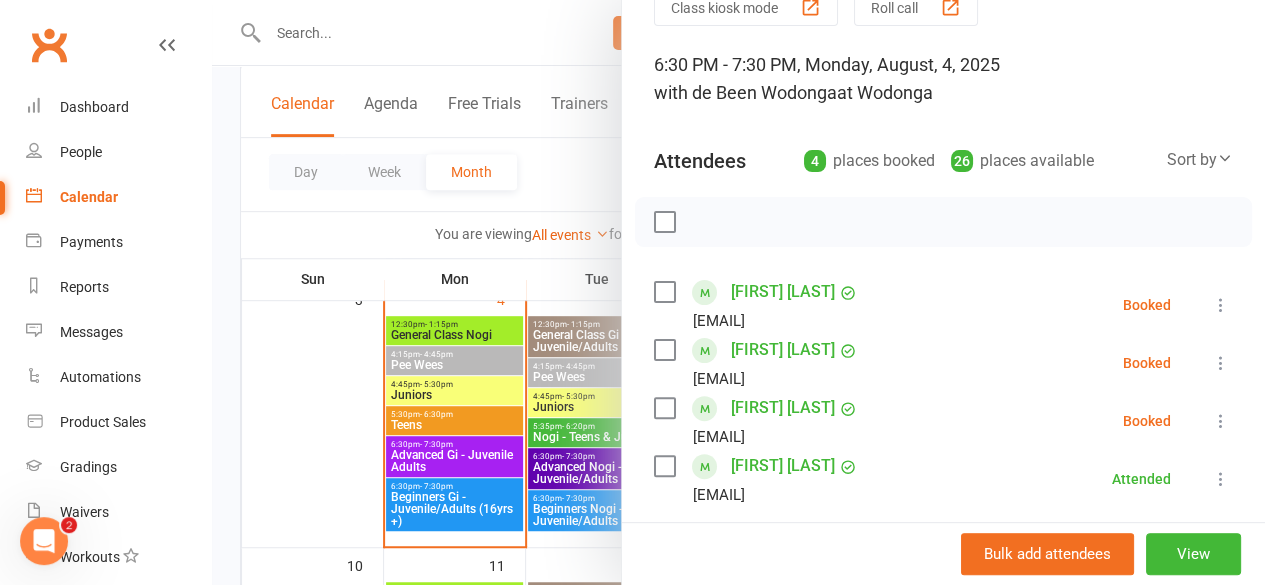 scroll, scrollTop: 222, scrollLeft: 0, axis: vertical 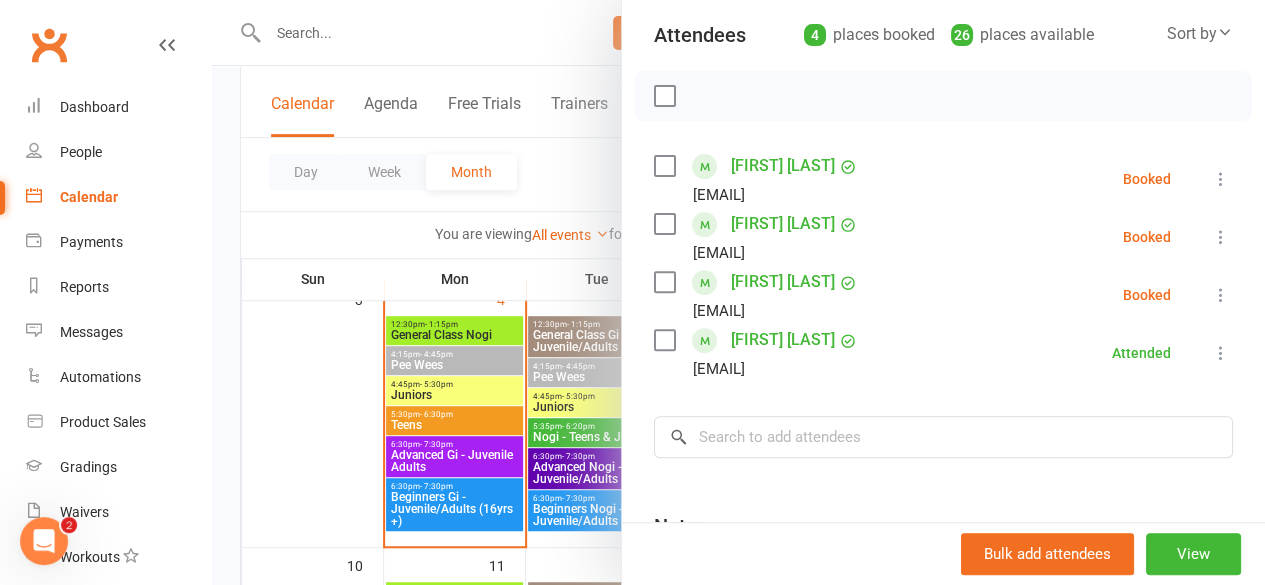 click at bounding box center (738, 292) 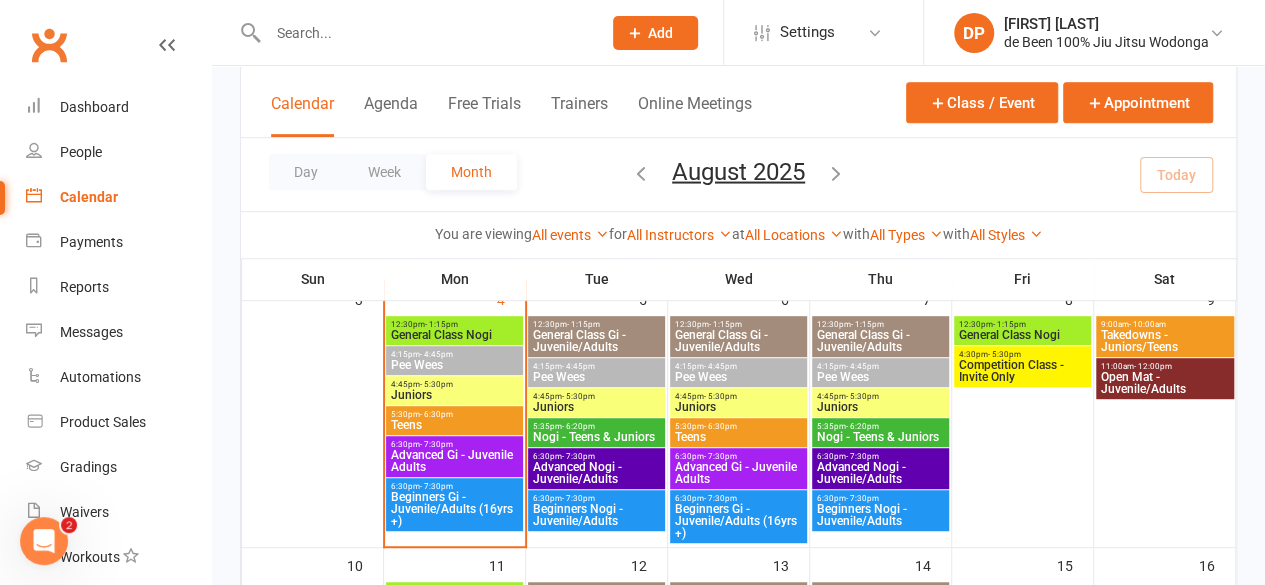 click on "Advanced Gi - Juvenile Adults" at bounding box center [454, 461] 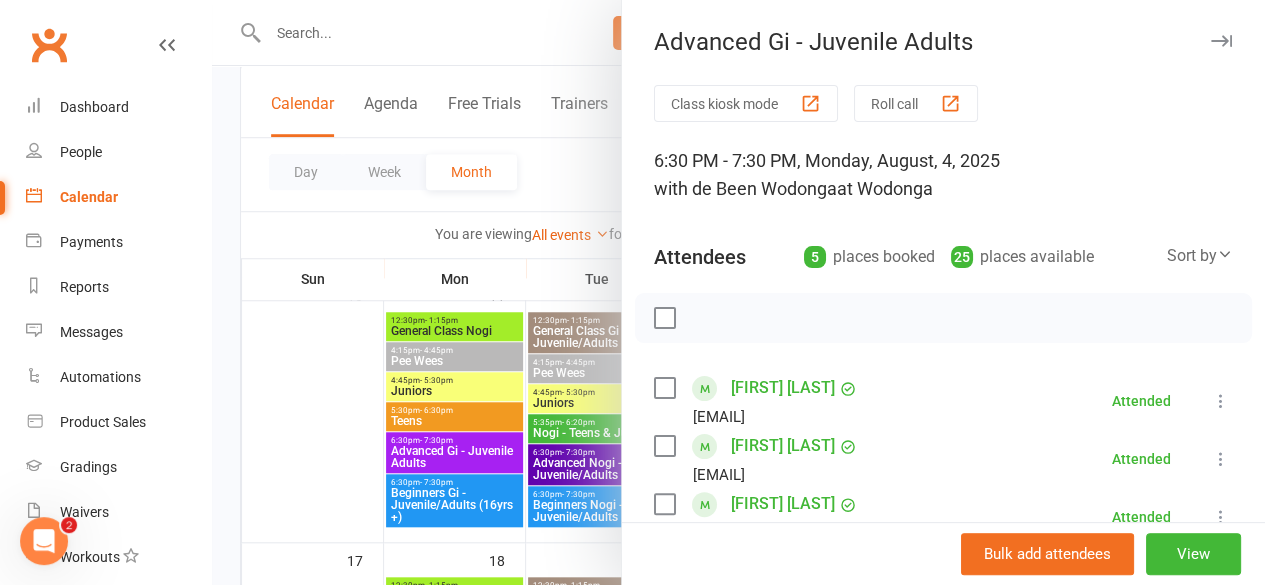 scroll, scrollTop: 680, scrollLeft: 0, axis: vertical 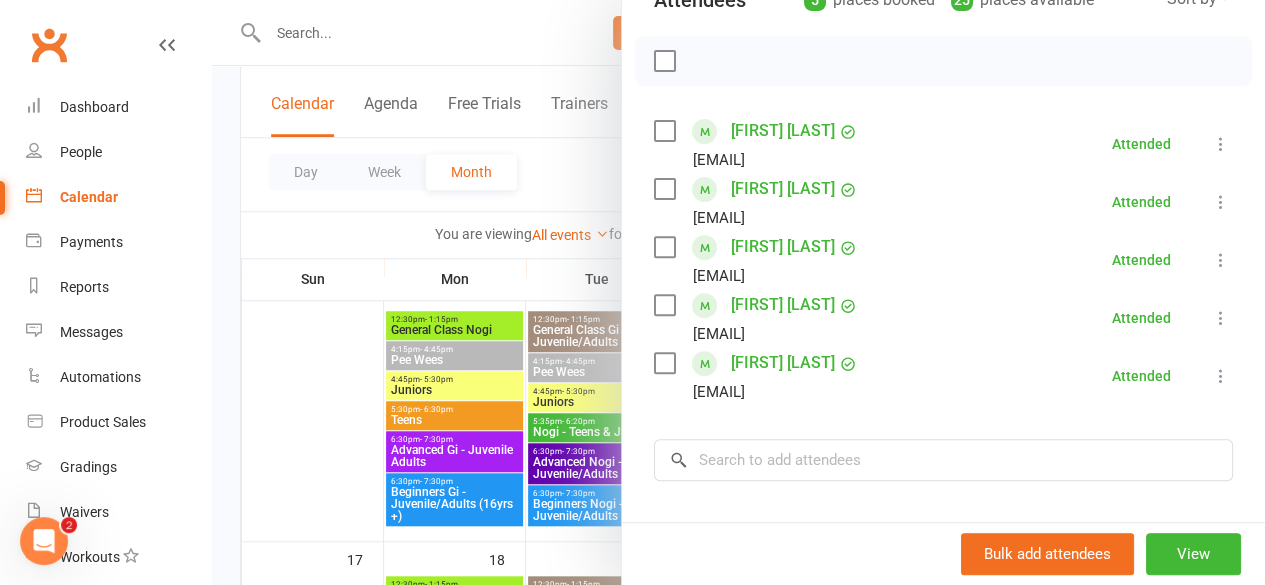 click at bounding box center (738, 292) 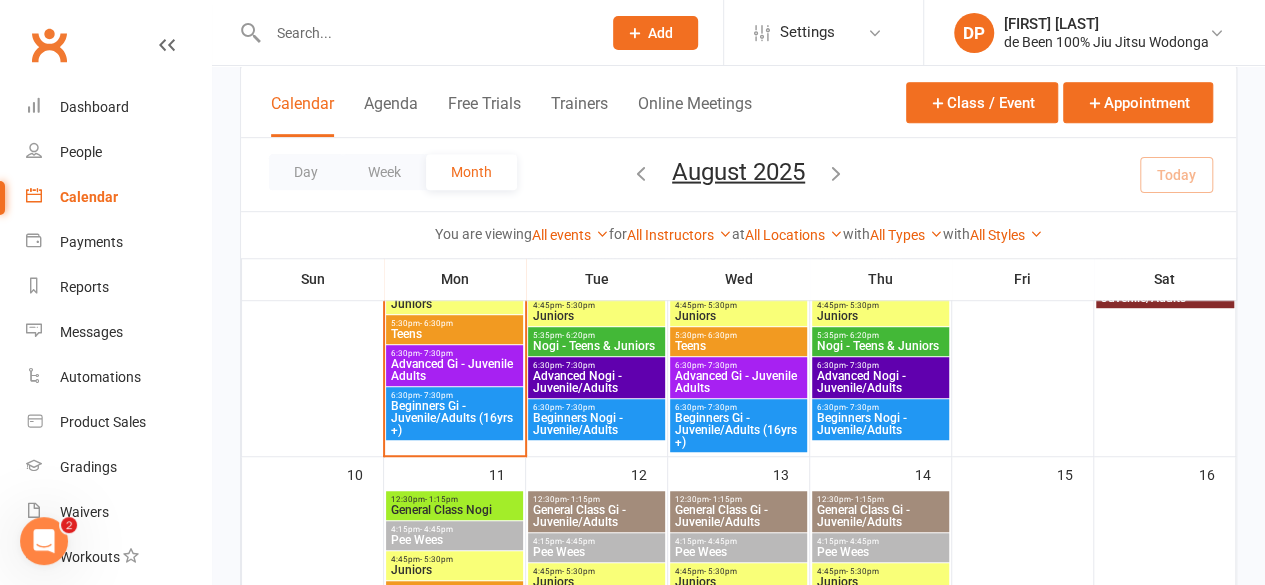 scroll, scrollTop: 490, scrollLeft: 0, axis: vertical 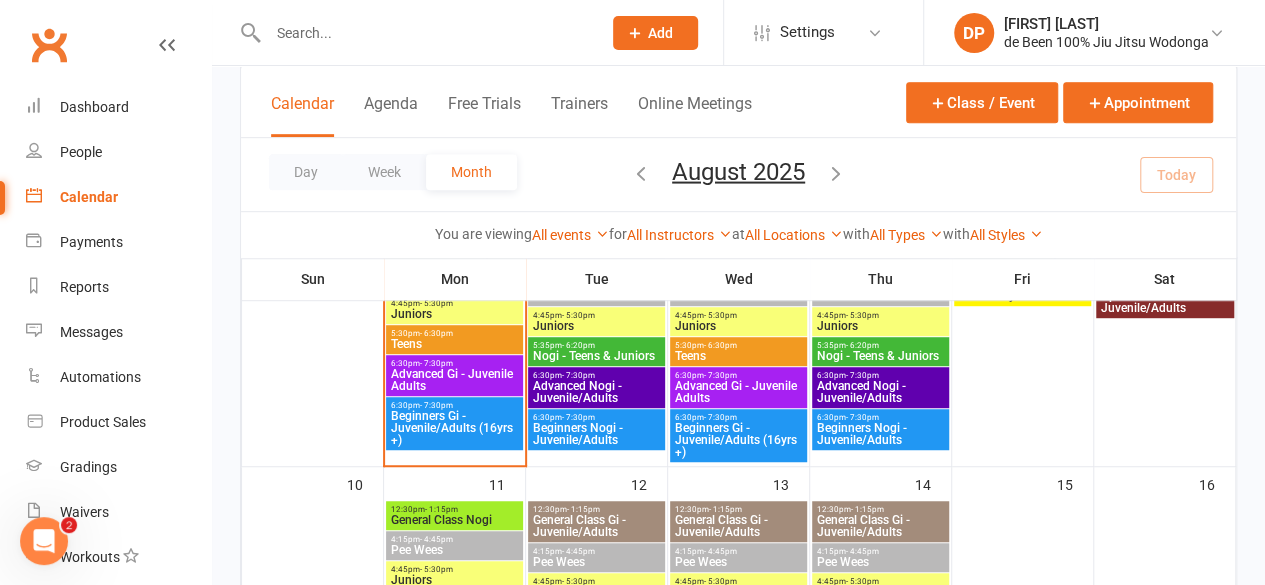click on "Advanced Gi - Juvenile Adults" at bounding box center [454, 380] 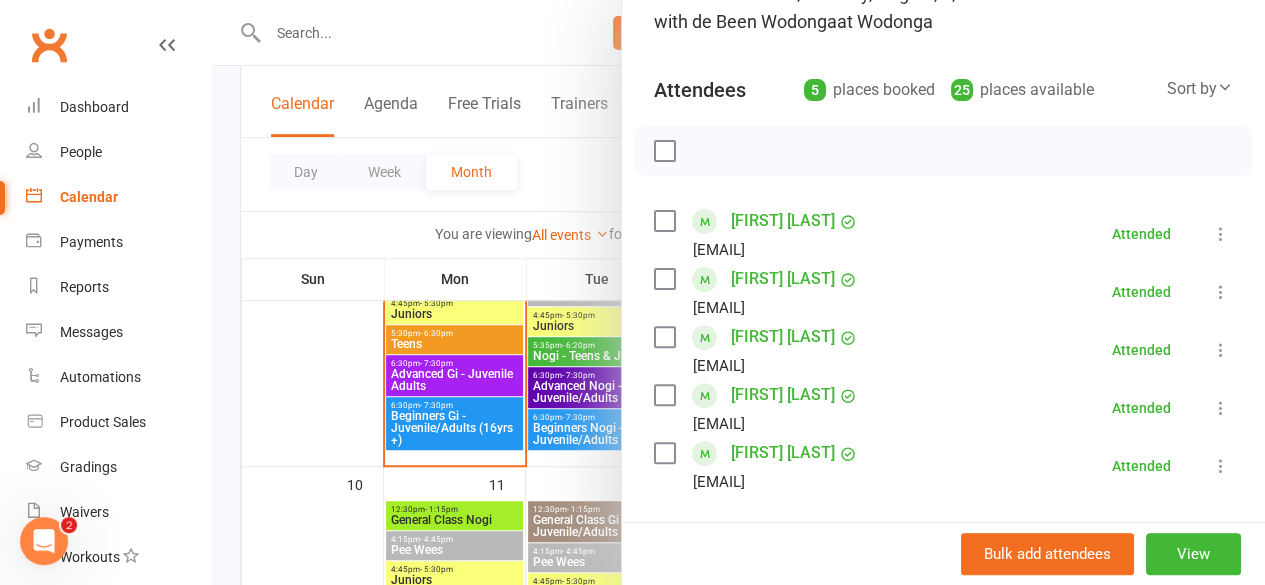 scroll, scrollTop: 176, scrollLeft: 0, axis: vertical 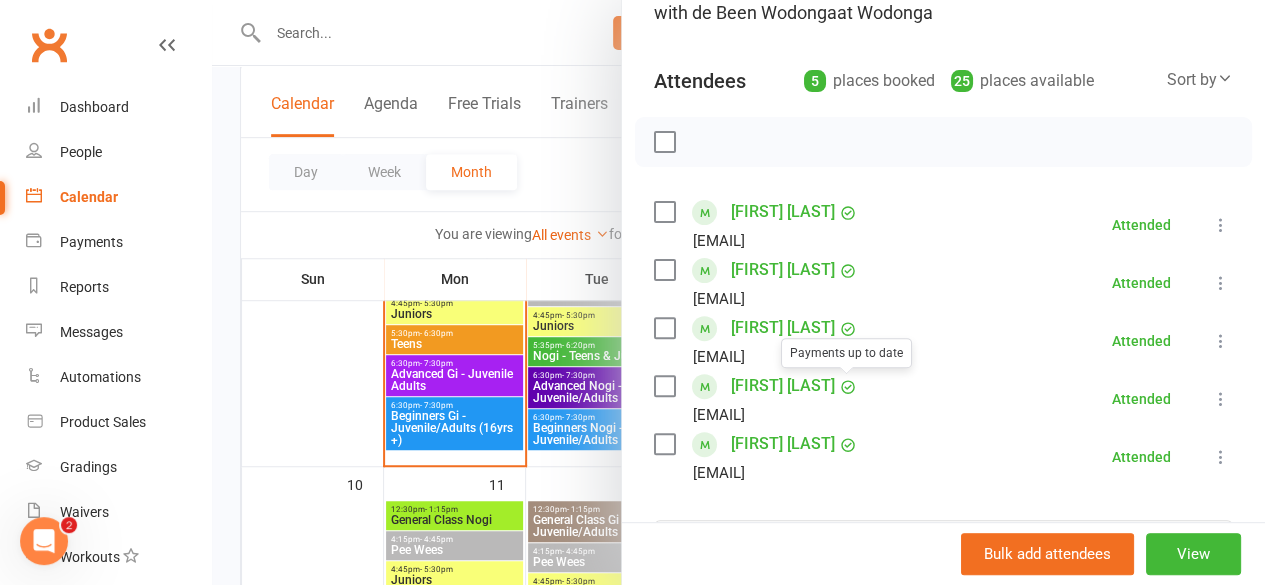 click 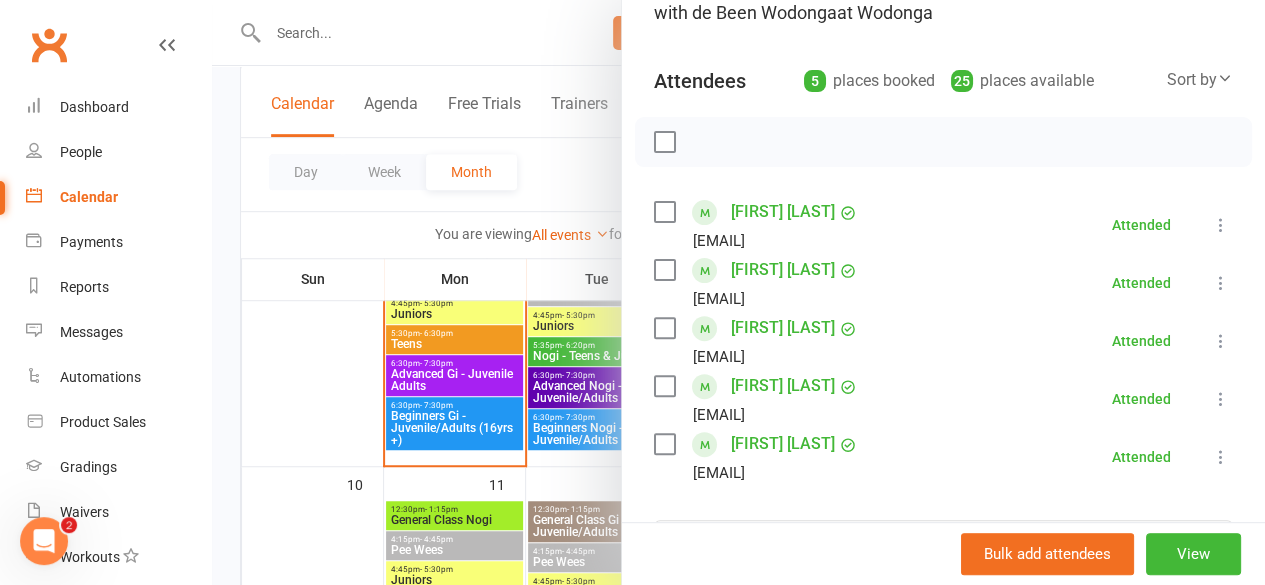 click at bounding box center (738, 292) 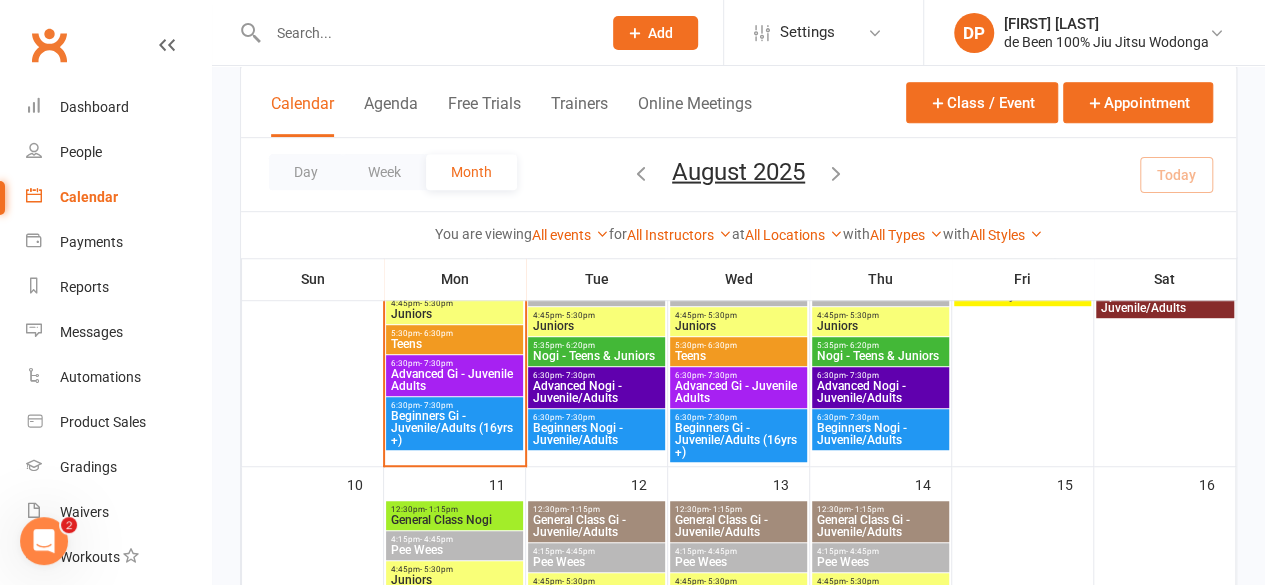 click on "Beginners Gi - Juvenile/Adults (16yrs +)" at bounding box center (454, 428) 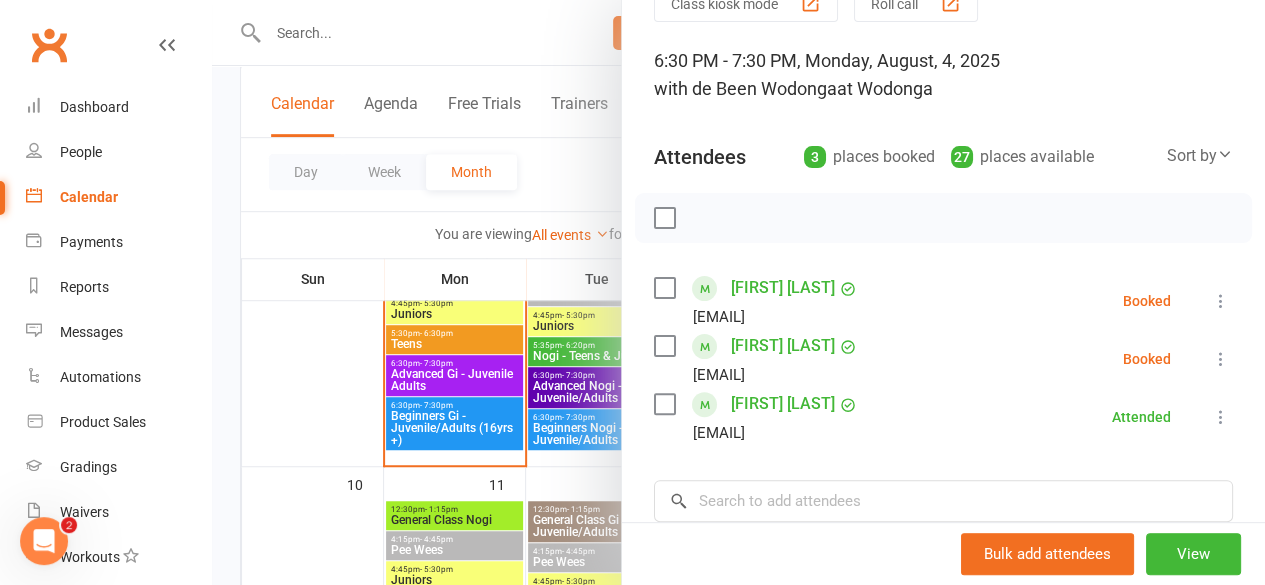 scroll, scrollTop: 103, scrollLeft: 0, axis: vertical 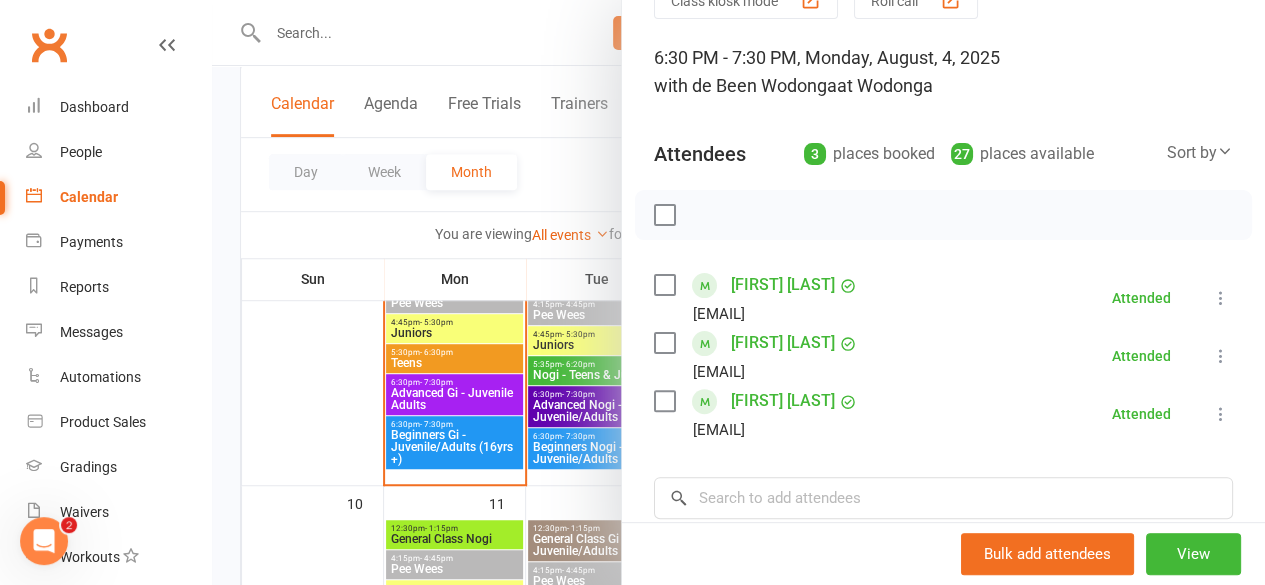 click at bounding box center (738, 292) 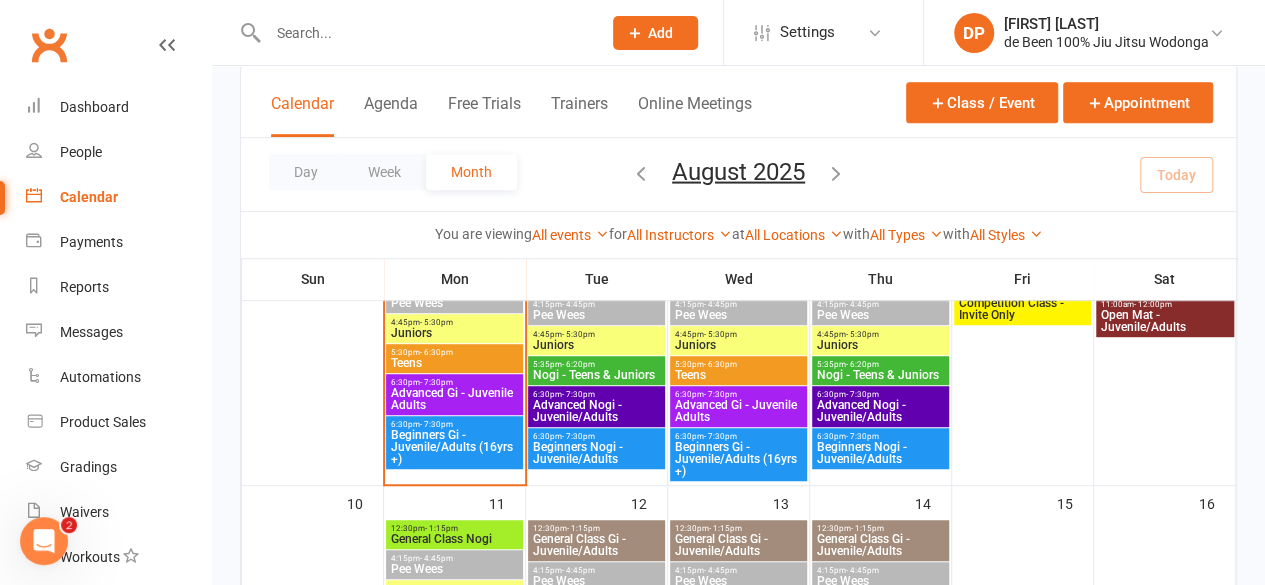 click on "Beginners Gi - Juvenile/Adults (16yrs +)" at bounding box center [454, 447] 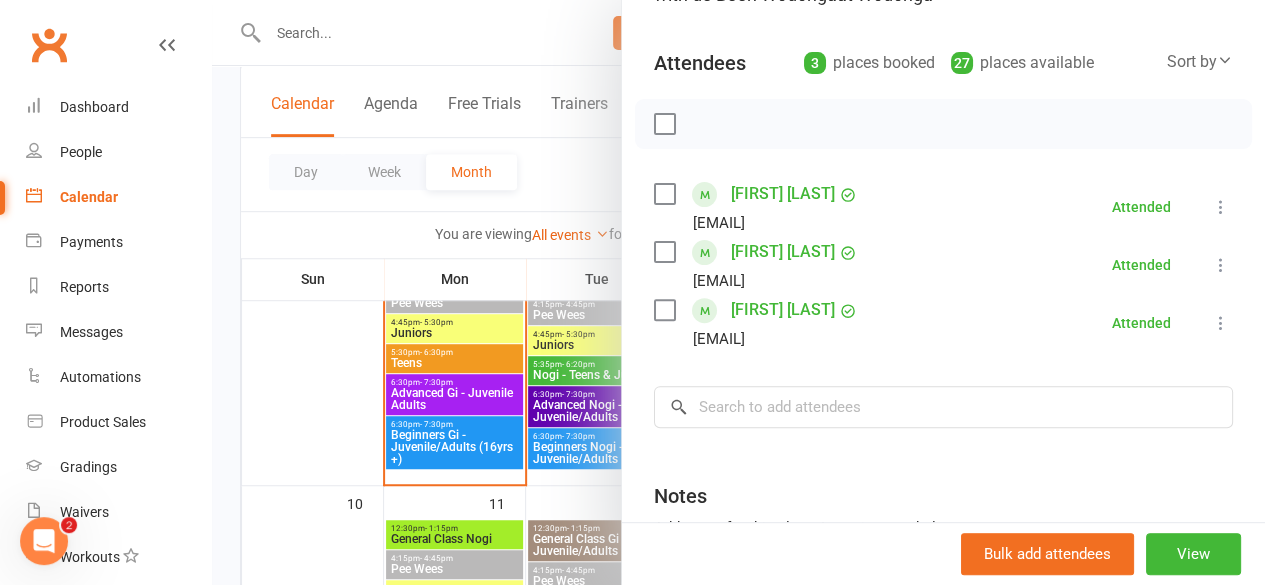 scroll, scrollTop: 196, scrollLeft: 0, axis: vertical 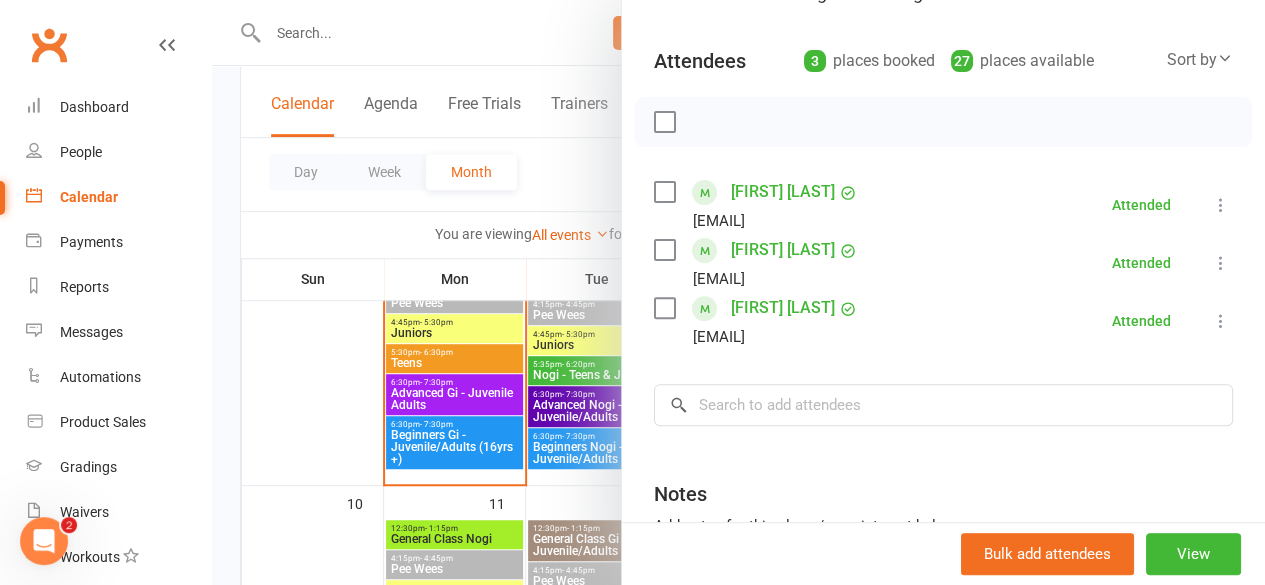 click at bounding box center (738, 292) 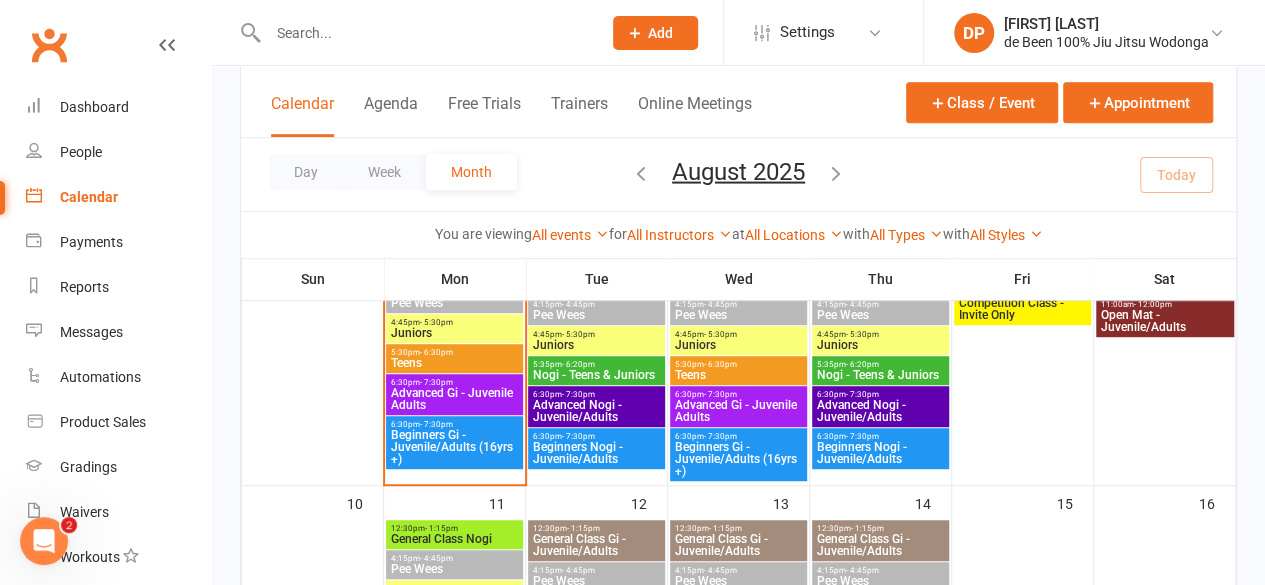 click on "Advanced Gi - Juvenile Adults" at bounding box center (454, 399) 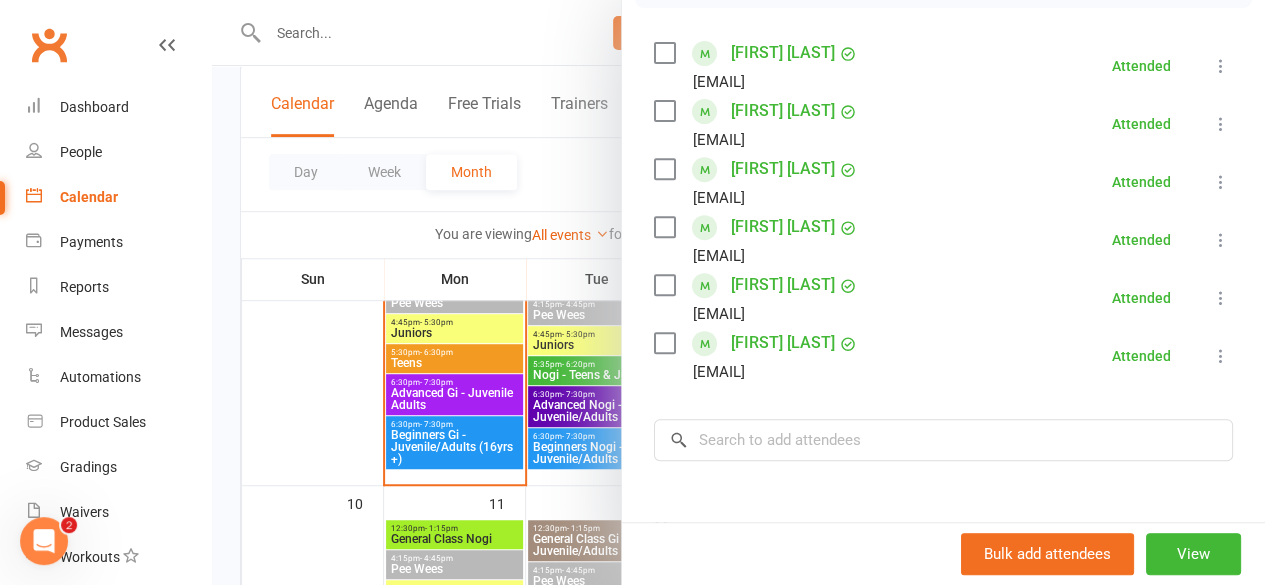 scroll, scrollTop: 336, scrollLeft: 0, axis: vertical 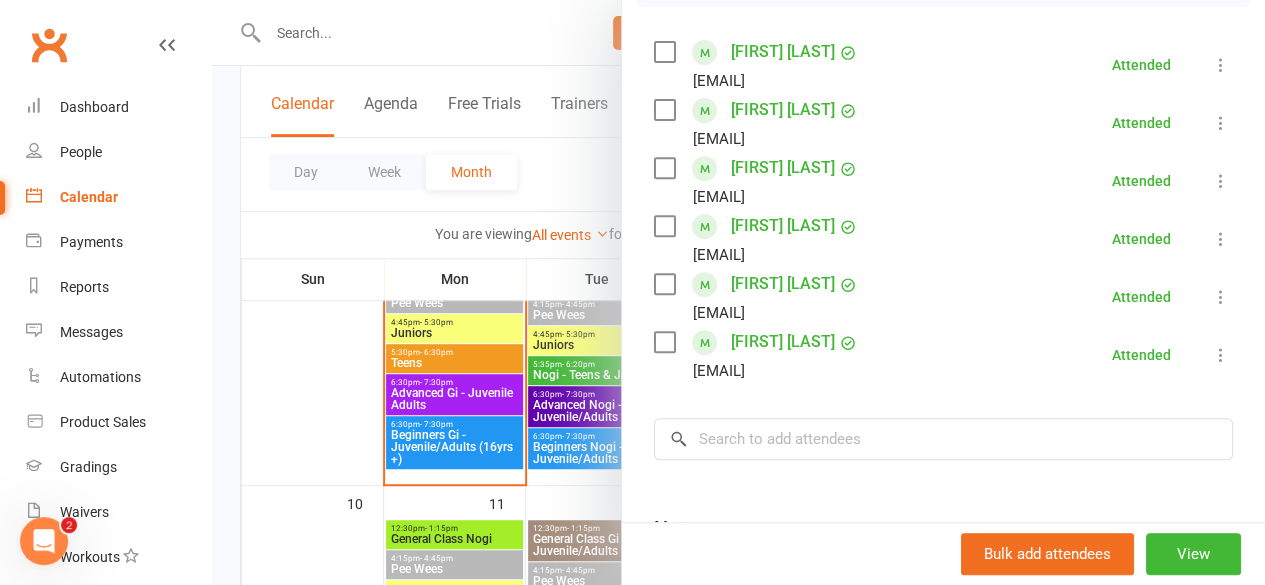 click at bounding box center (738, 292) 